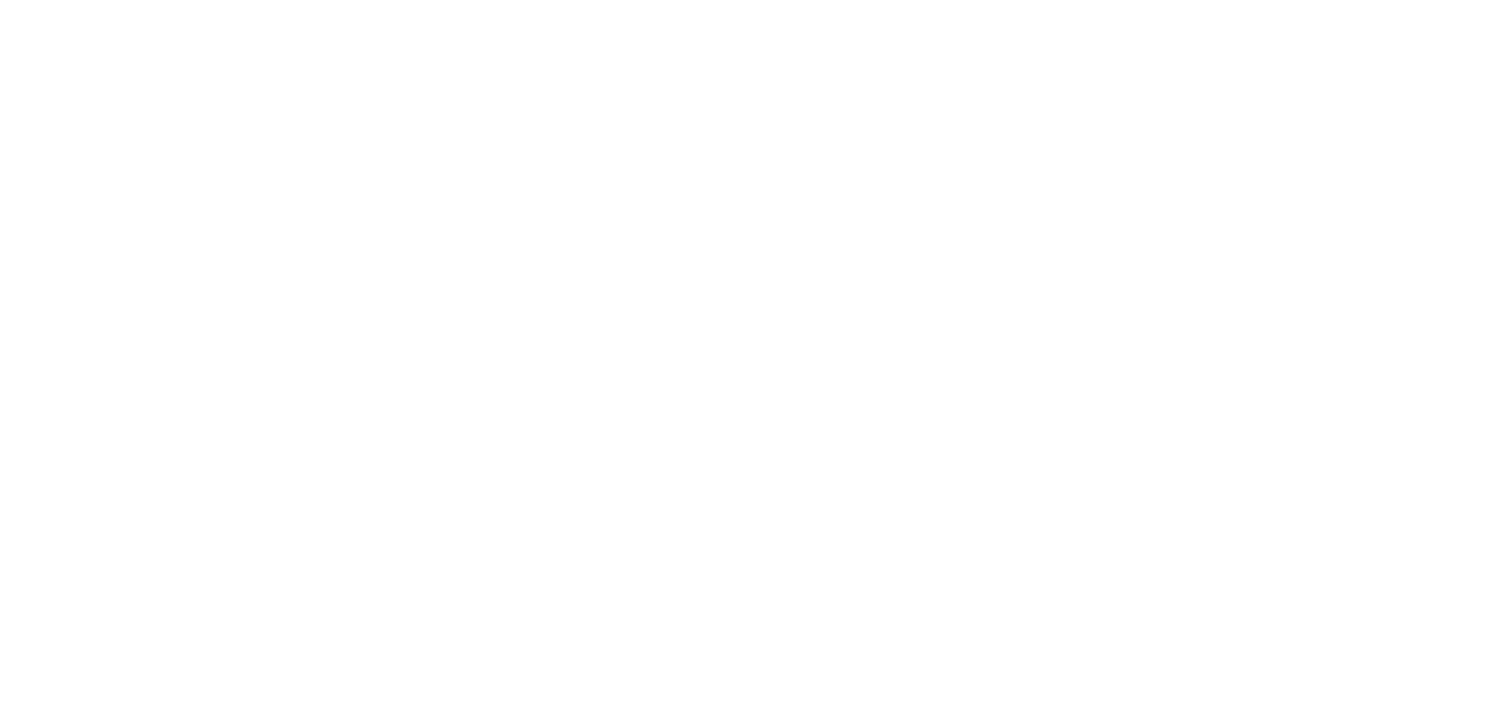 scroll, scrollTop: 0, scrollLeft: 0, axis: both 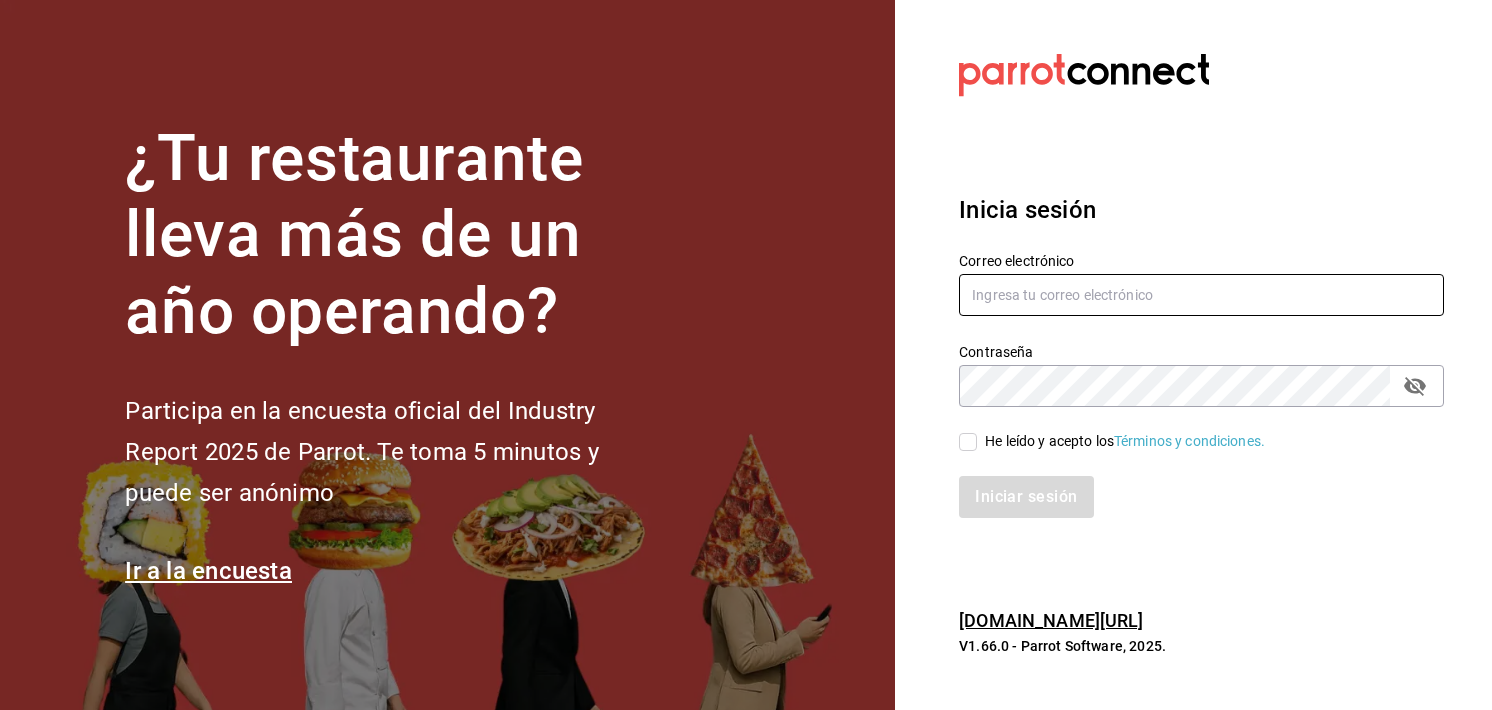 click at bounding box center (1201, 295) 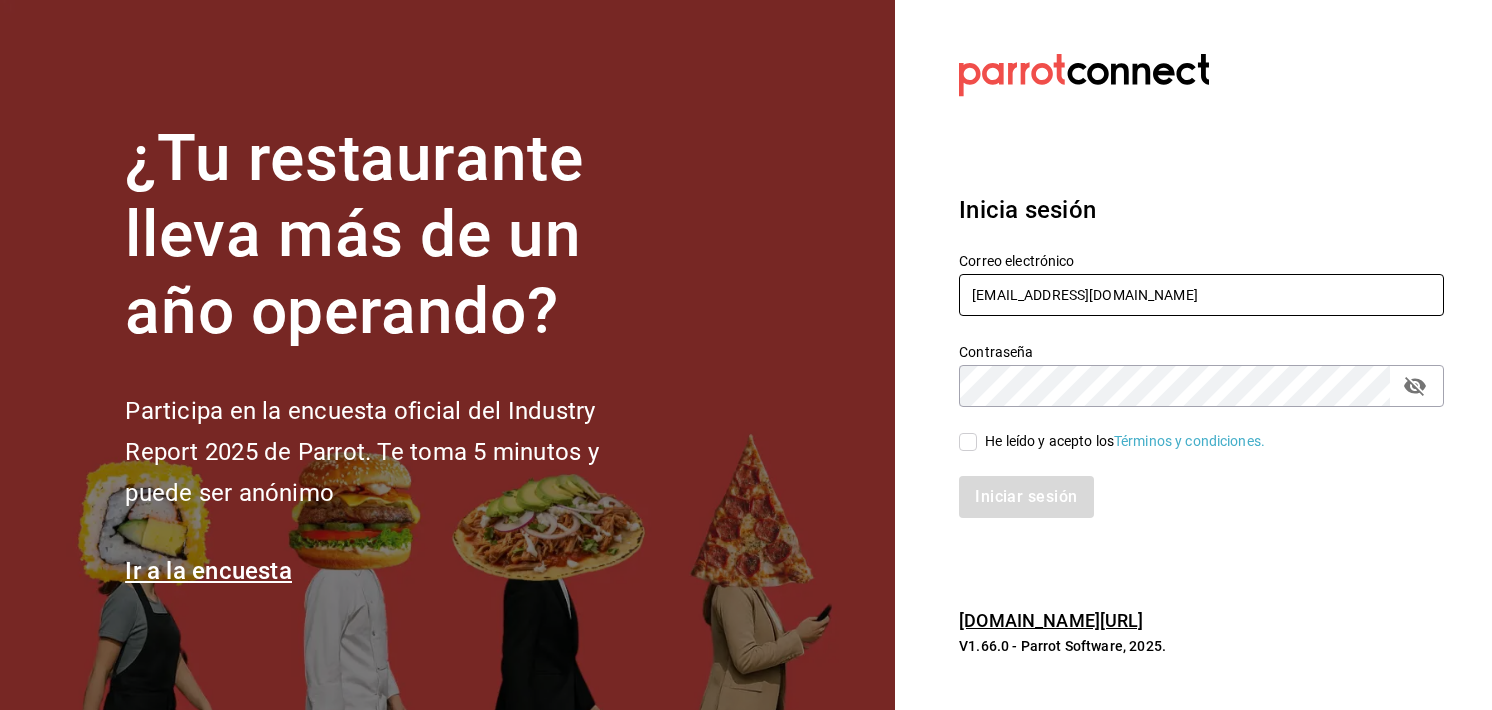 type on "[EMAIL_ADDRESS][DOMAIN_NAME]" 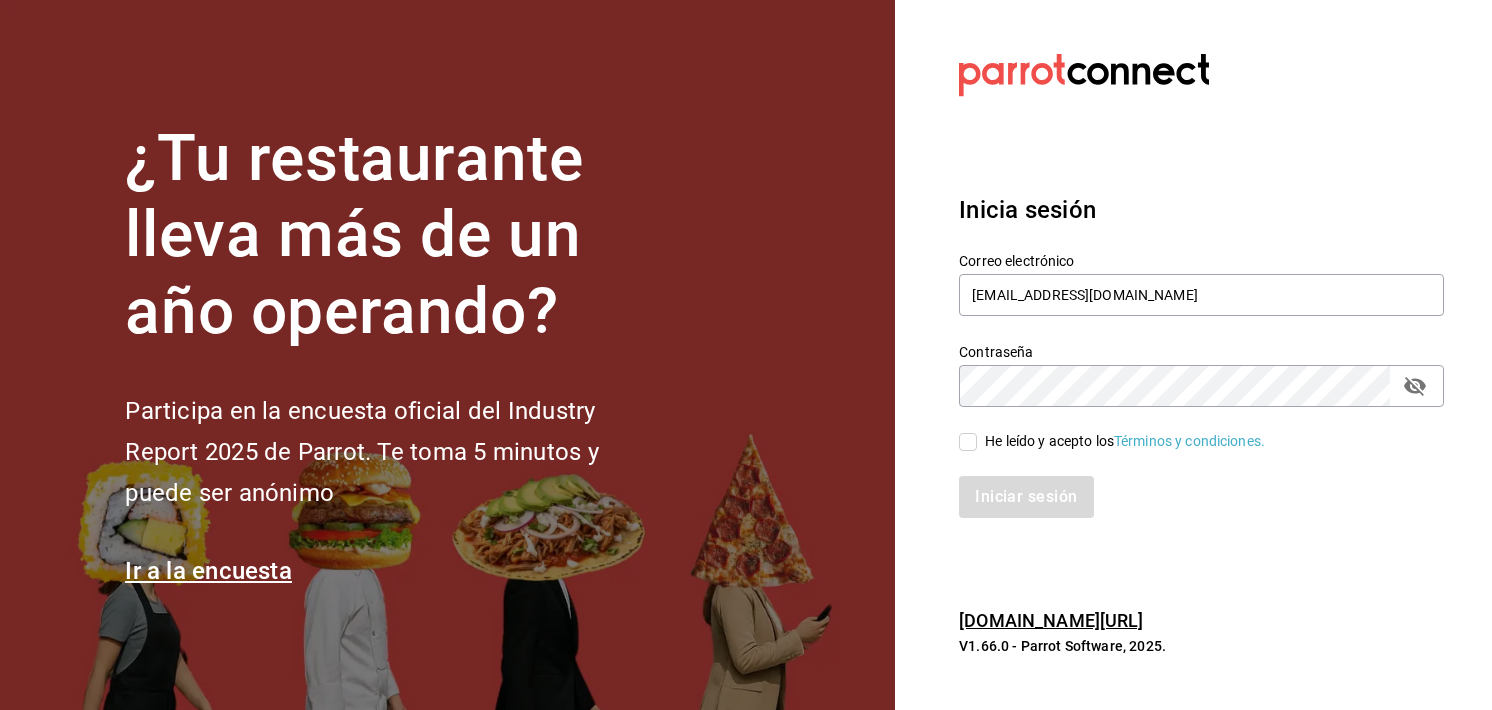click on "He leído y acepto los  Términos y condiciones." at bounding box center [968, 442] 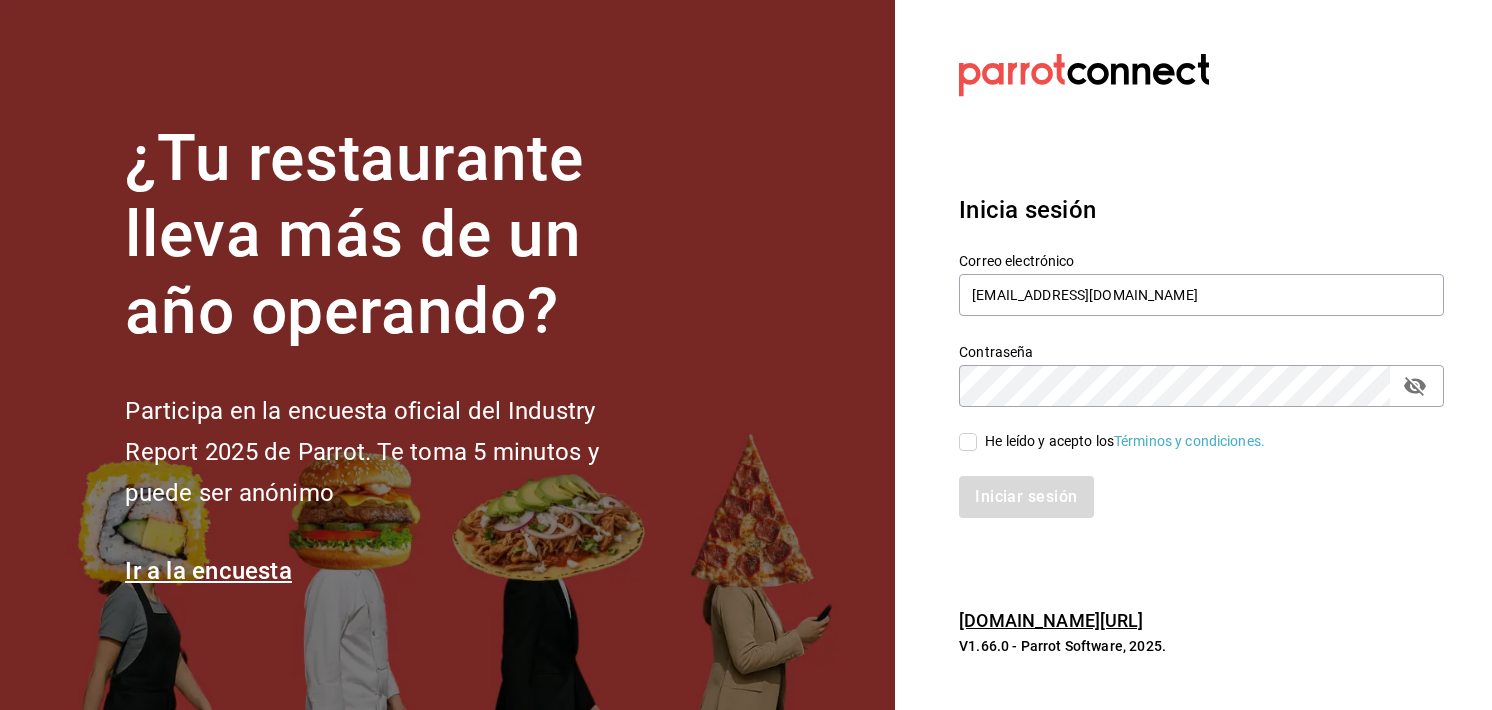 checkbox on "true" 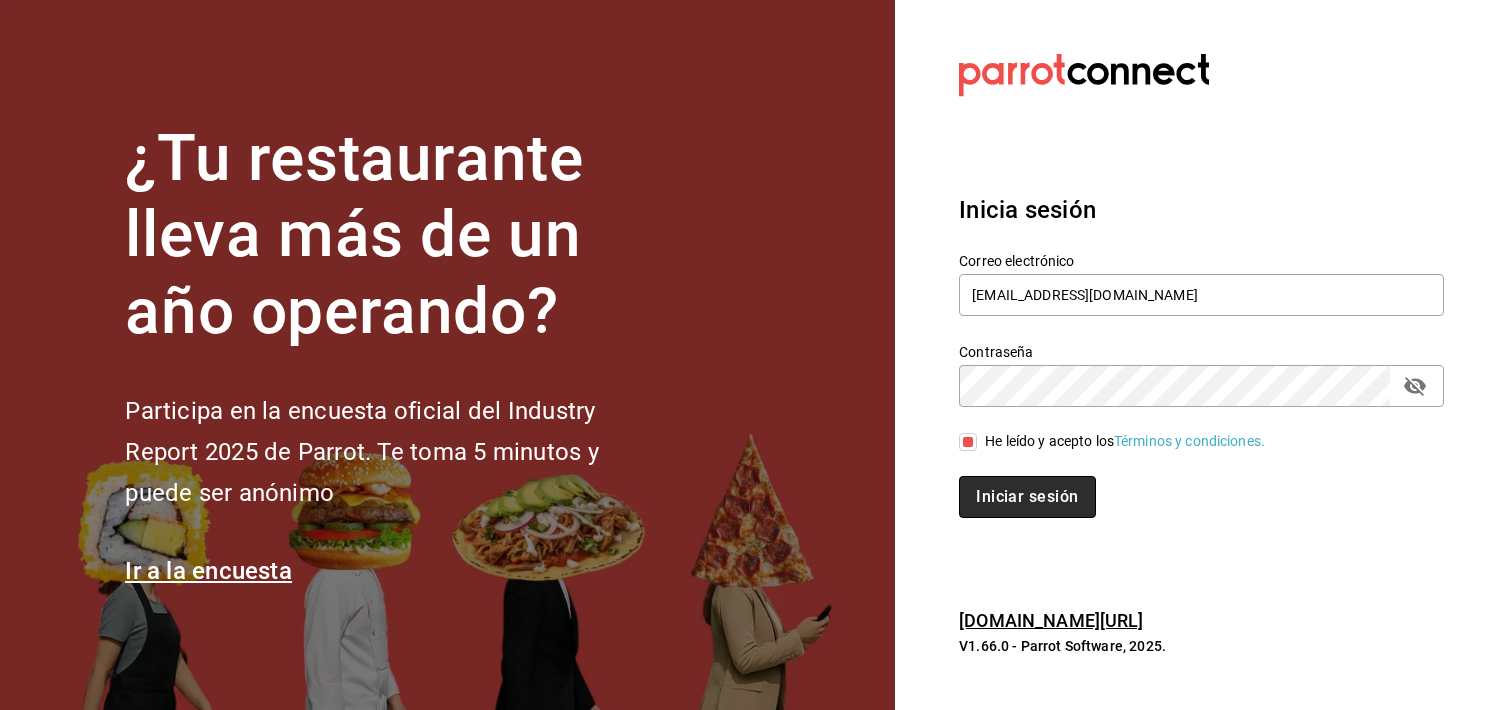 click on "Iniciar sesión" at bounding box center [1027, 497] 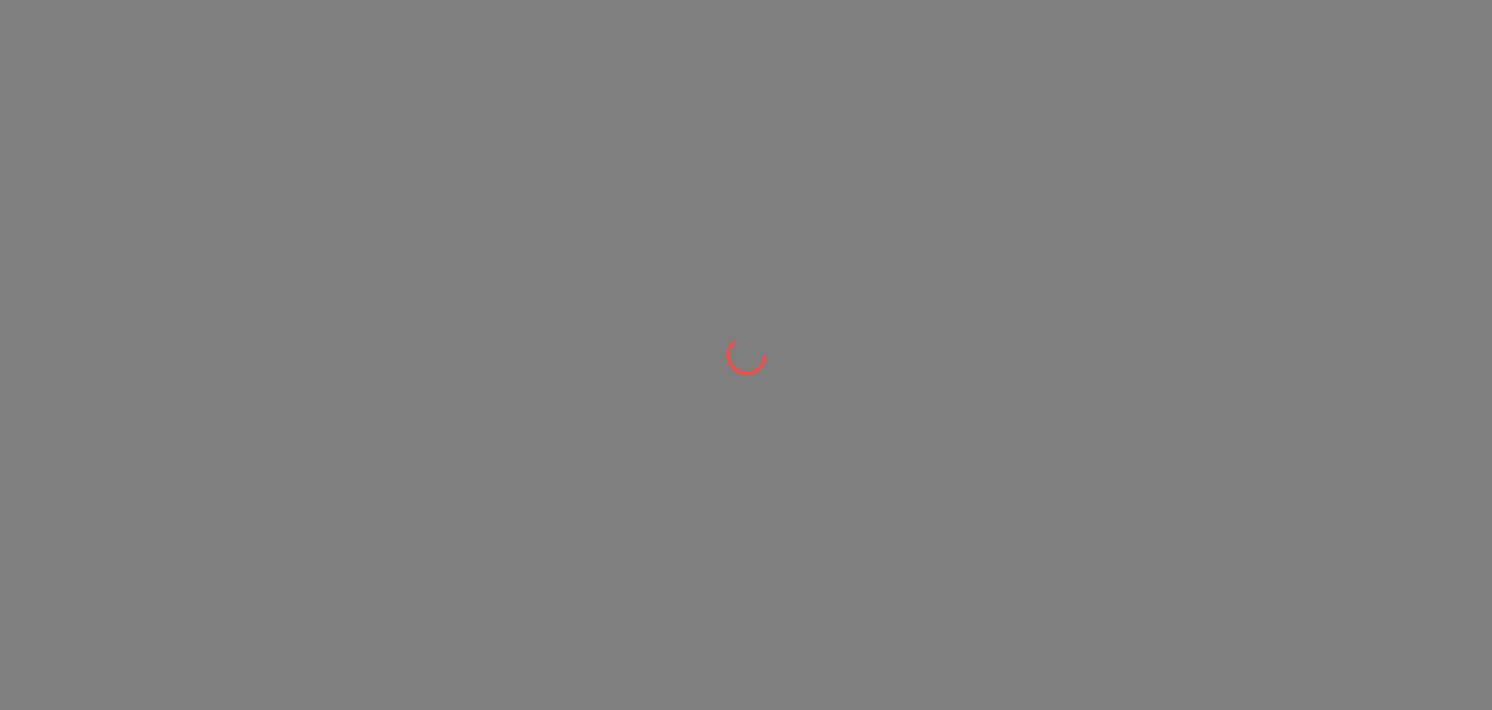 scroll, scrollTop: 0, scrollLeft: 0, axis: both 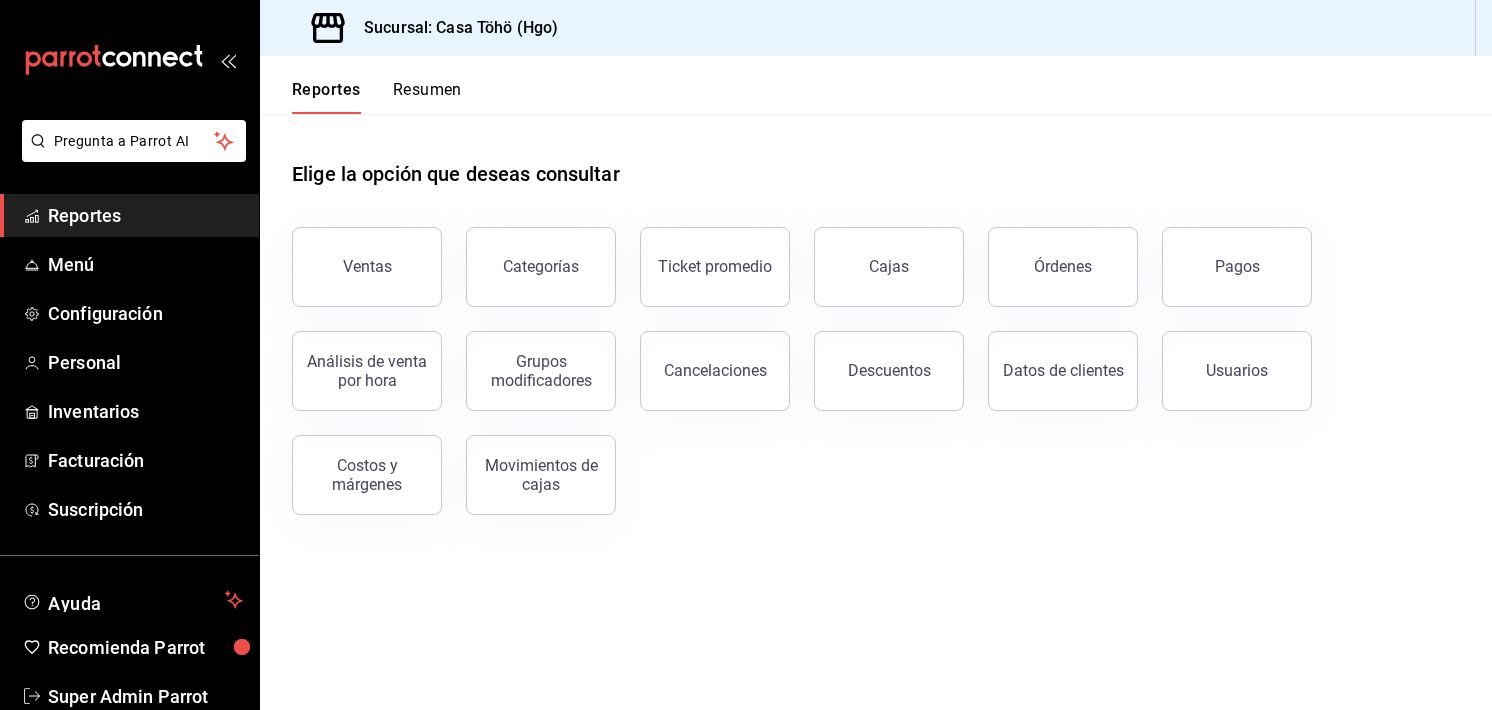 click on "Ventas Categorías Ticket promedio Cajas Órdenes Pagos Análisis de venta por hora Grupos modificadores Cancelaciones Descuentos Datos de clientes Usuarios Costos y márgenes Movimientos de cajas" at bounding box center (864, 359) 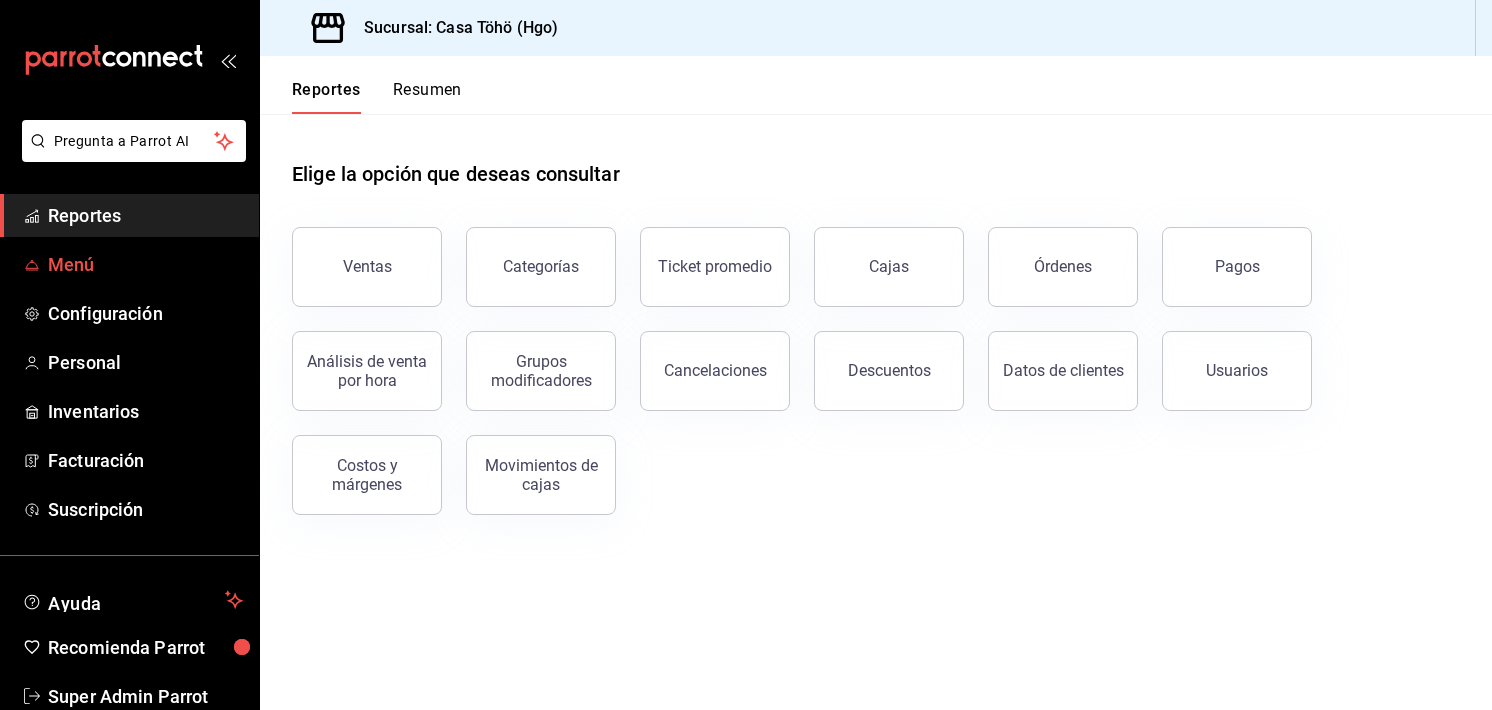 click on "Menú" at bounding box center [145, 264] 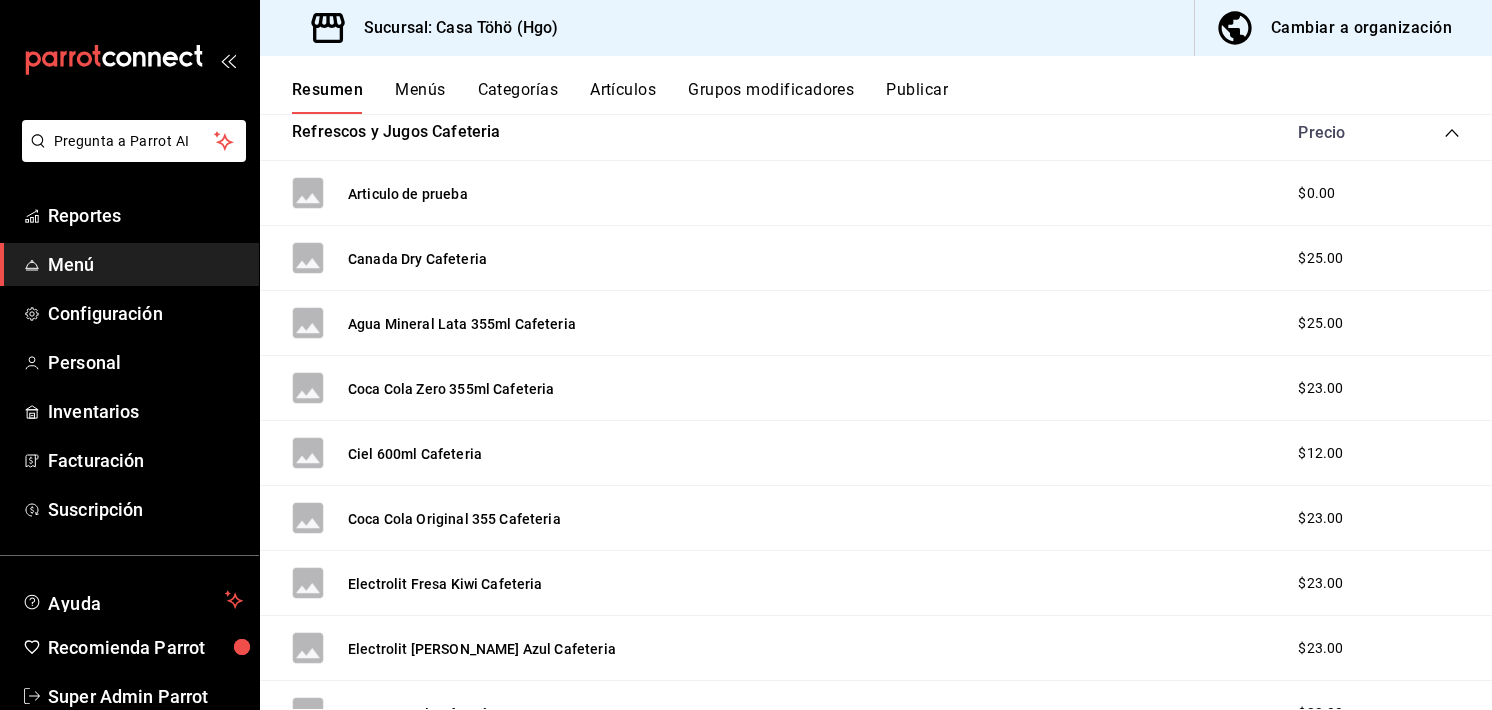 scroll, scrollTop: 0, scrollLeft: 0, axis: both 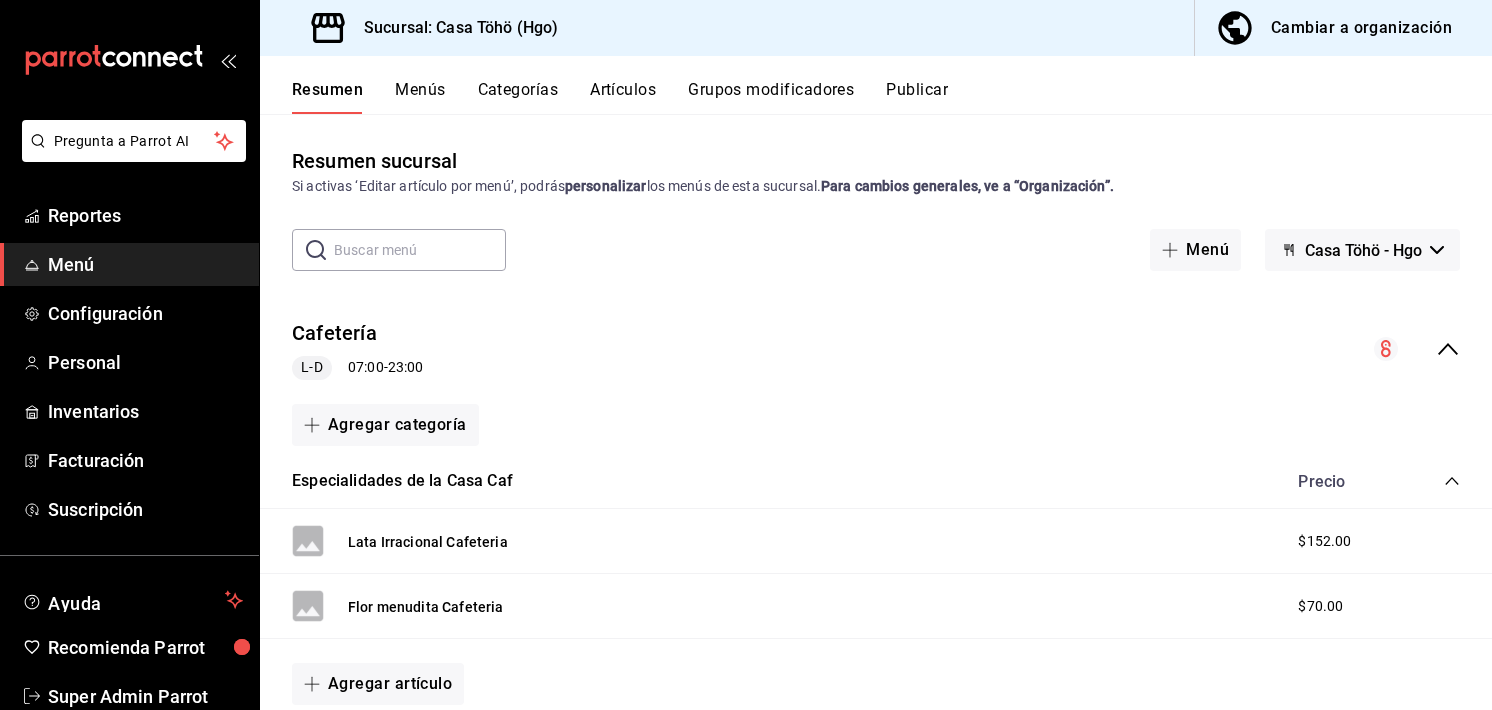 click on "Menús" at bounding box center [420, 97] 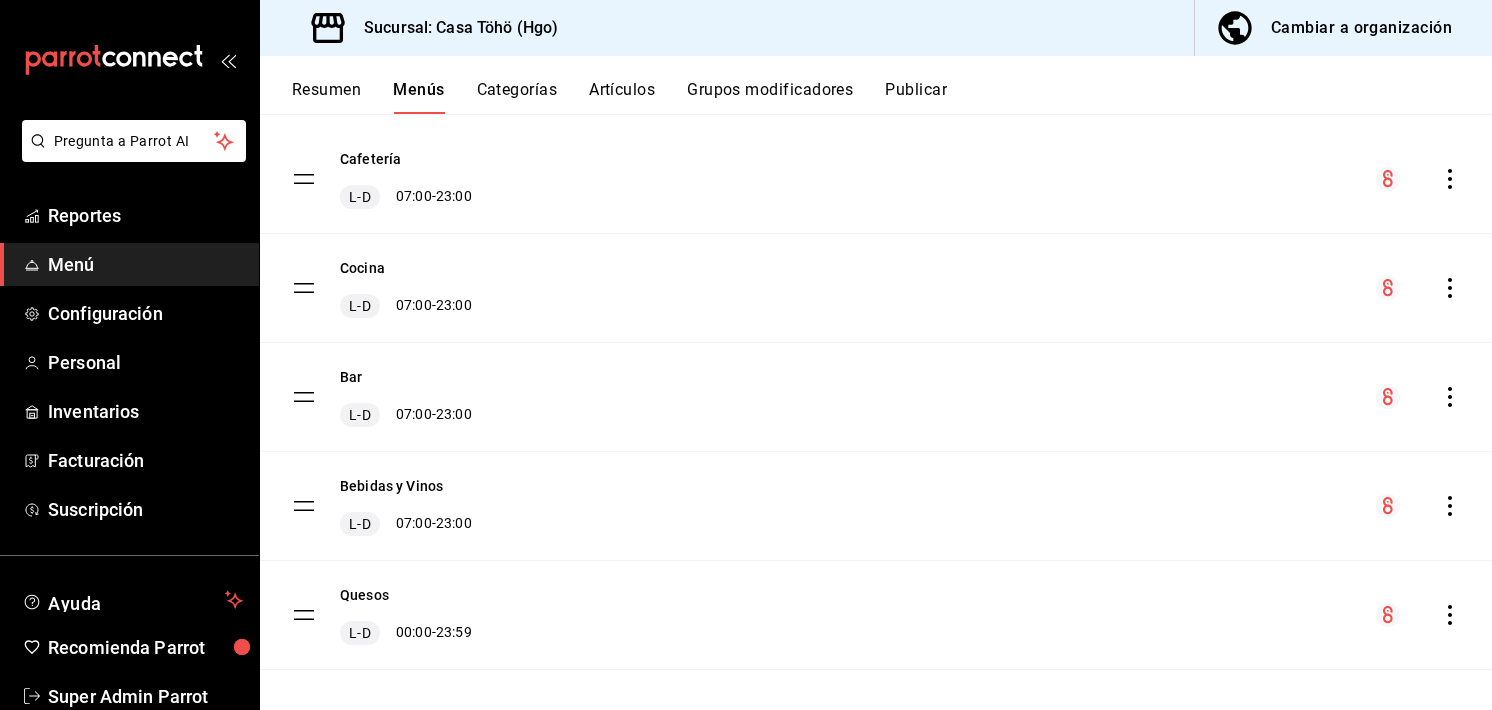 scroll, scrollTop: 168, scrollLeft: 0, axis: vertical 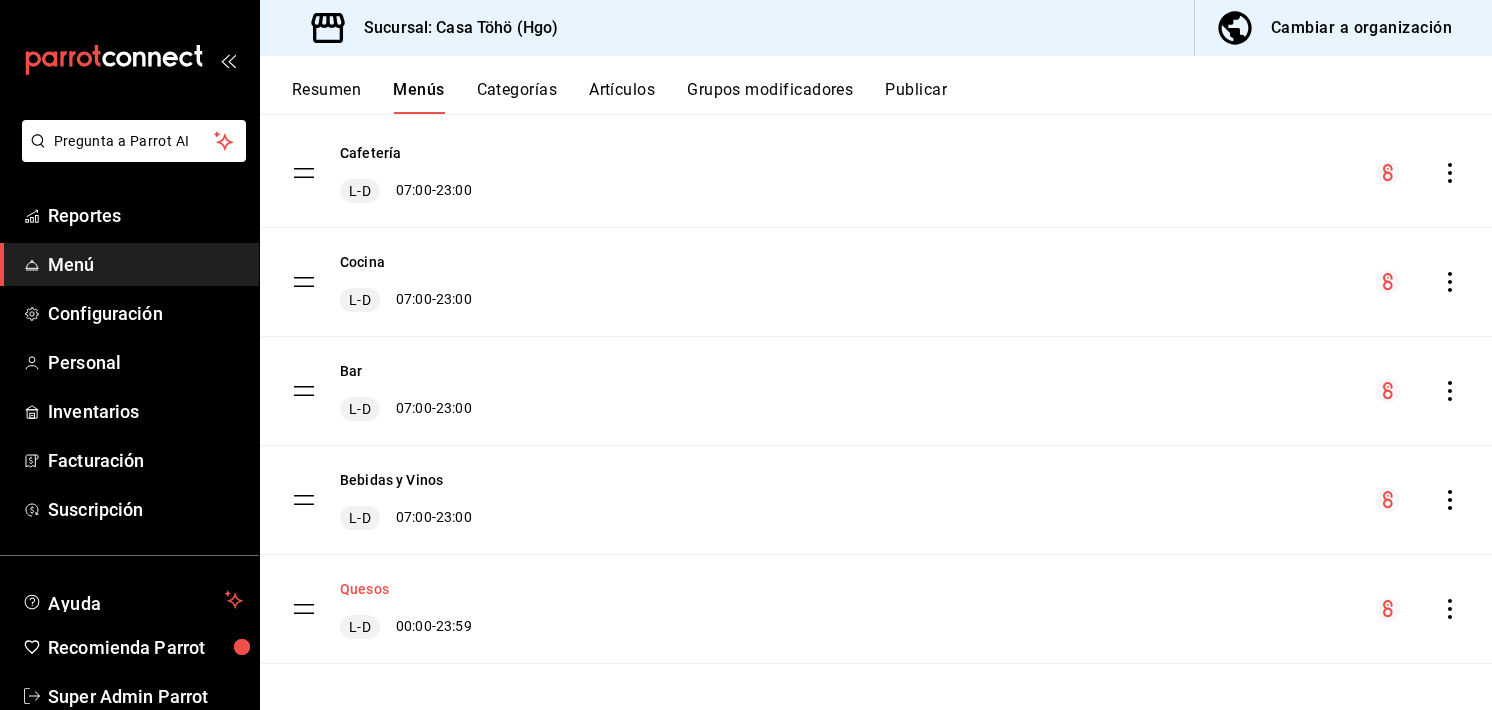 click on "Quesos" at bounding box center (364, 589) 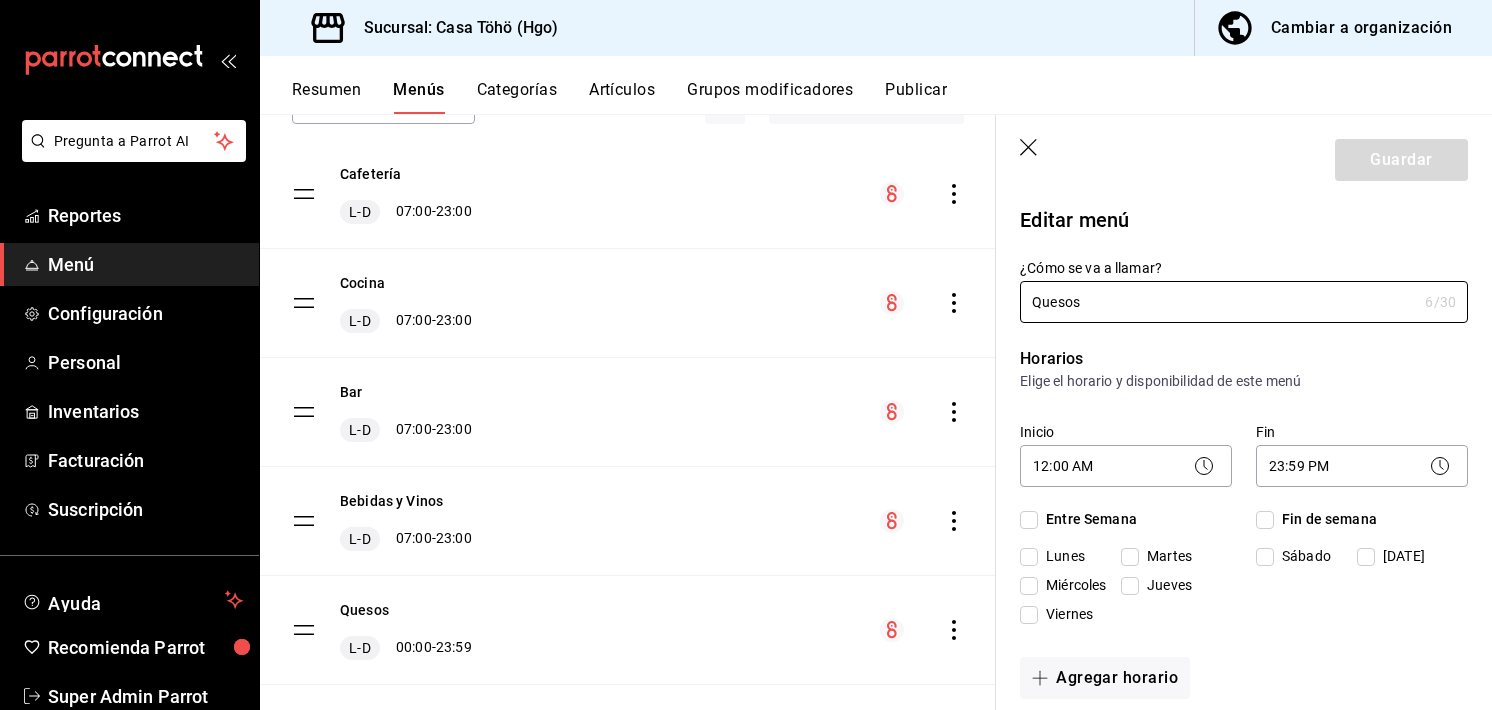 checkbox on "true" 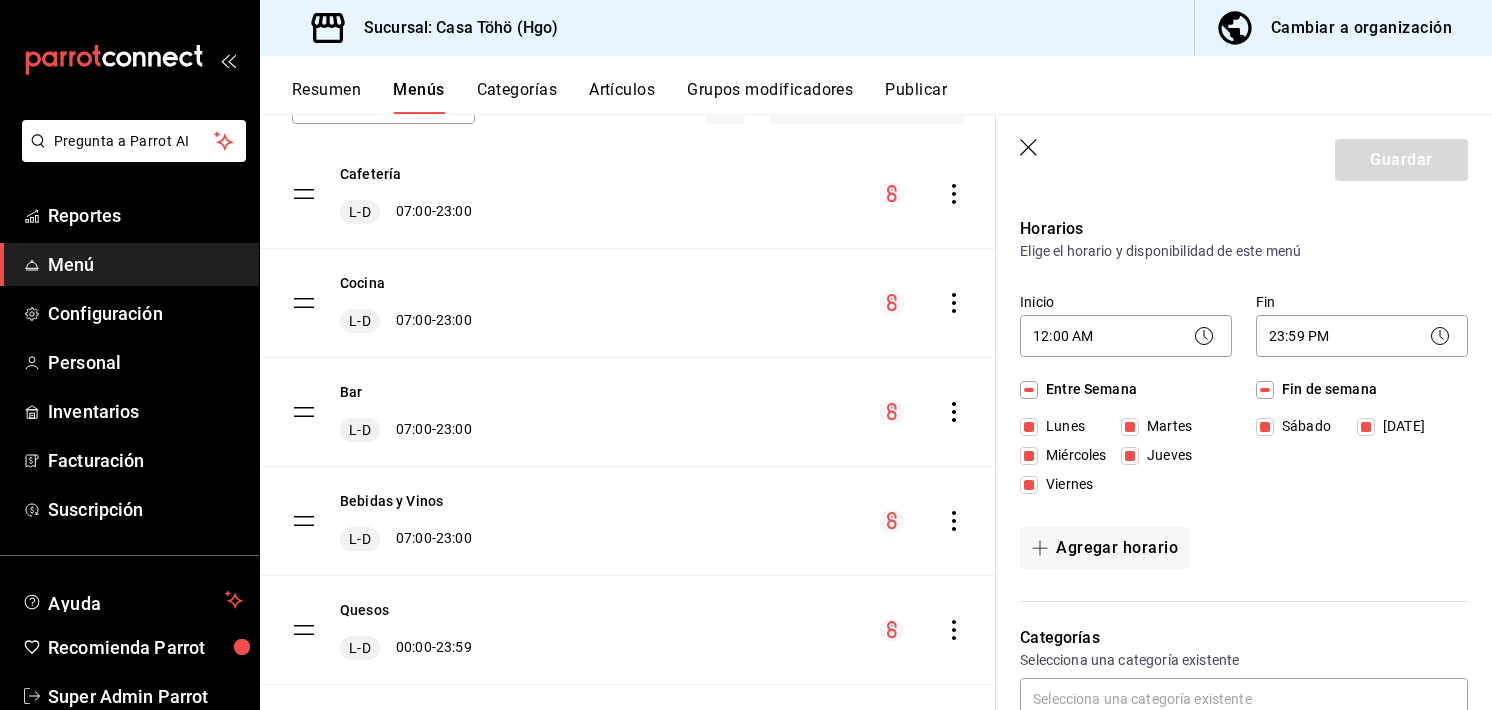 scroll, scrollTop: 0, scrollLeft: 0, axis: both 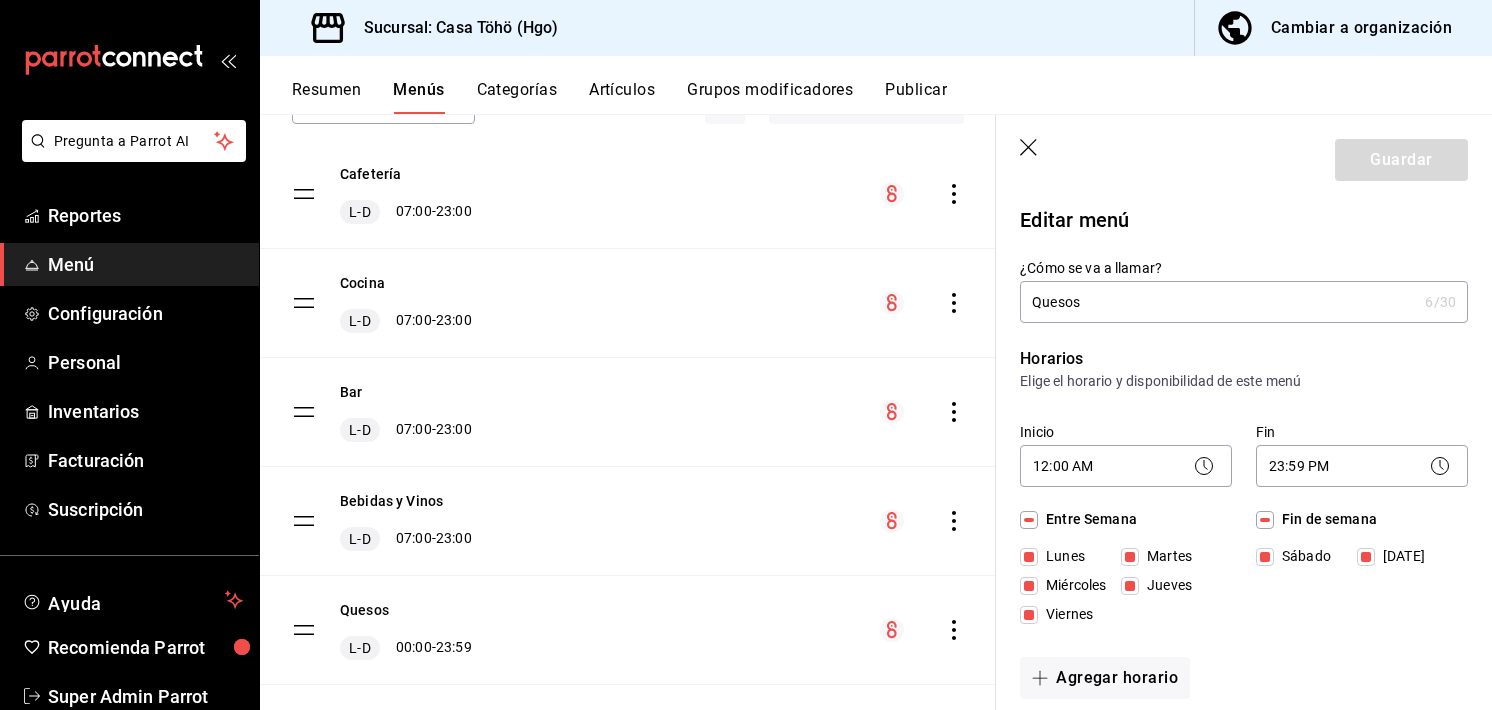 click 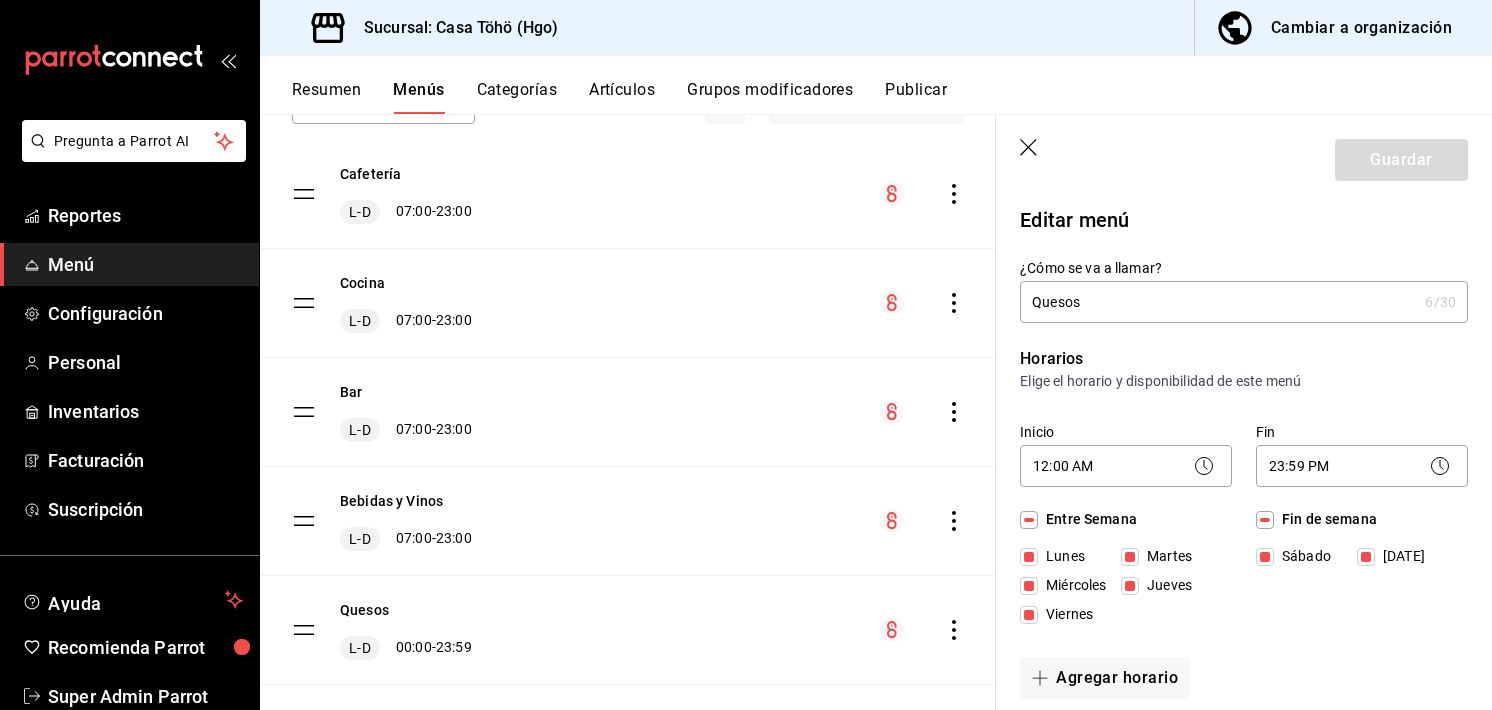 type 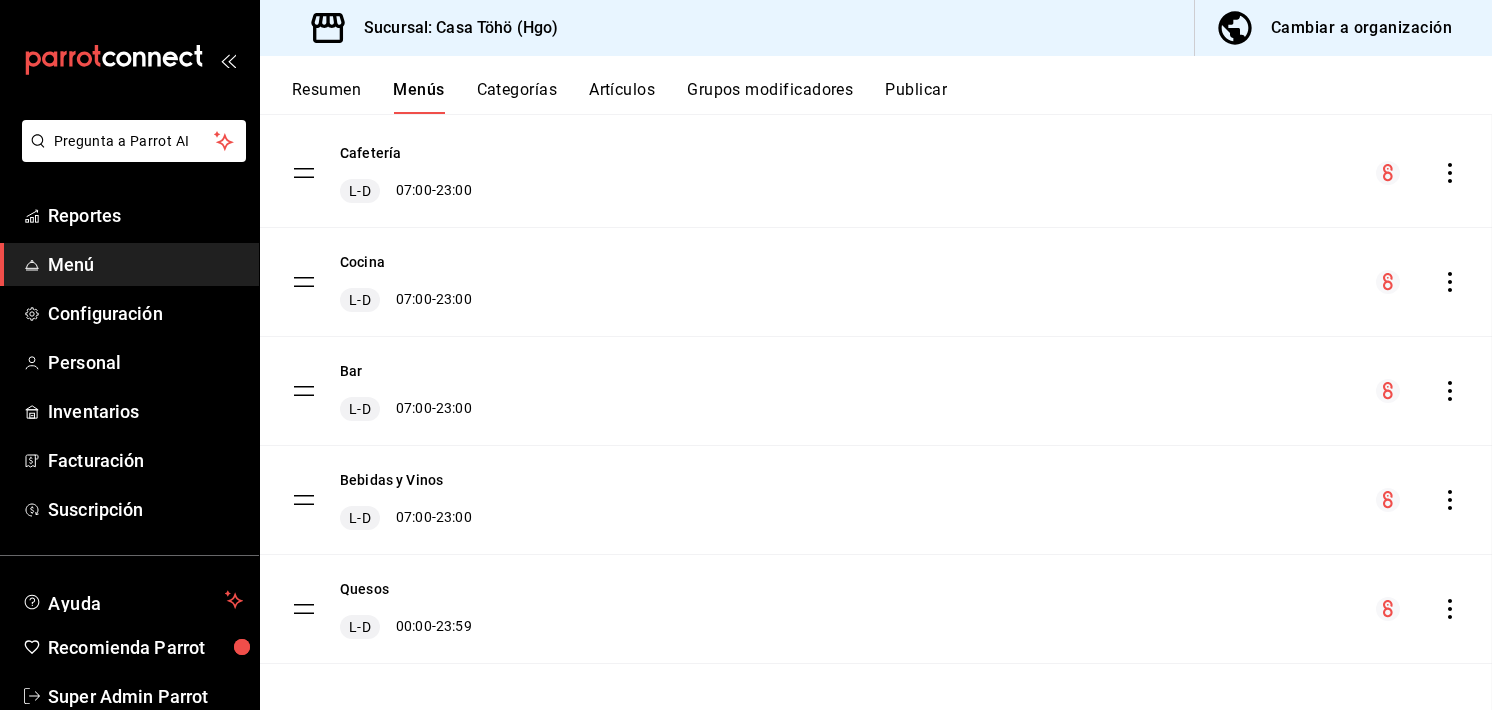 checkbox on "false" 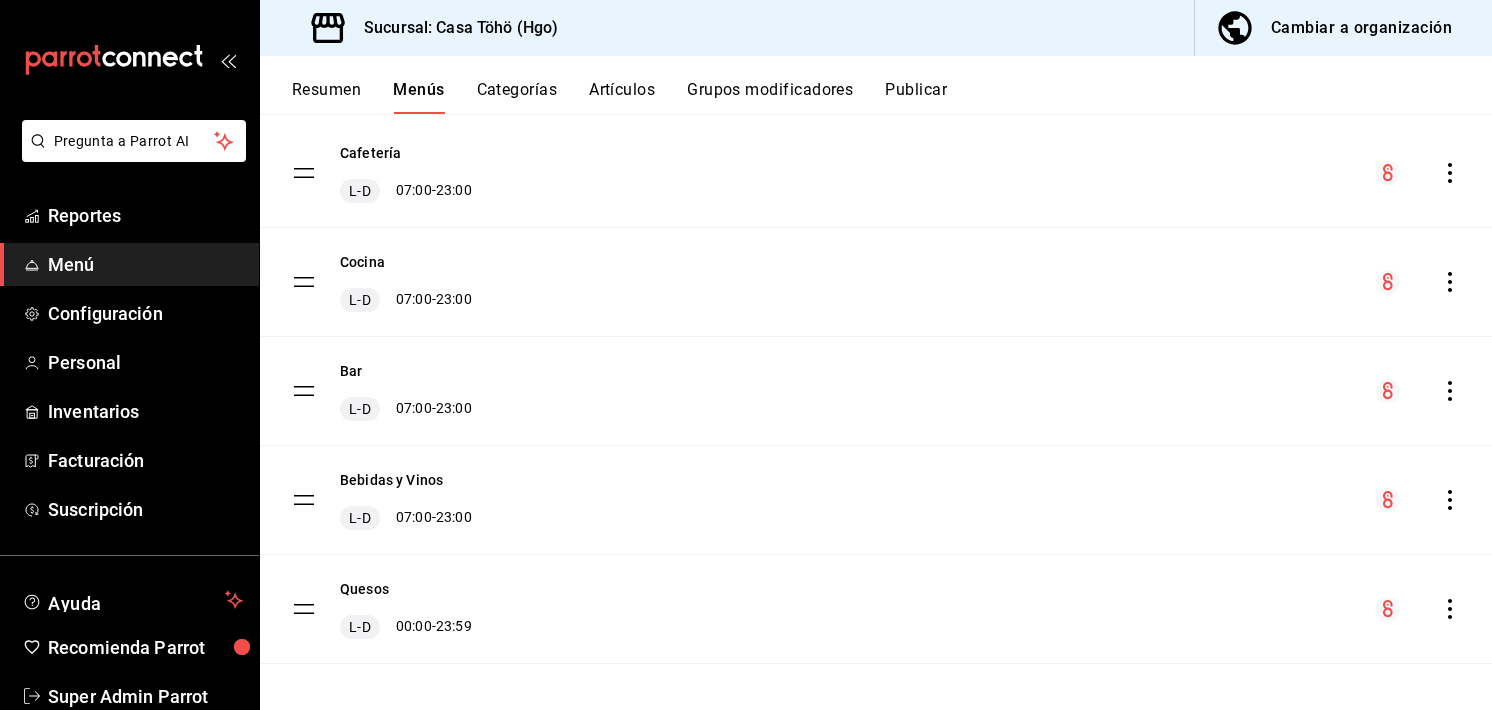 drag, startPoint x: 708, startPoint y: 111, endPoint x: 594, endPoint y: 146, distance: 119.25183 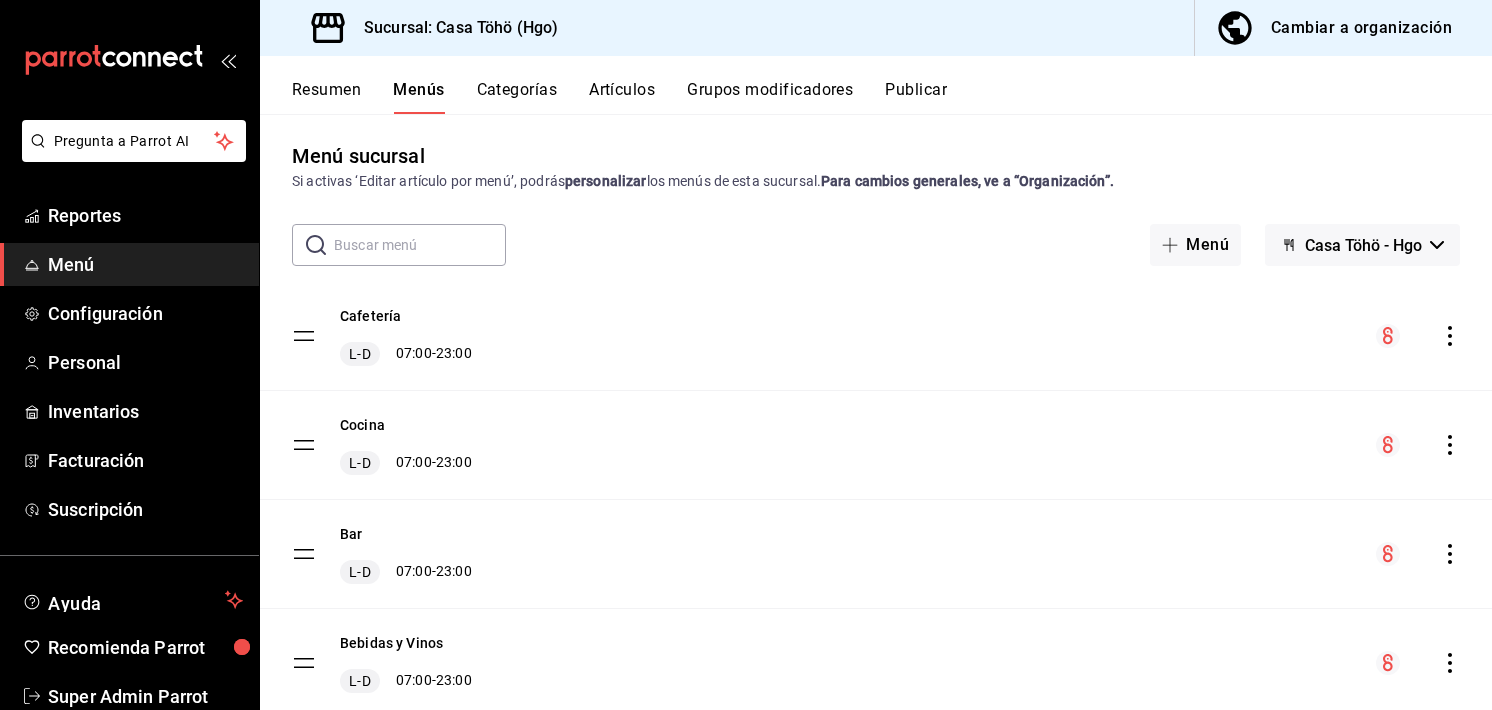 scroll, scrollTop: 0, scrollLeft: 0, axis: both 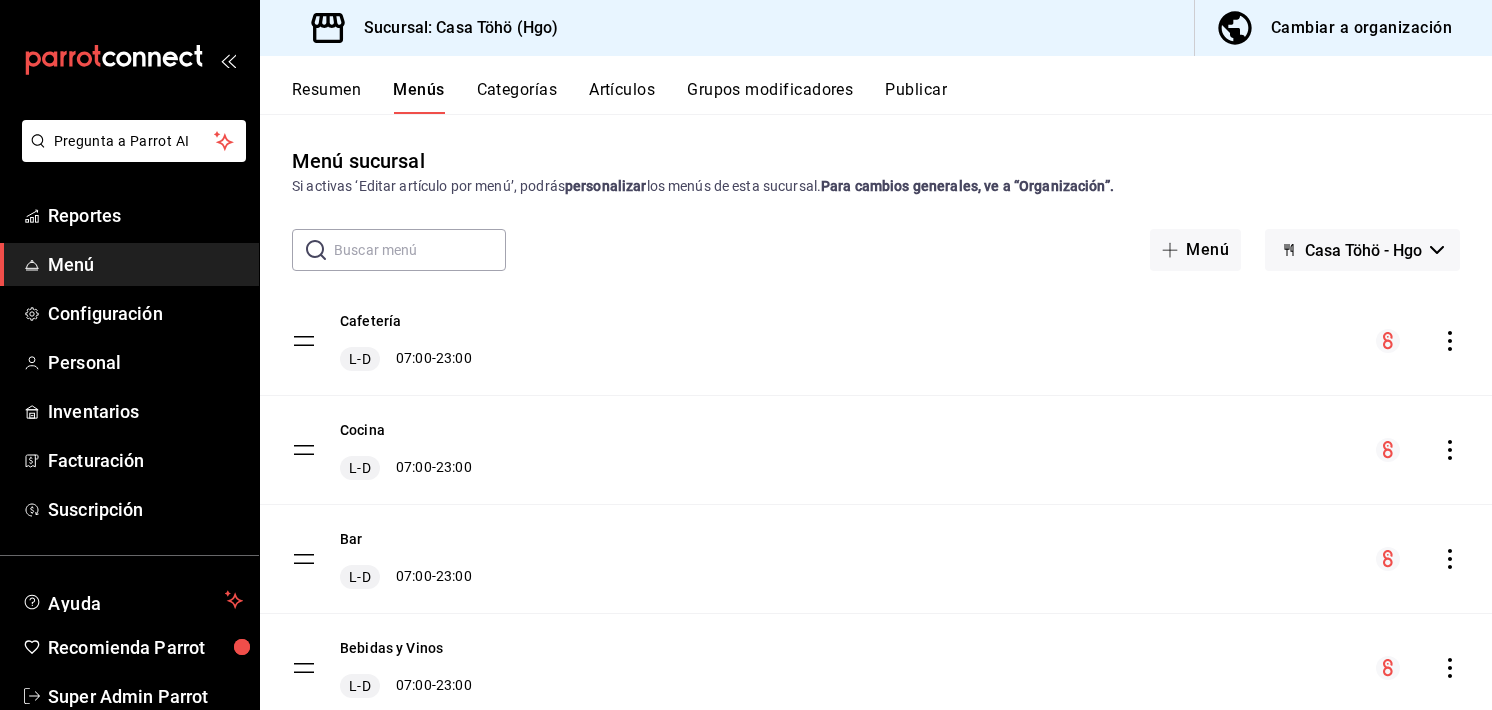 click on "Menú sucursal Si activas ‘Editar artículo por menú’, podrás  personalizar  los menús de esta sucursal.  Para cambios generales, ve a “Organización”. ​ ​ Menú Casa Töhö - Hgo Cafetería L-D 07:00  -  23:00 Cocina L-D 07:00  -  23:00 Bar L-D 07:00  -  23:00 Bebidas y Vinos L-D 07:00  -  23:00 Quesos L-D 00:00  -  23:59" at bounding box center (876, 427) 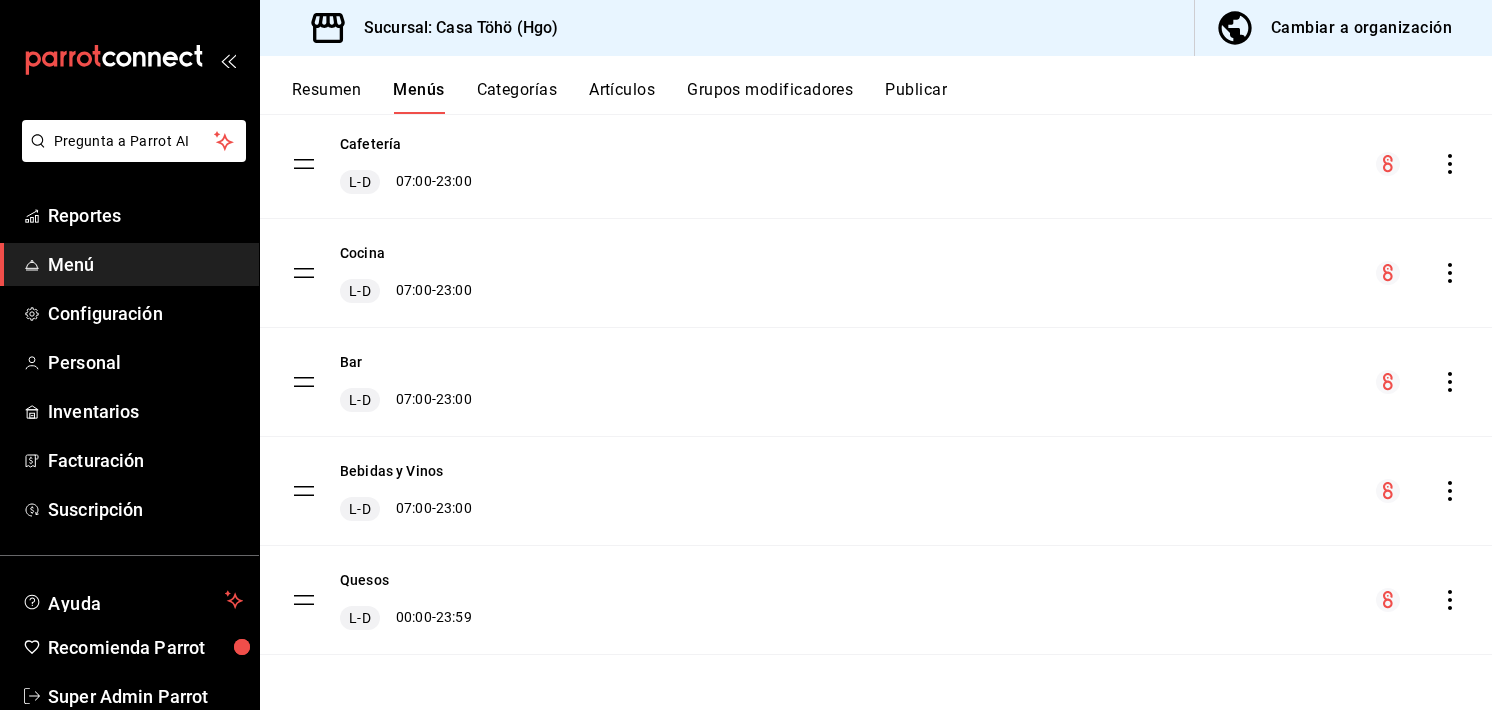 click on "Cafetería L-D 07:00  -  23:00" at bounding box center [876, 164] 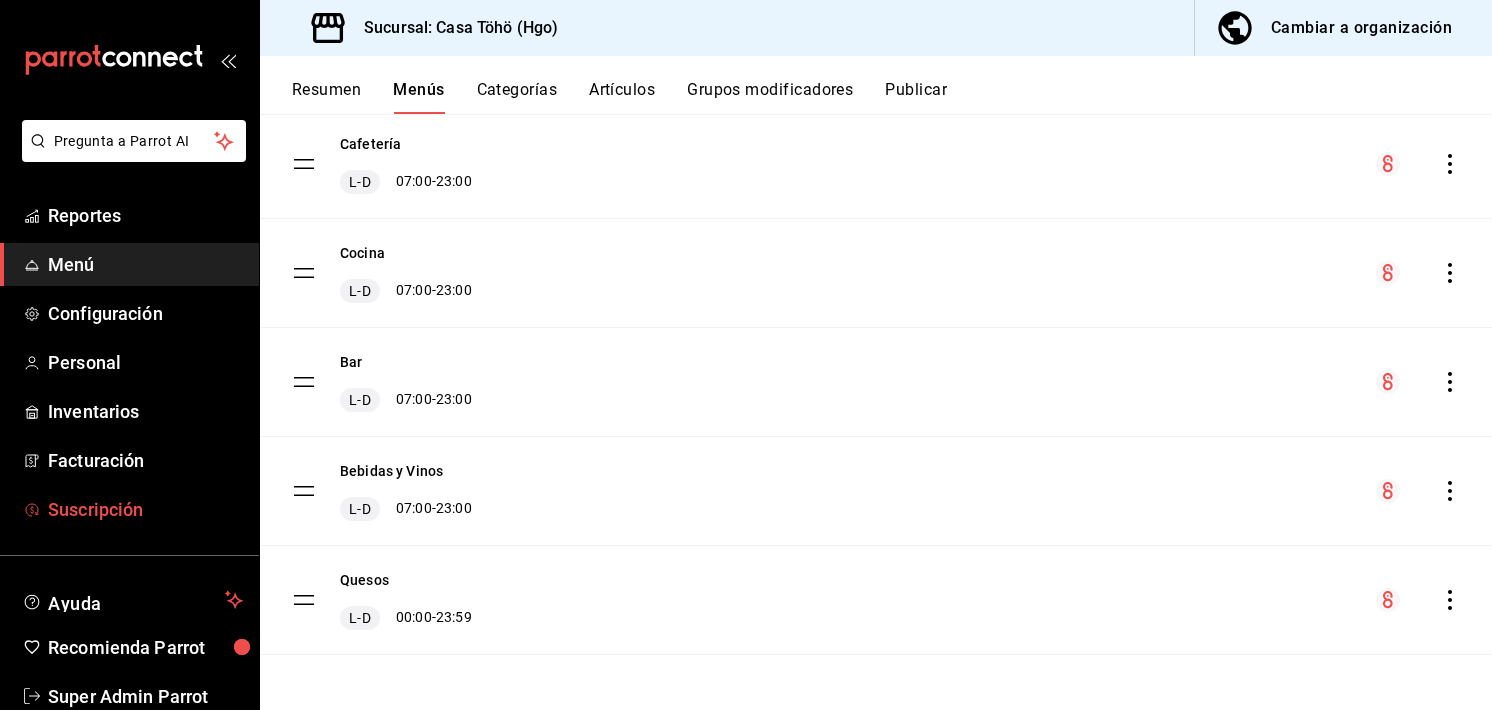 scroll, scrollTop: 44, scrollLeft: 0, axis: vertical 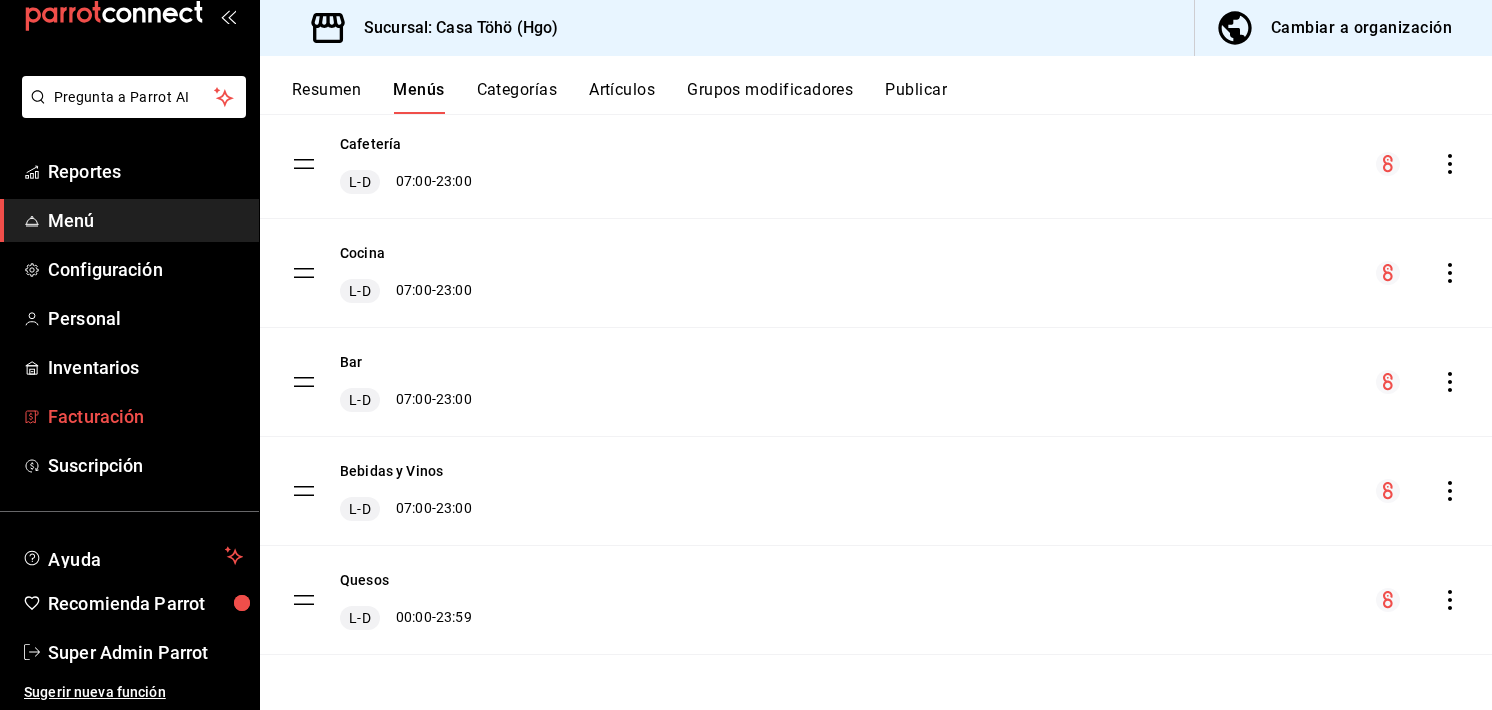 click on "Facturación" at bounding box center [145, 416] 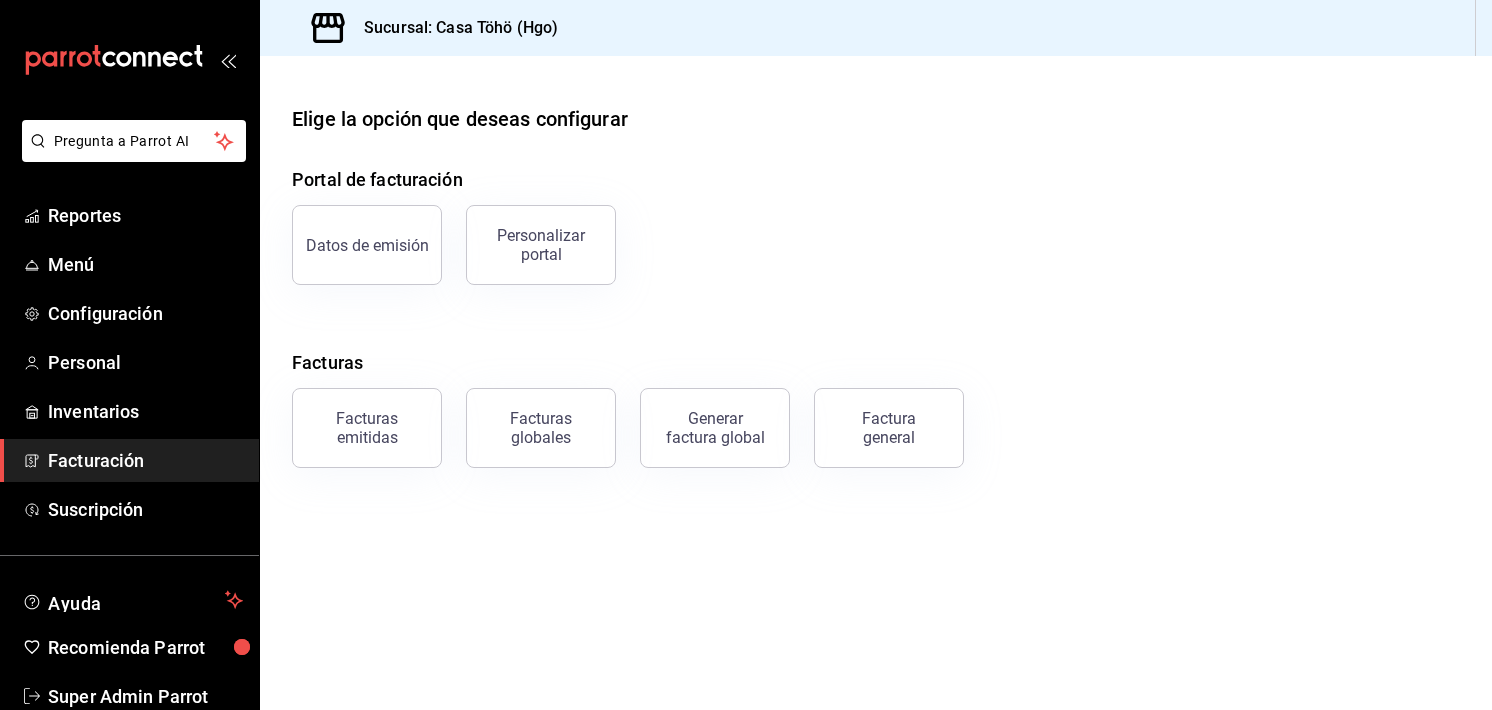 click on "Portal de facturación Datos de emisión Personalizar portal Facturas Facturas emitidas Facturas globales Generar factura global Factura general" at bounding box center (876, 317) 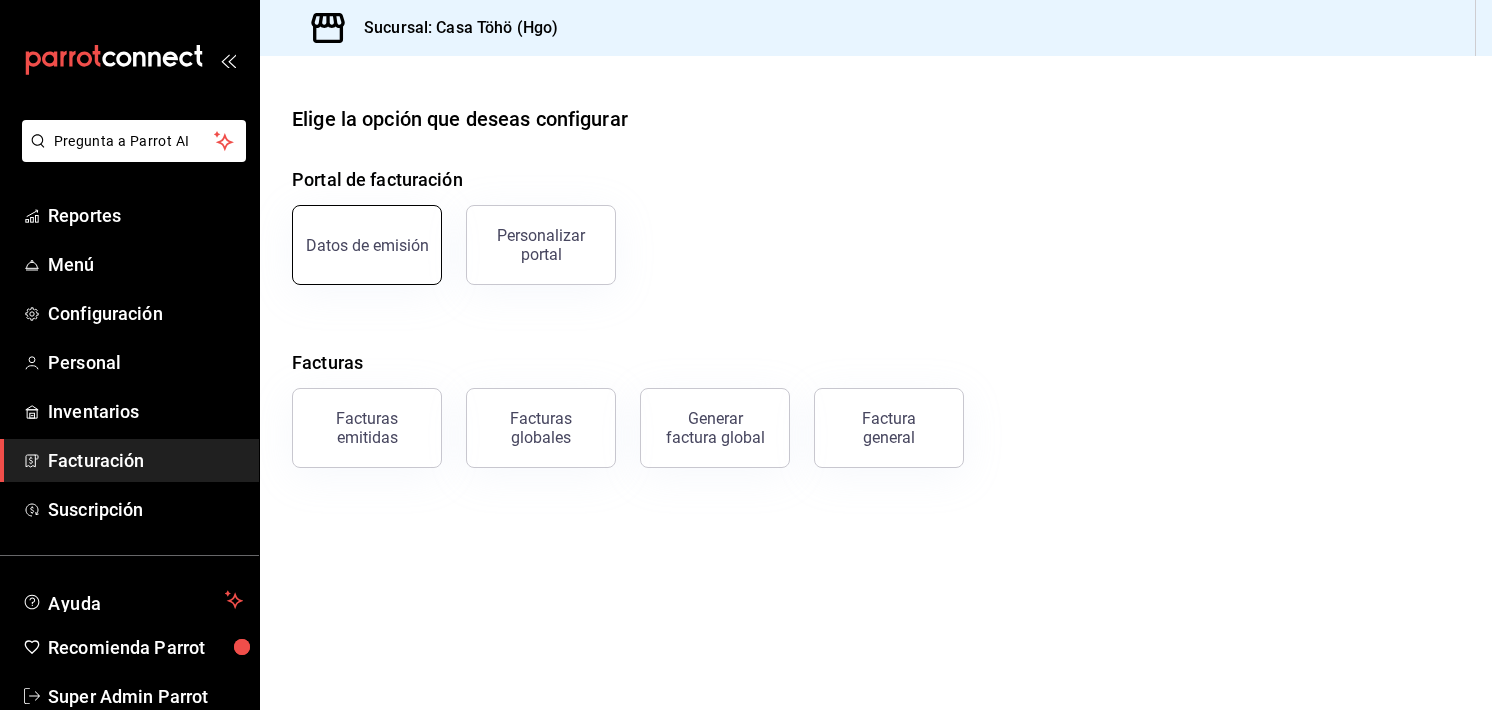 click on "Datos de emisión" at bounding box center (367, 245) 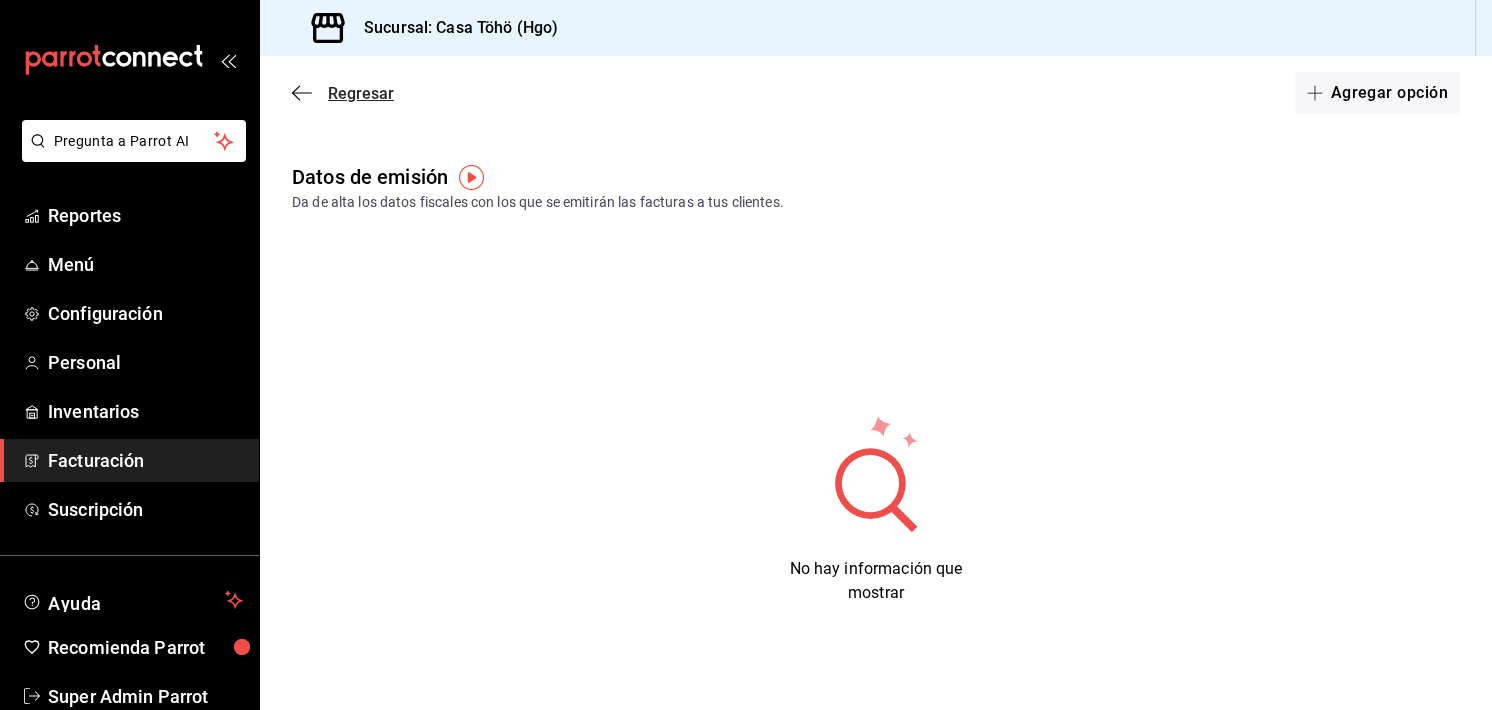 click 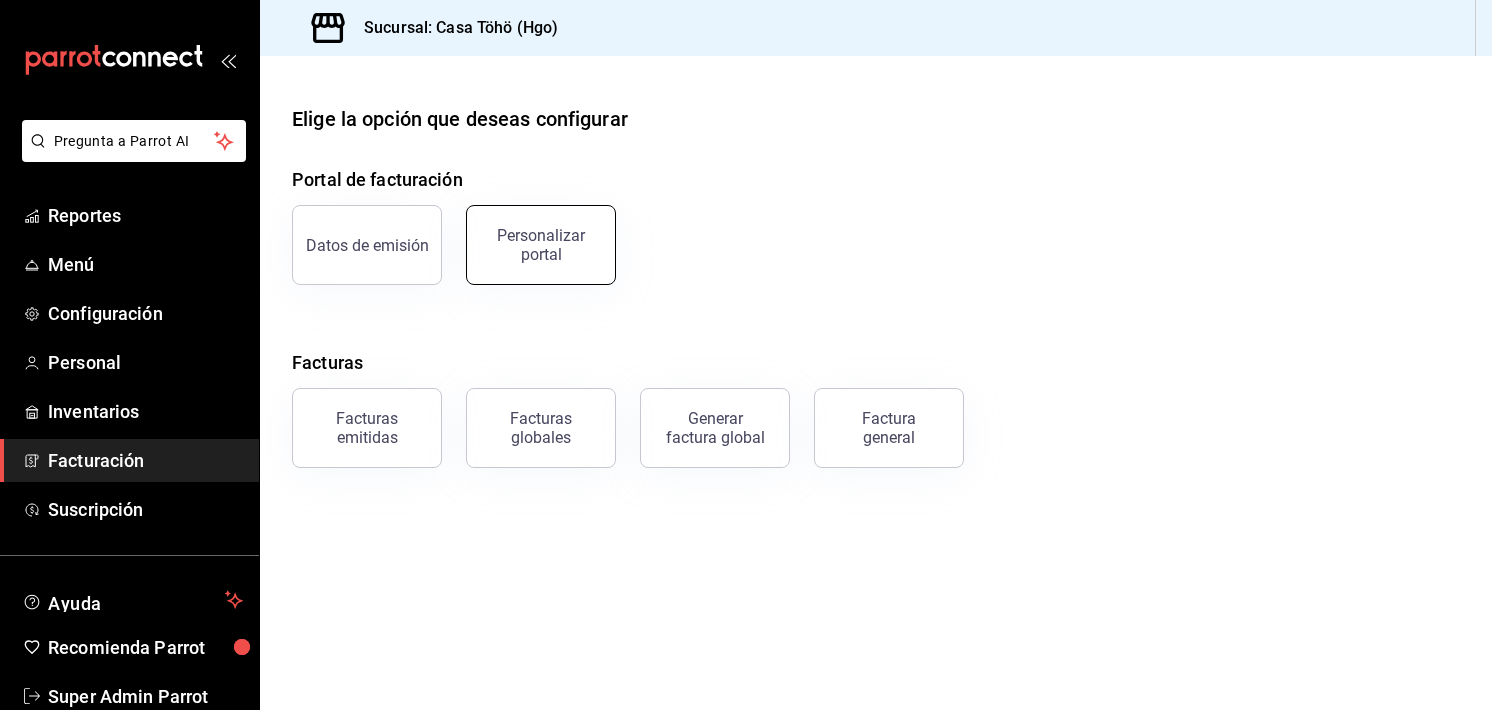 click on "Personalizar portal" at bounding box center [541, 245] 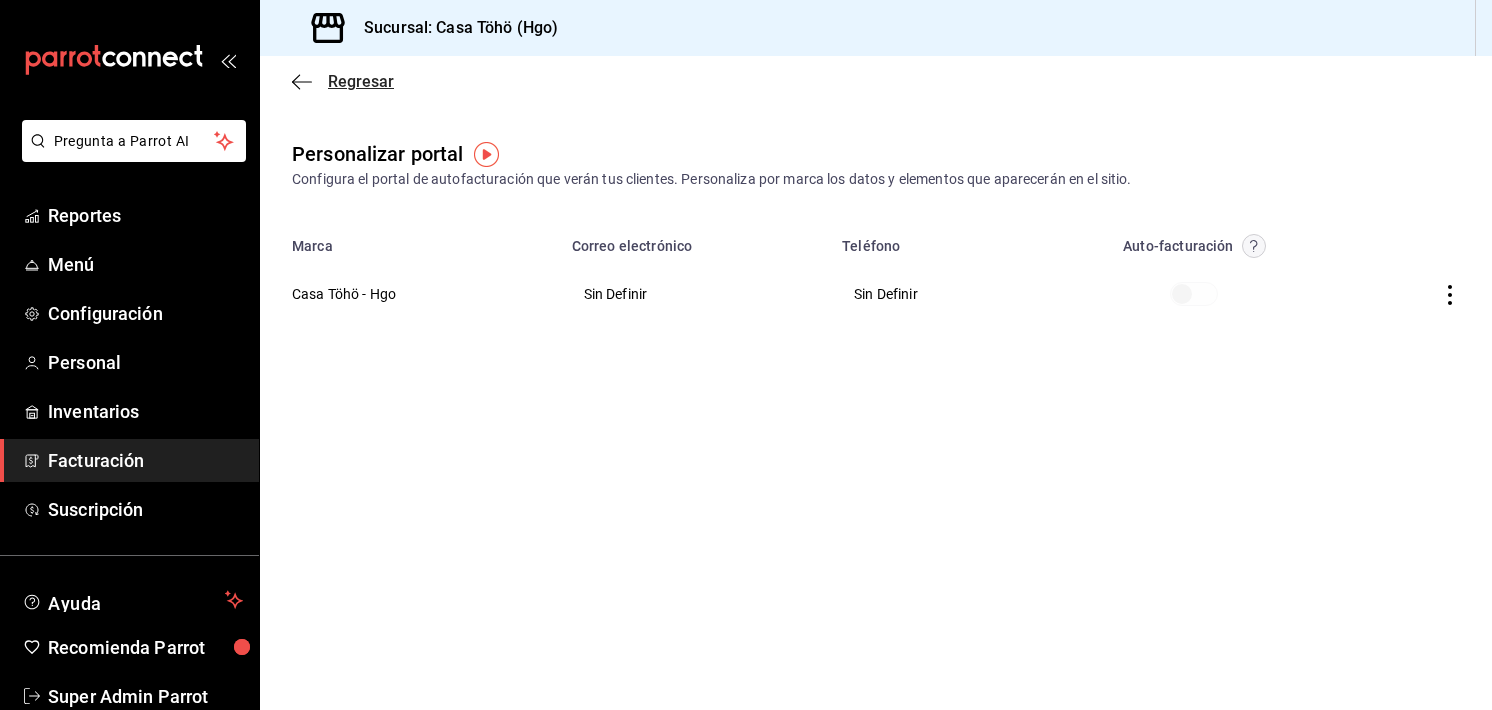 click 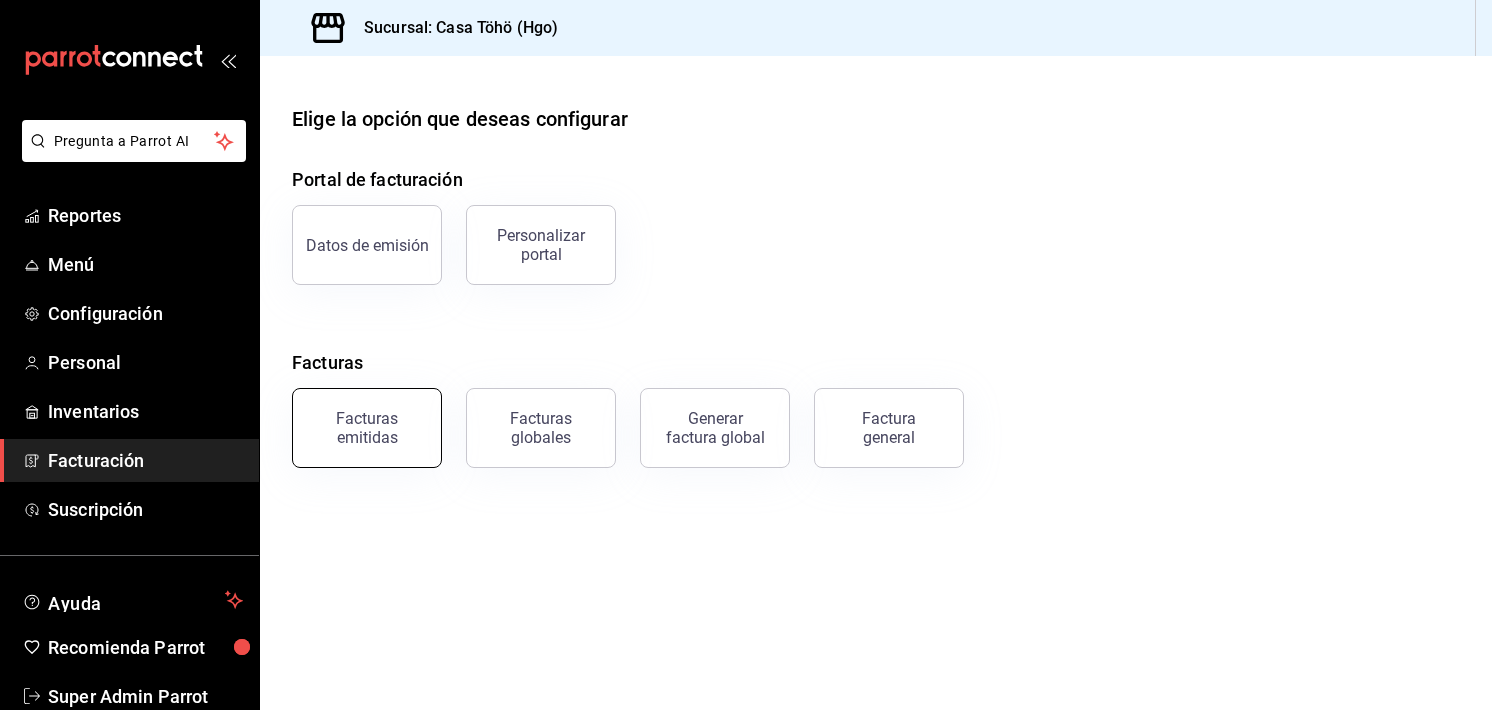click on "Facturas emitidas" at bounding box center [367, 428] 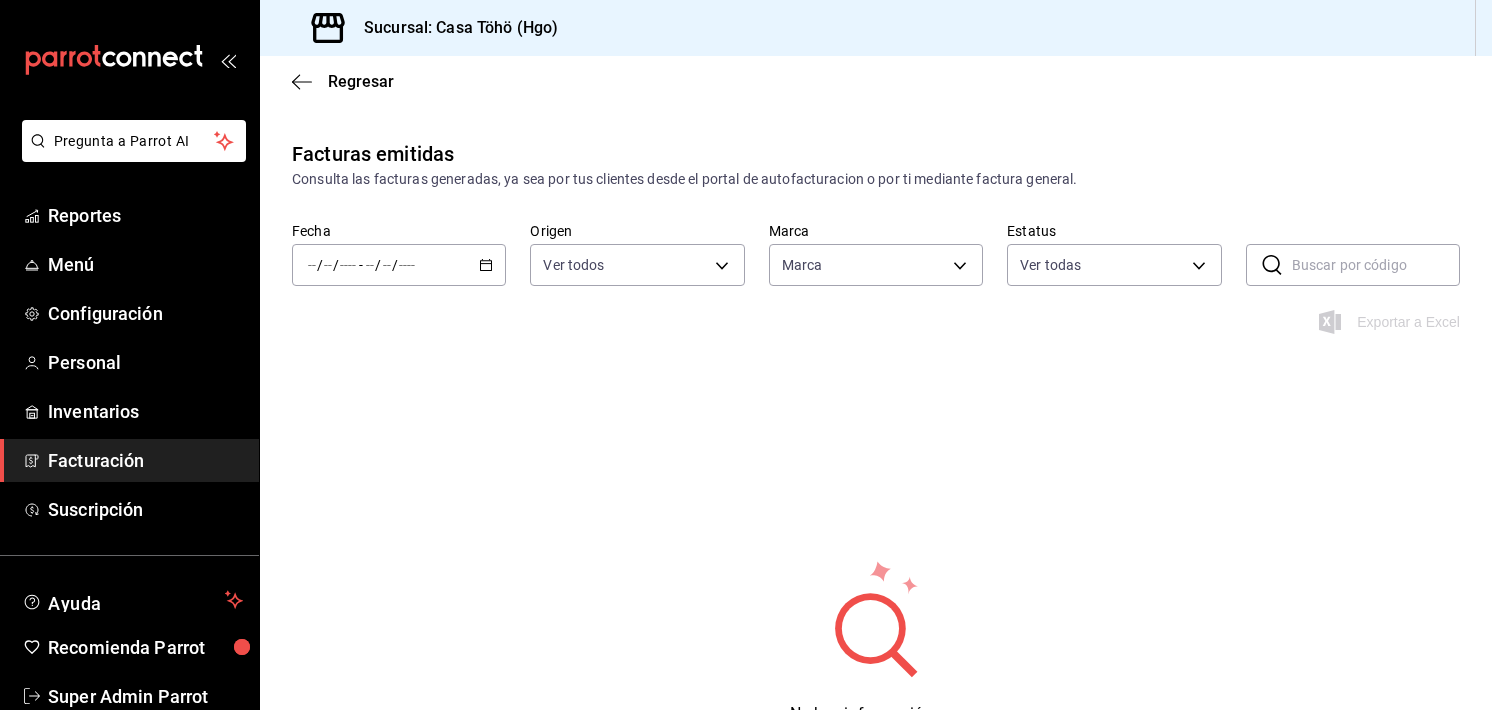 type on "3863094e-80de-4485-9a79-27000a153f73" 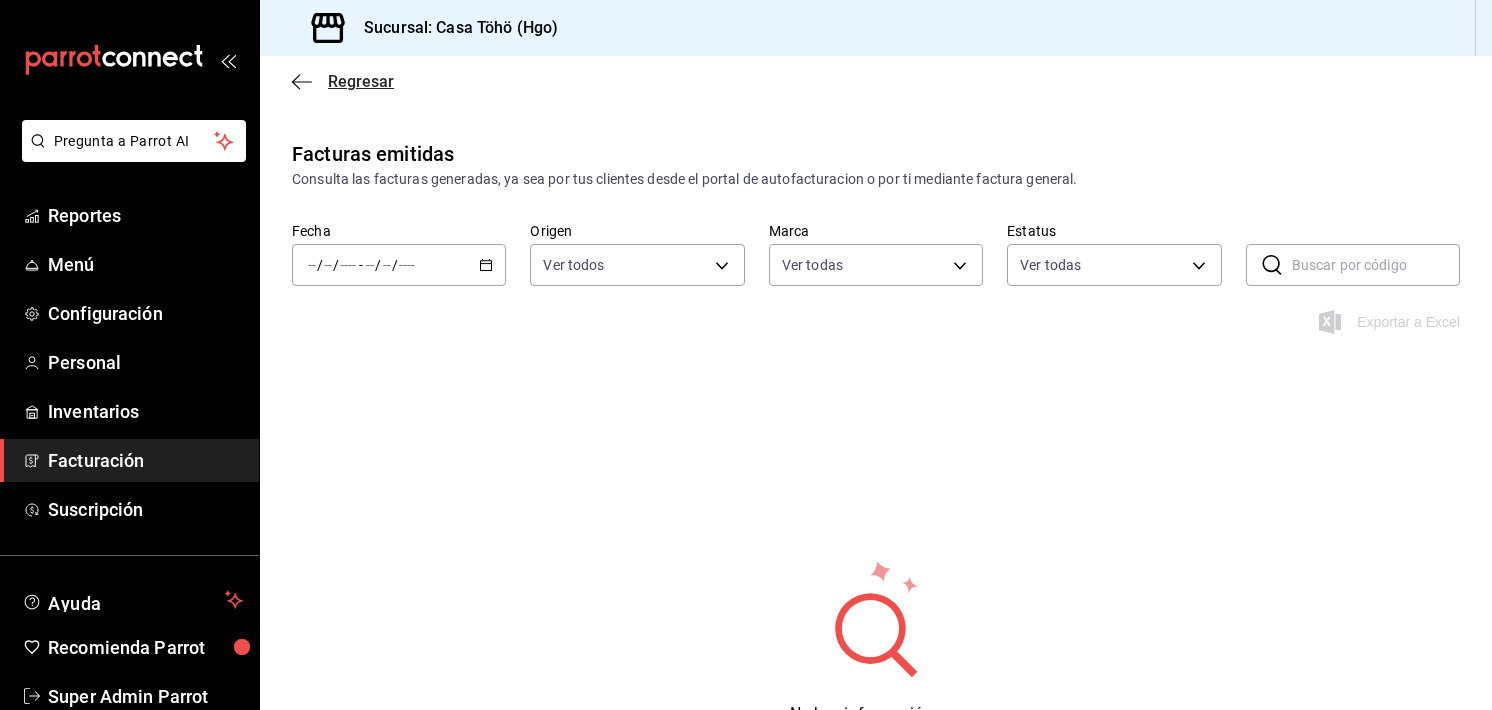 click 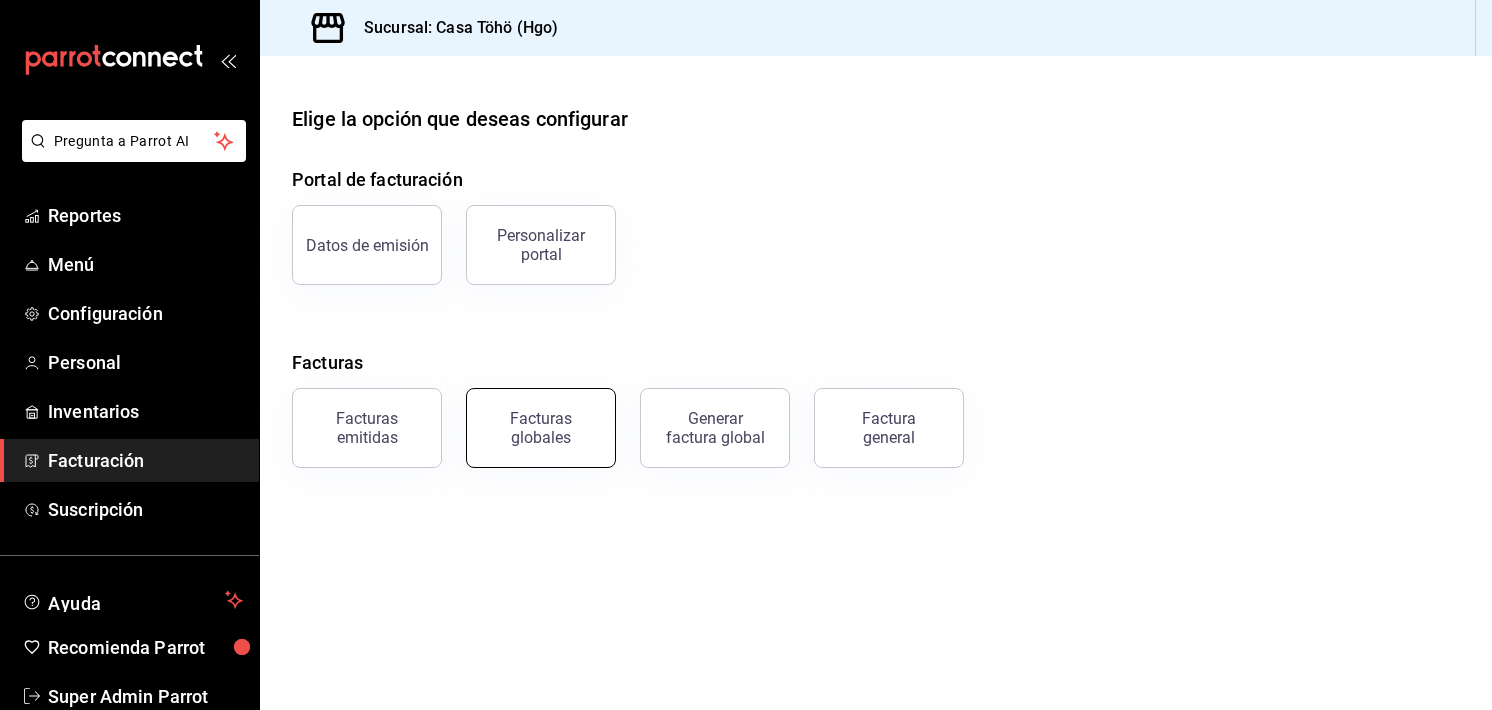 click on "Facturas globales" at bounding box center (541, 428) 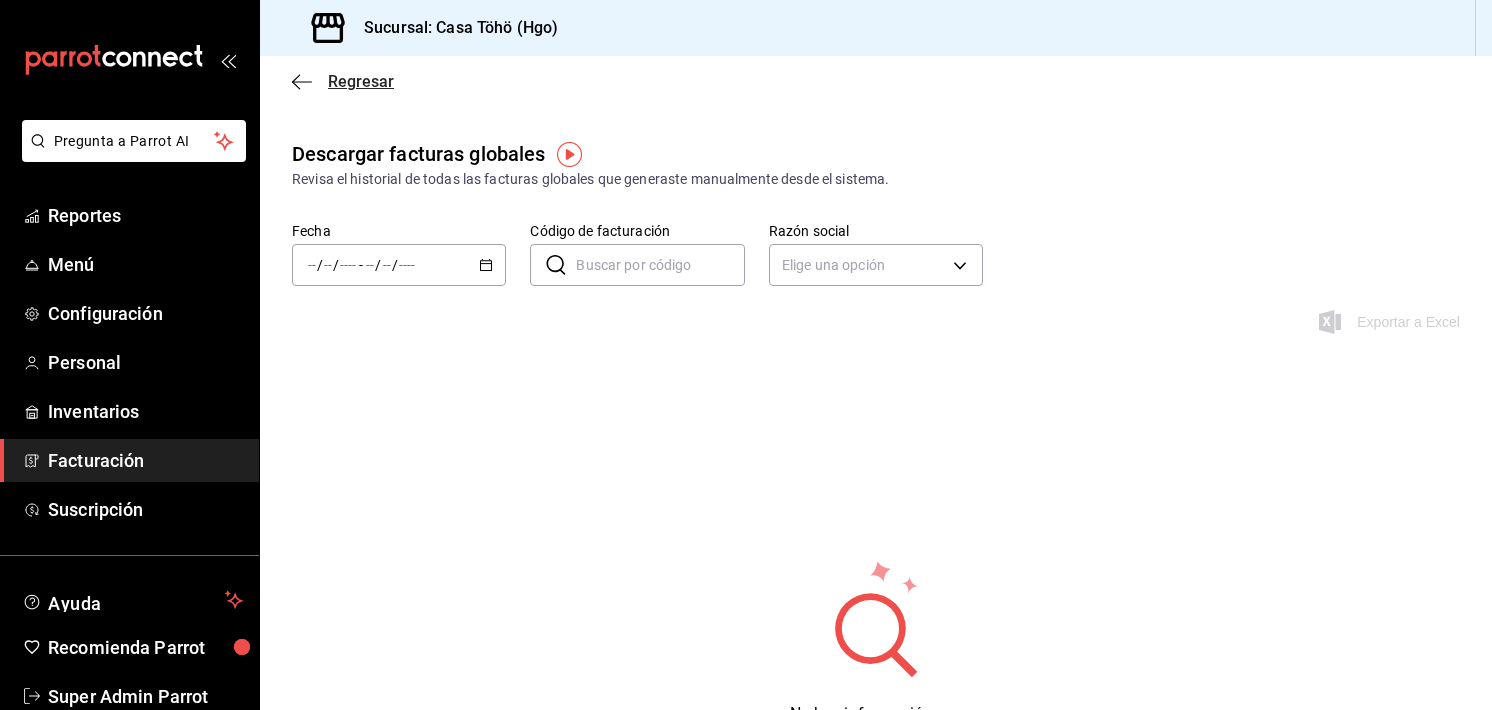 click 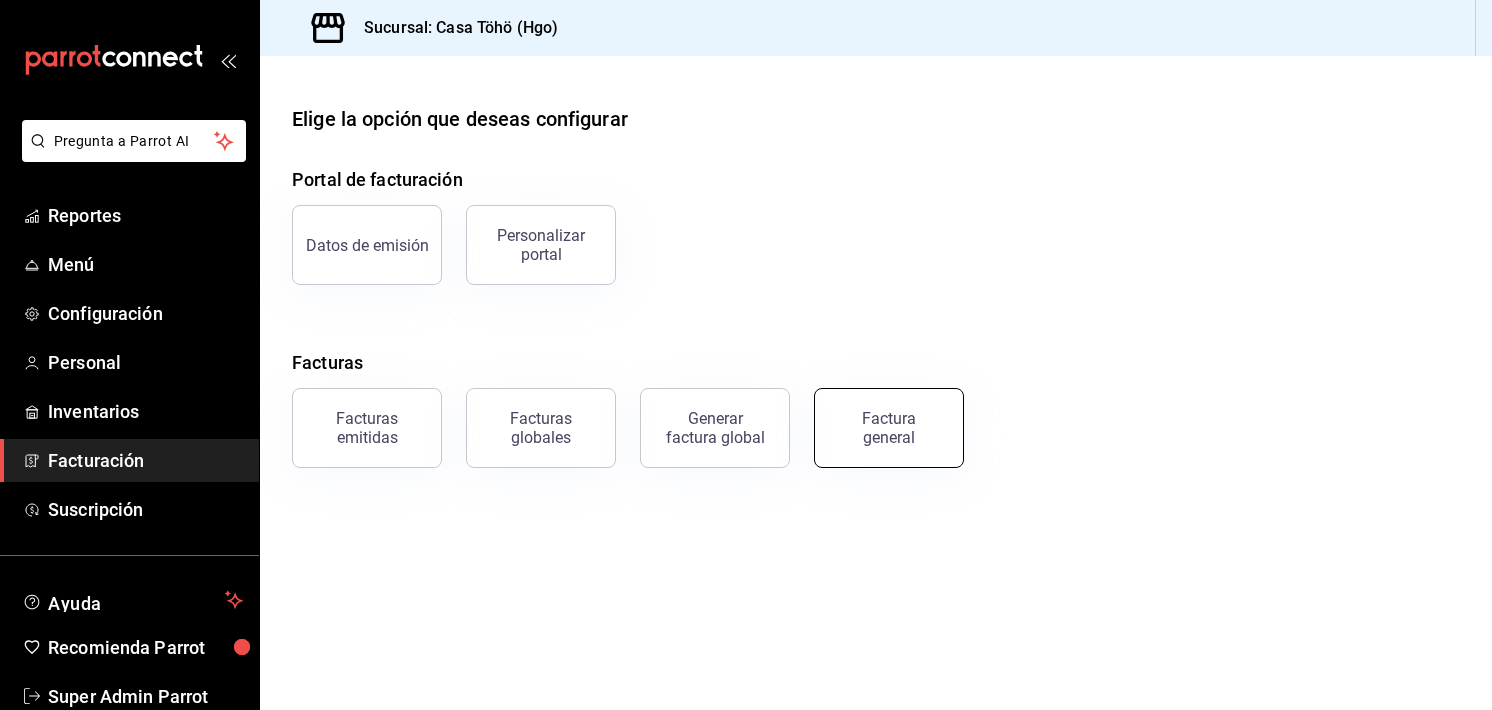 click on "Factura general" at bounding box center [889, 428] 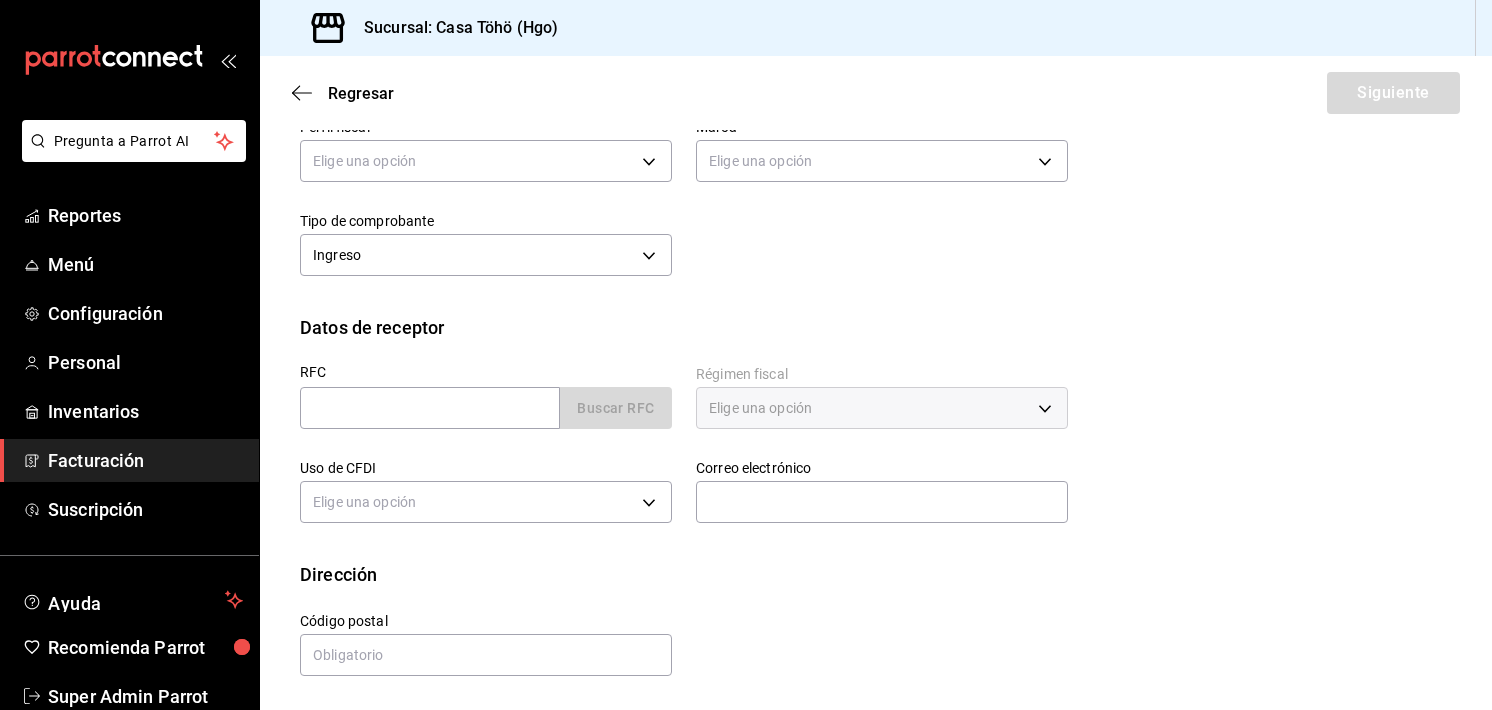 scroll, scrollTop: 0, scrollLeft: 0, axis: both 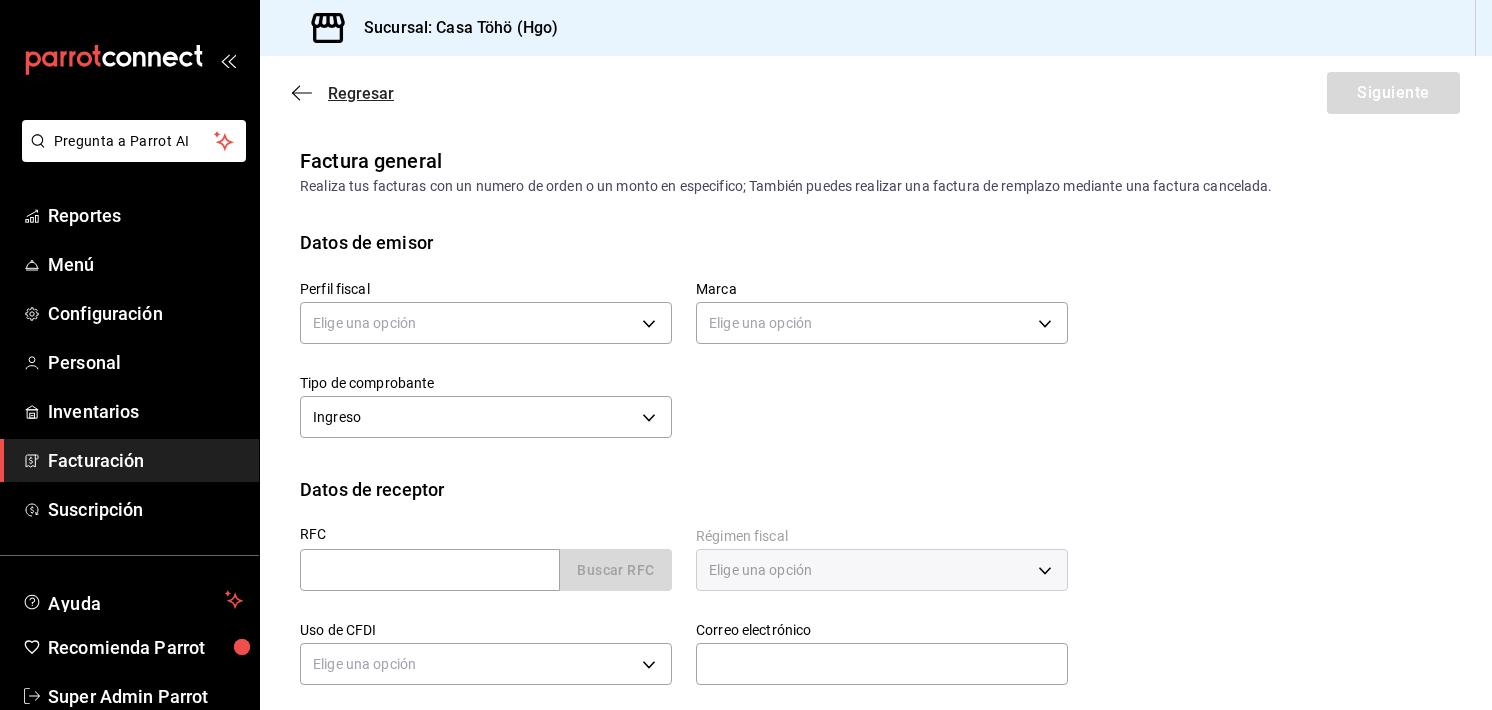 click 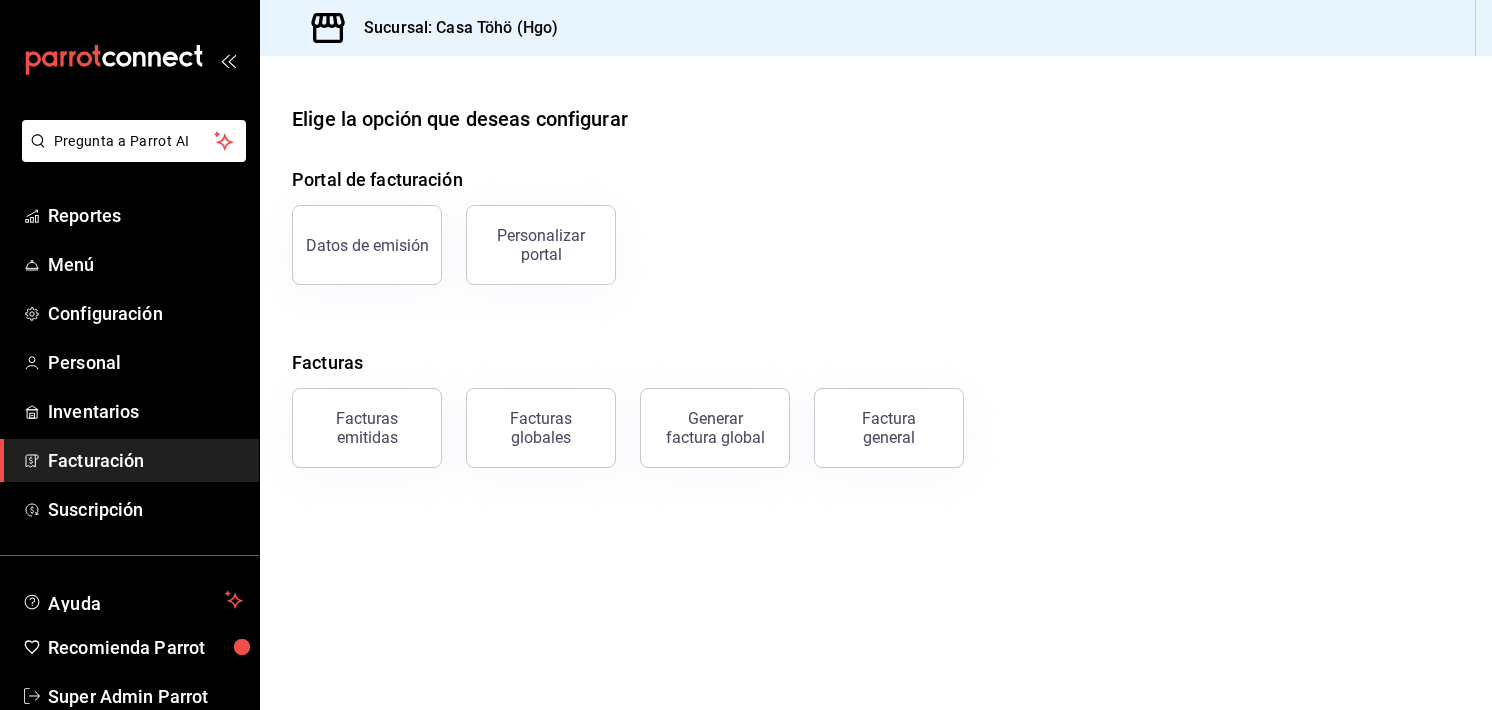 click on "Datos de emisión Personalizar portal" at bounding box center (864, 233) 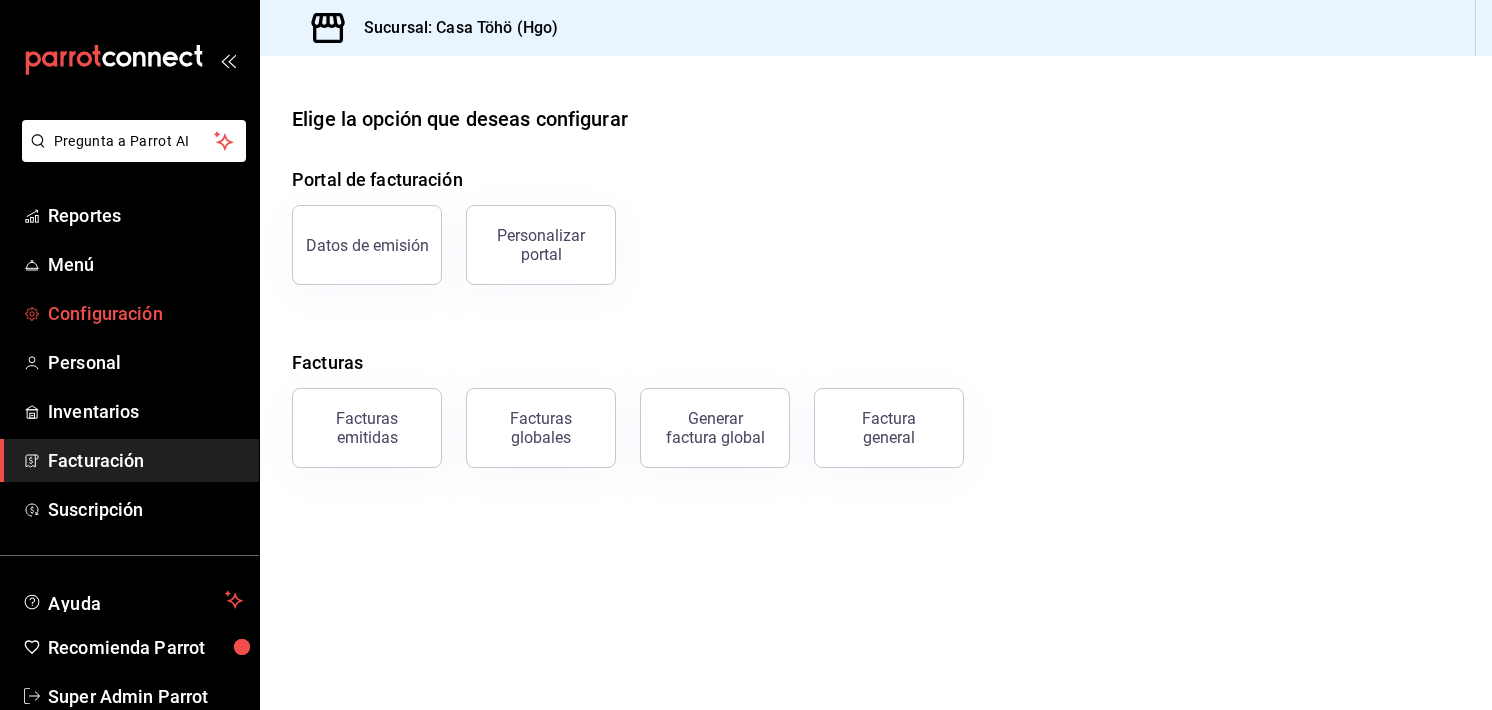 click on "Configuración" at bounding box center (145, 313) 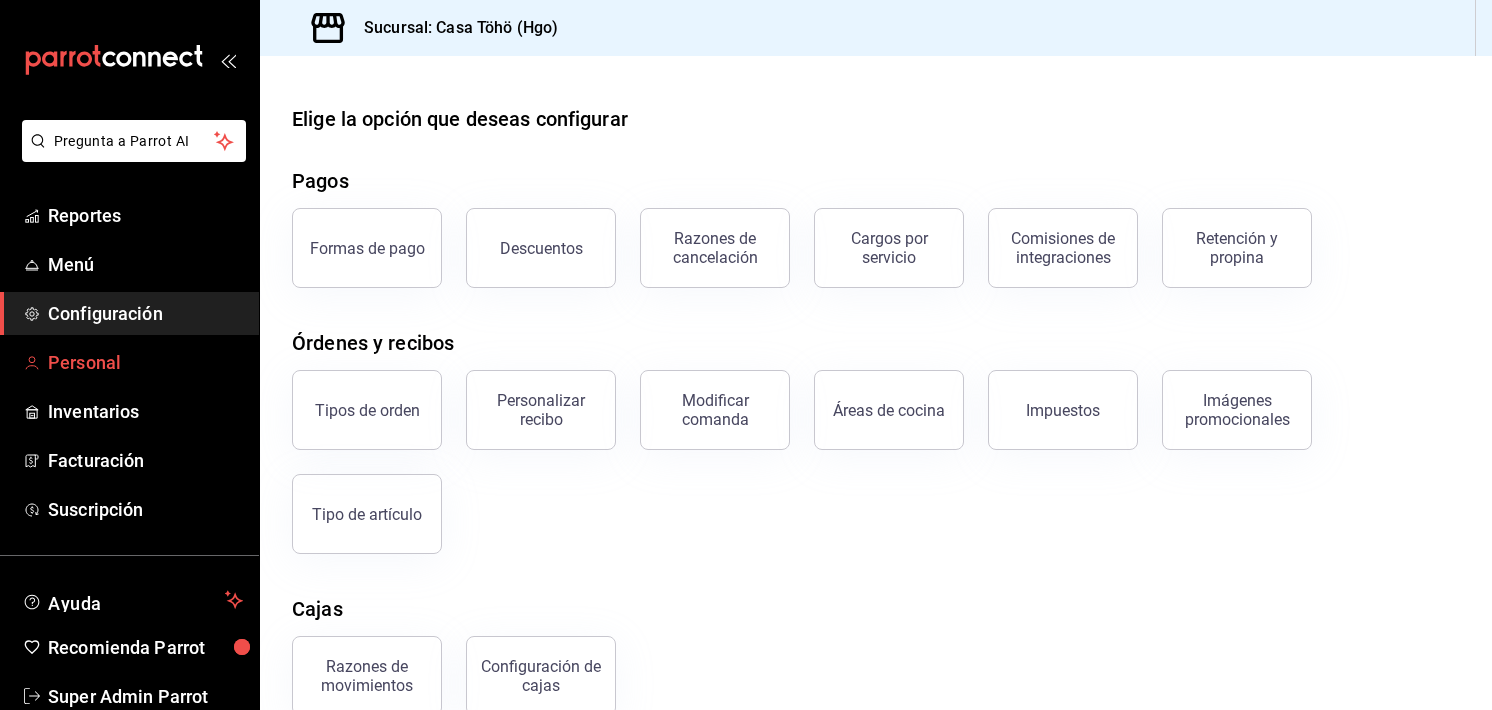 click on "Personal" at bounding box center (145, 362) 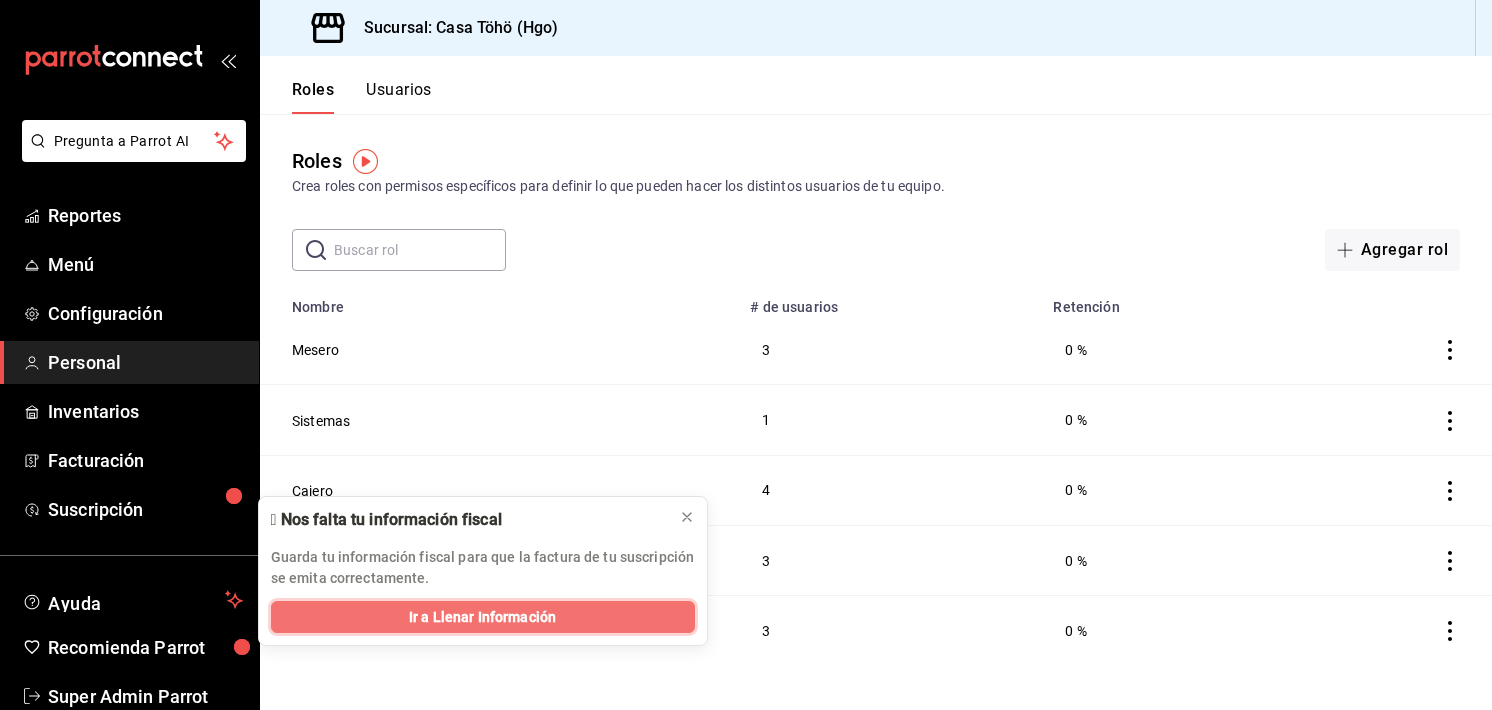 click on "Ir a Llenar Información" at bounding box center (482, 617) 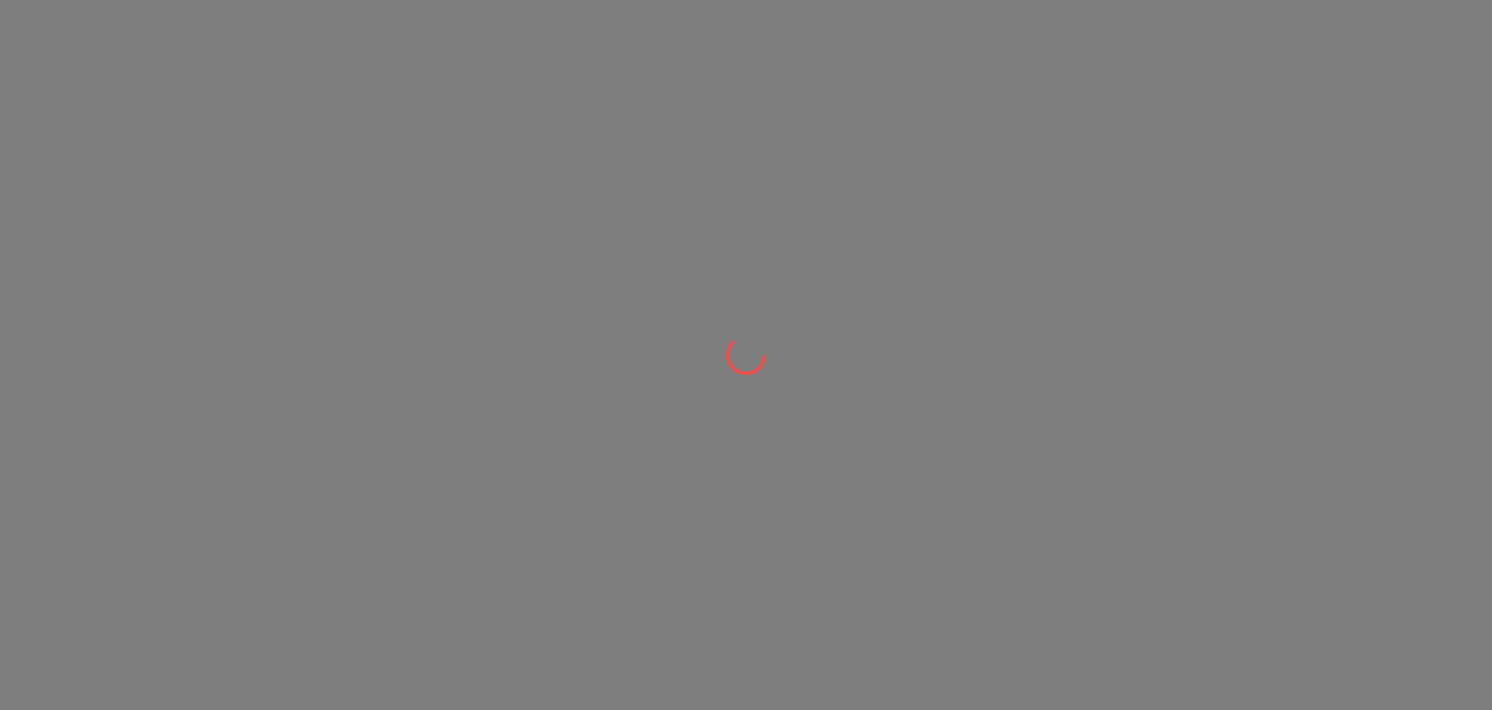 scroll, scrollTop: 0, scrollLeft: 0, axis: both 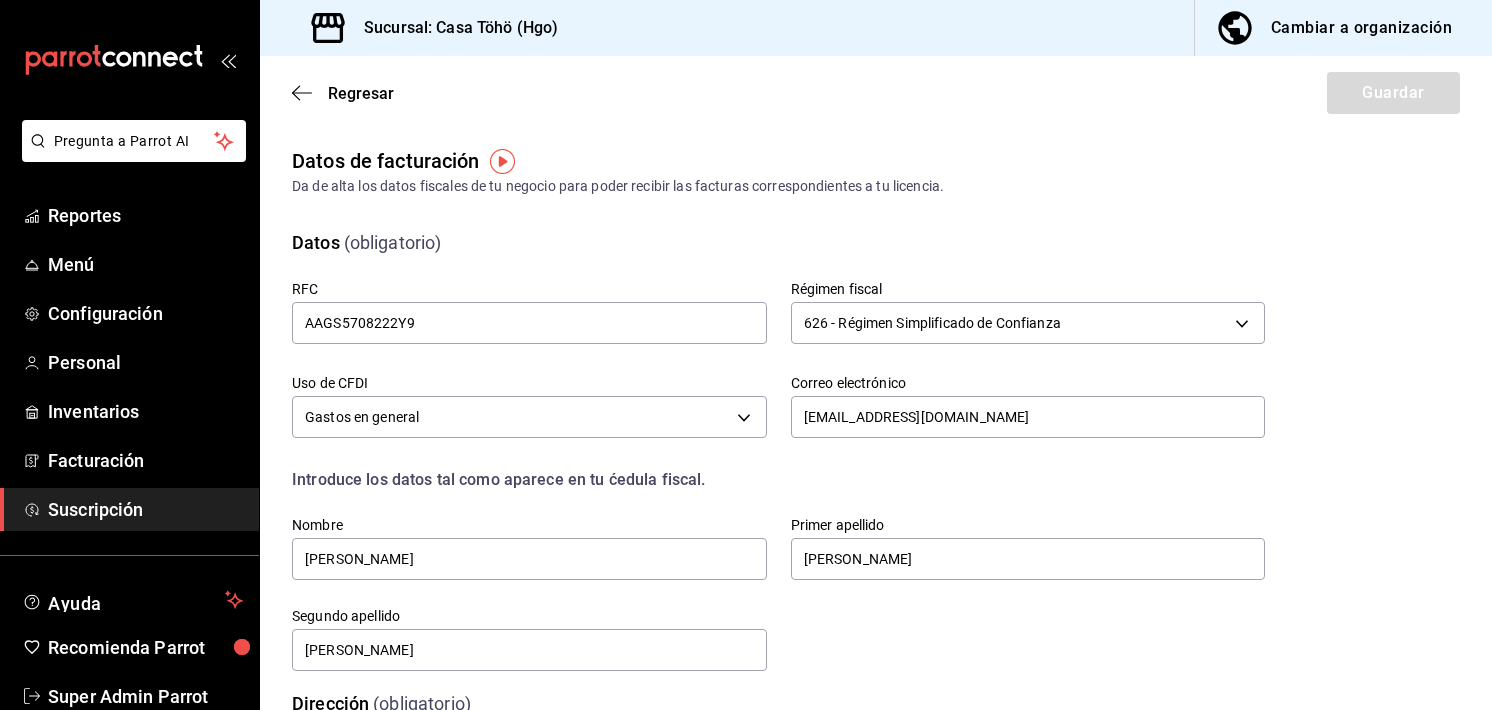 click on "Regresar Guardar" at bounding box center [876, 93] 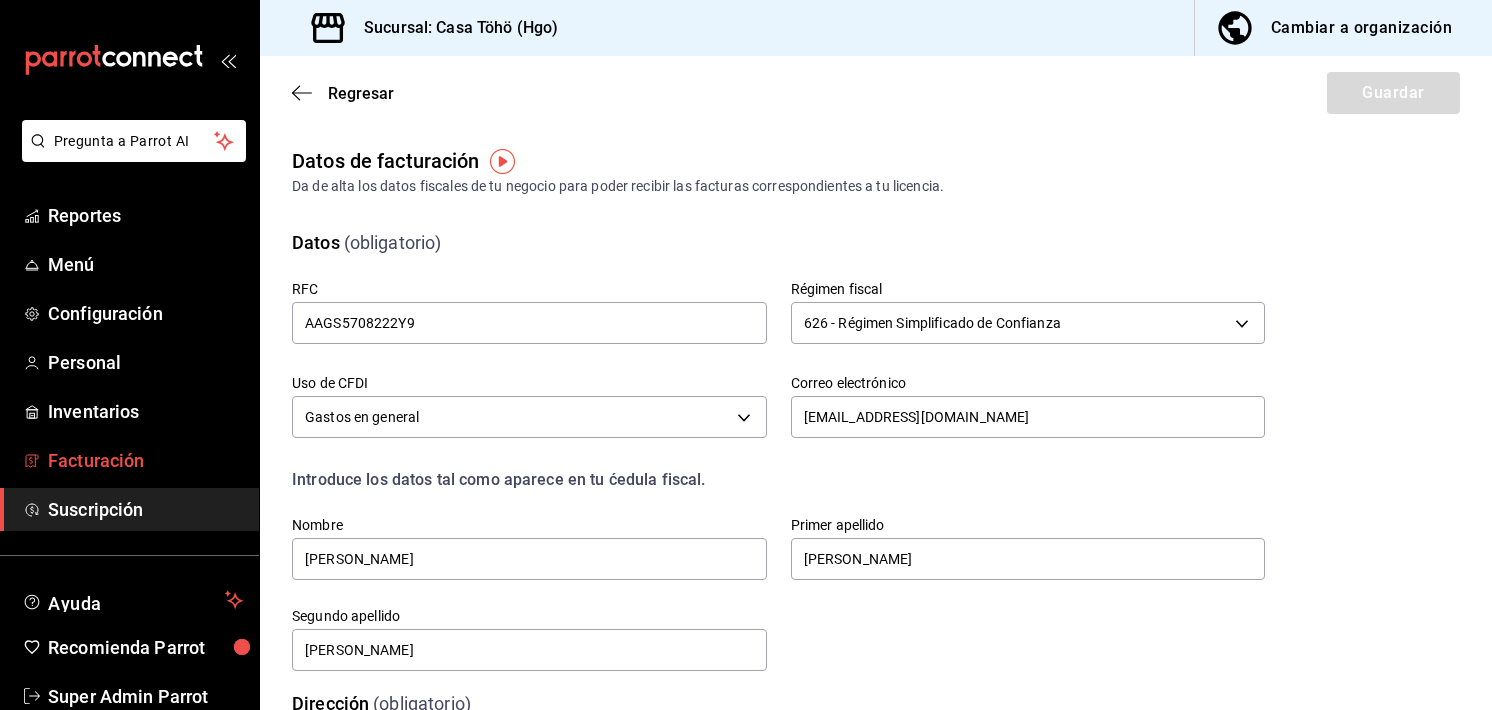 click on "Facturación" at bounding box center [145, 460] 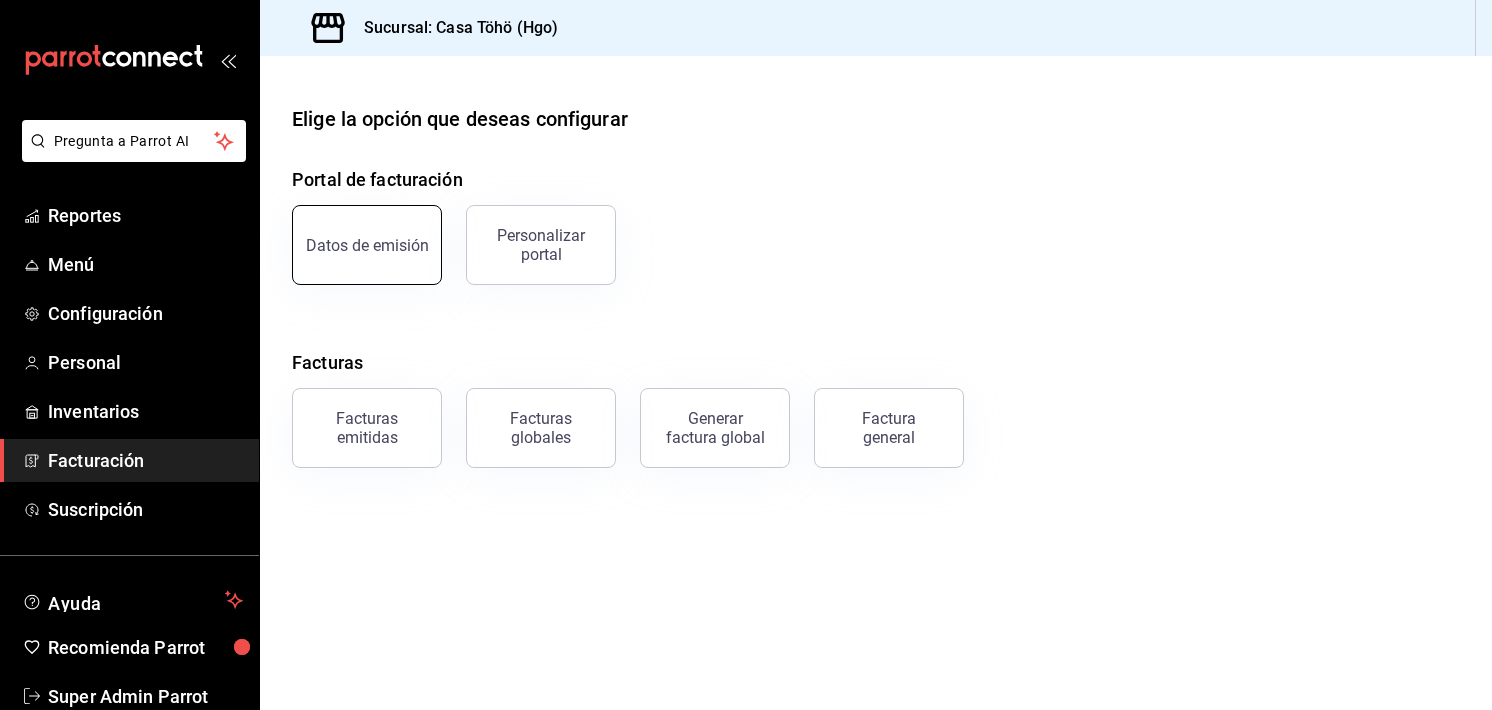 click on "Datos de emisión" at bounding box center [355, 233] 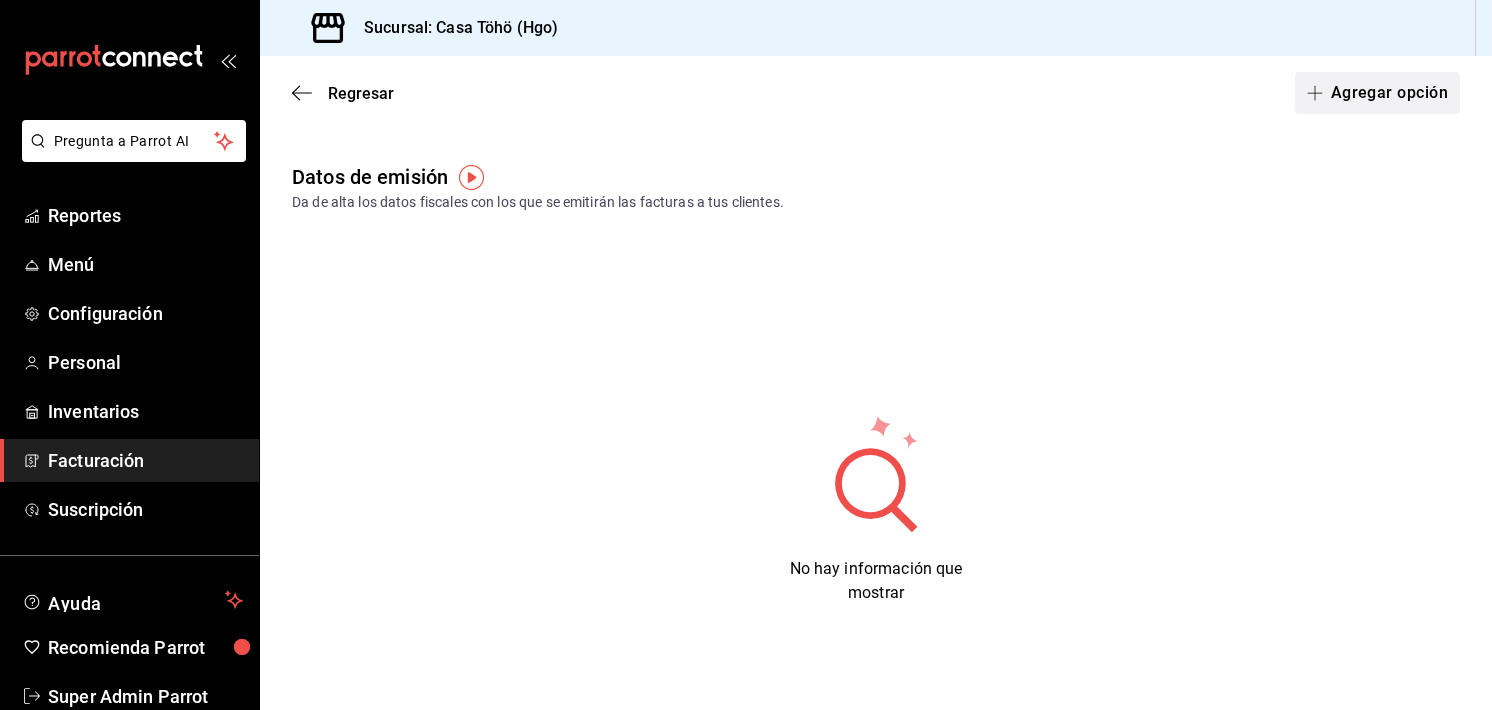 click on "Agregar opción" at bounding box center (1377, 93) 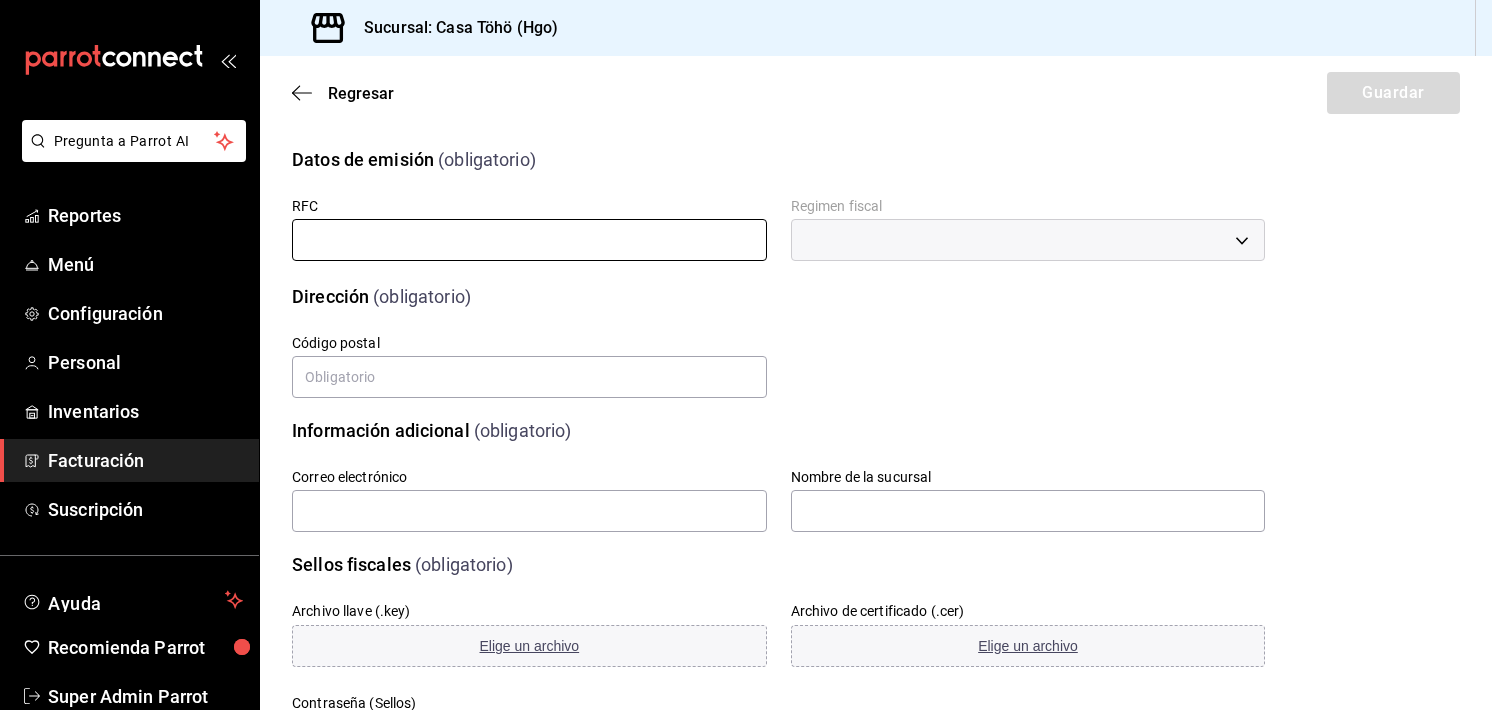 click at bounding box center (529, 240) 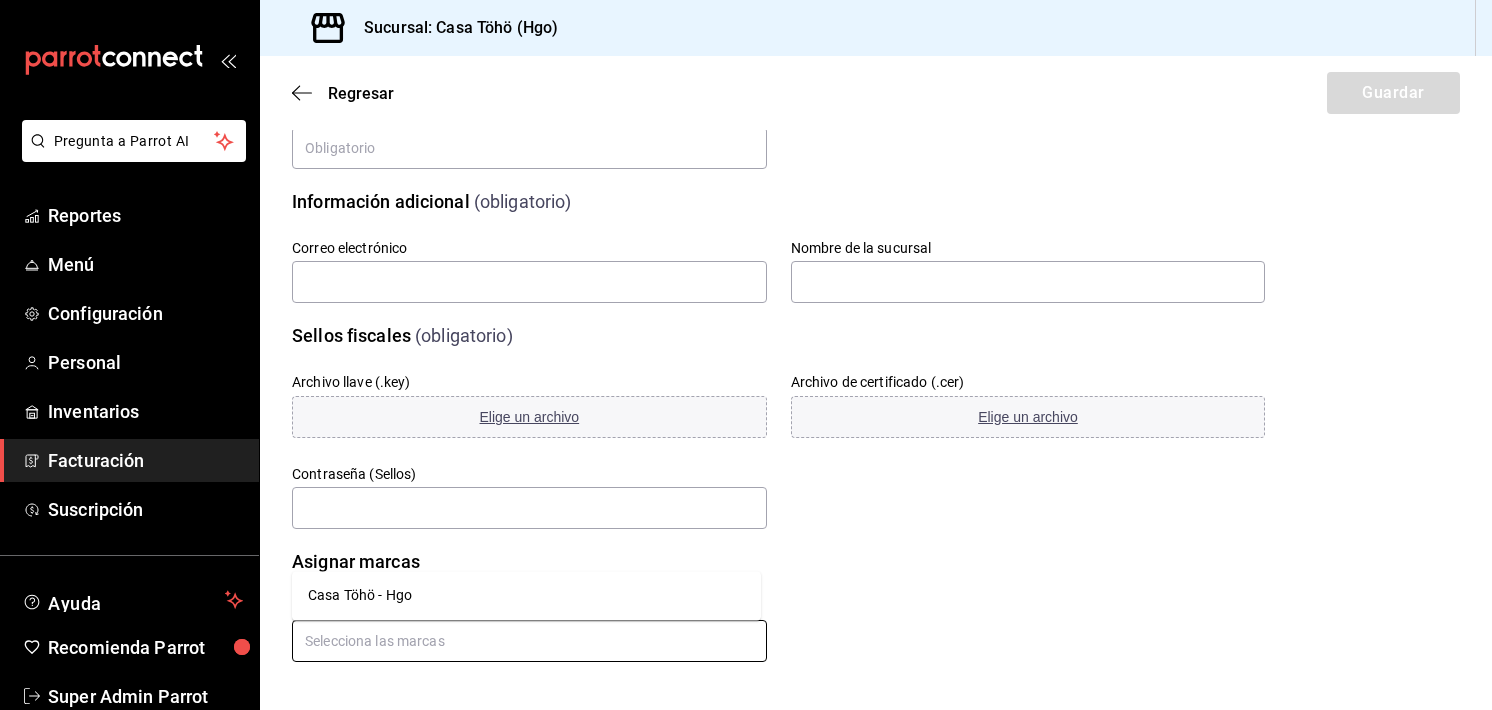 click at bounding box center (529, 641) 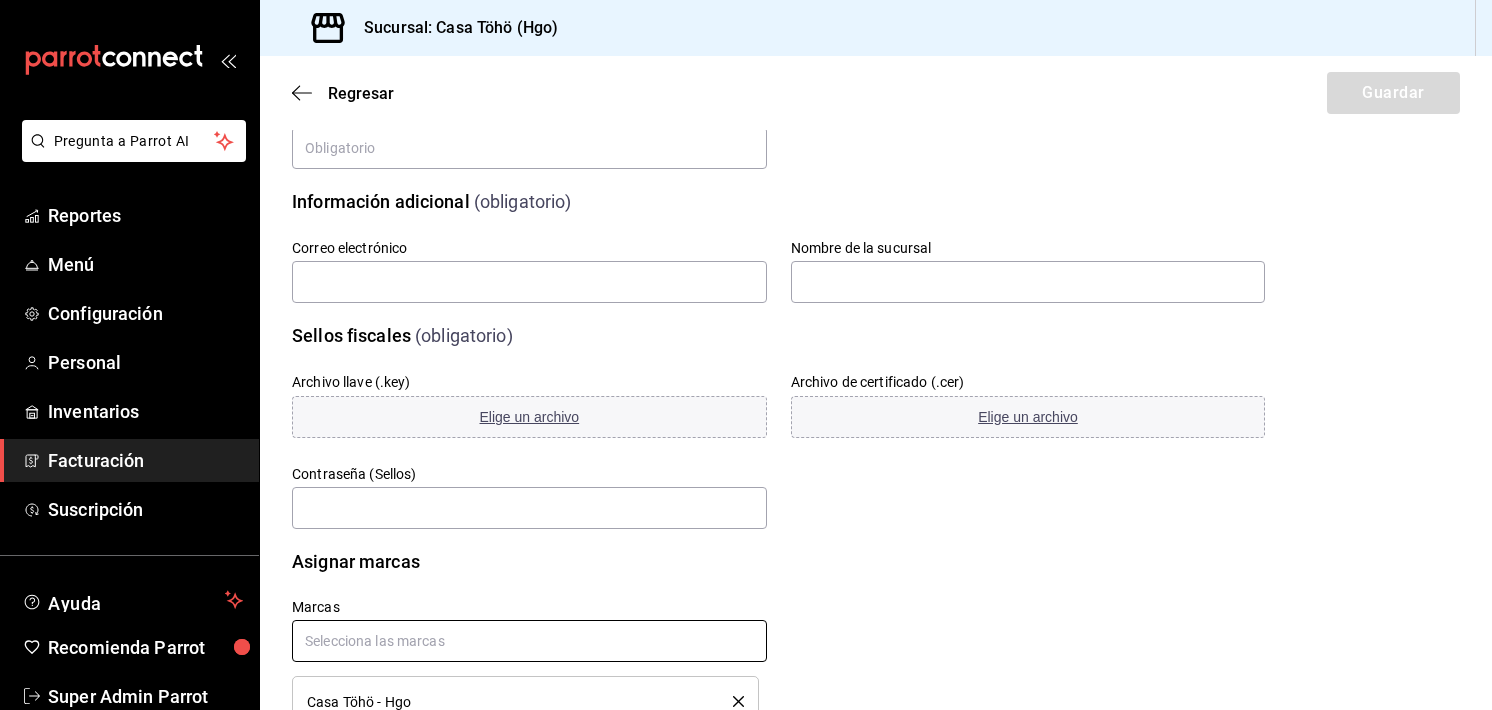 scroll, scrollTop: 295, scrollLeft: 0, axis: vertical 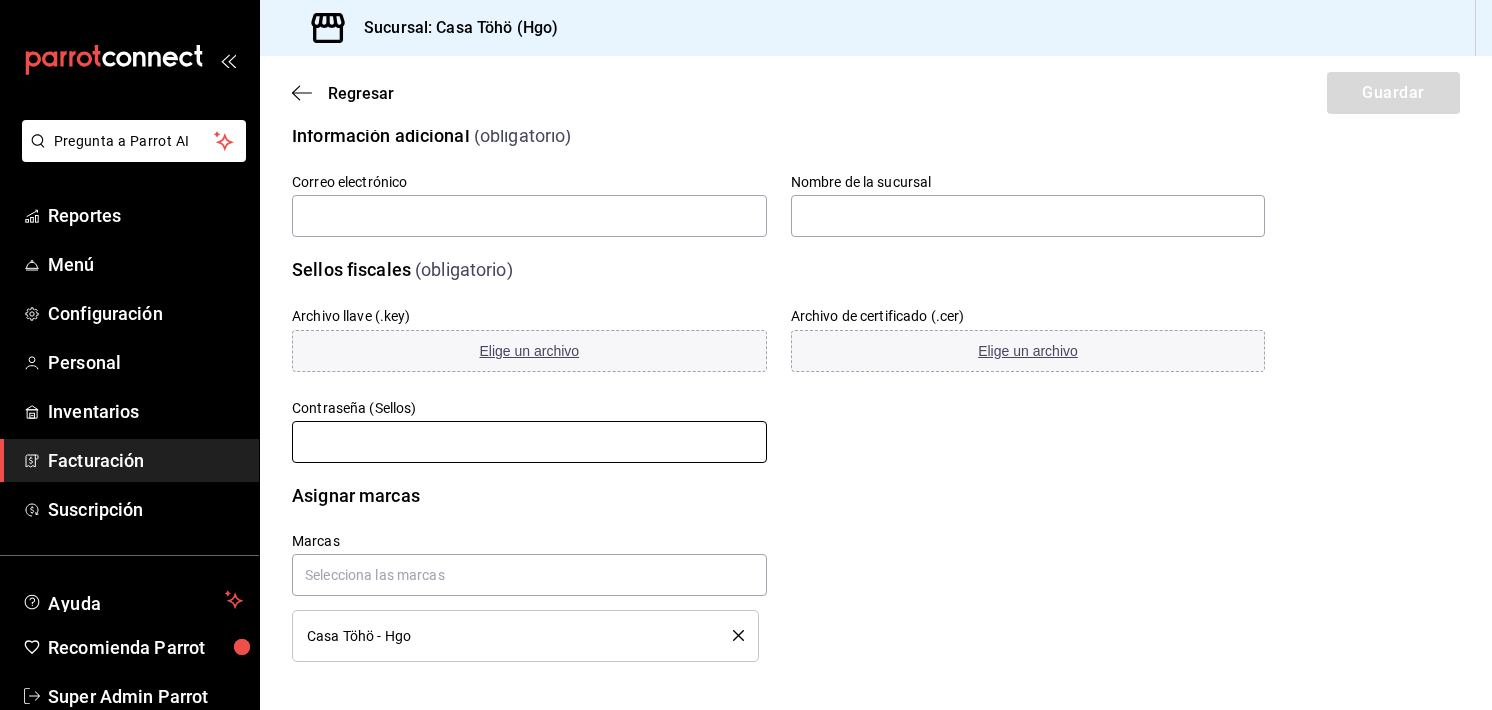click at bounding box center (529, 442) 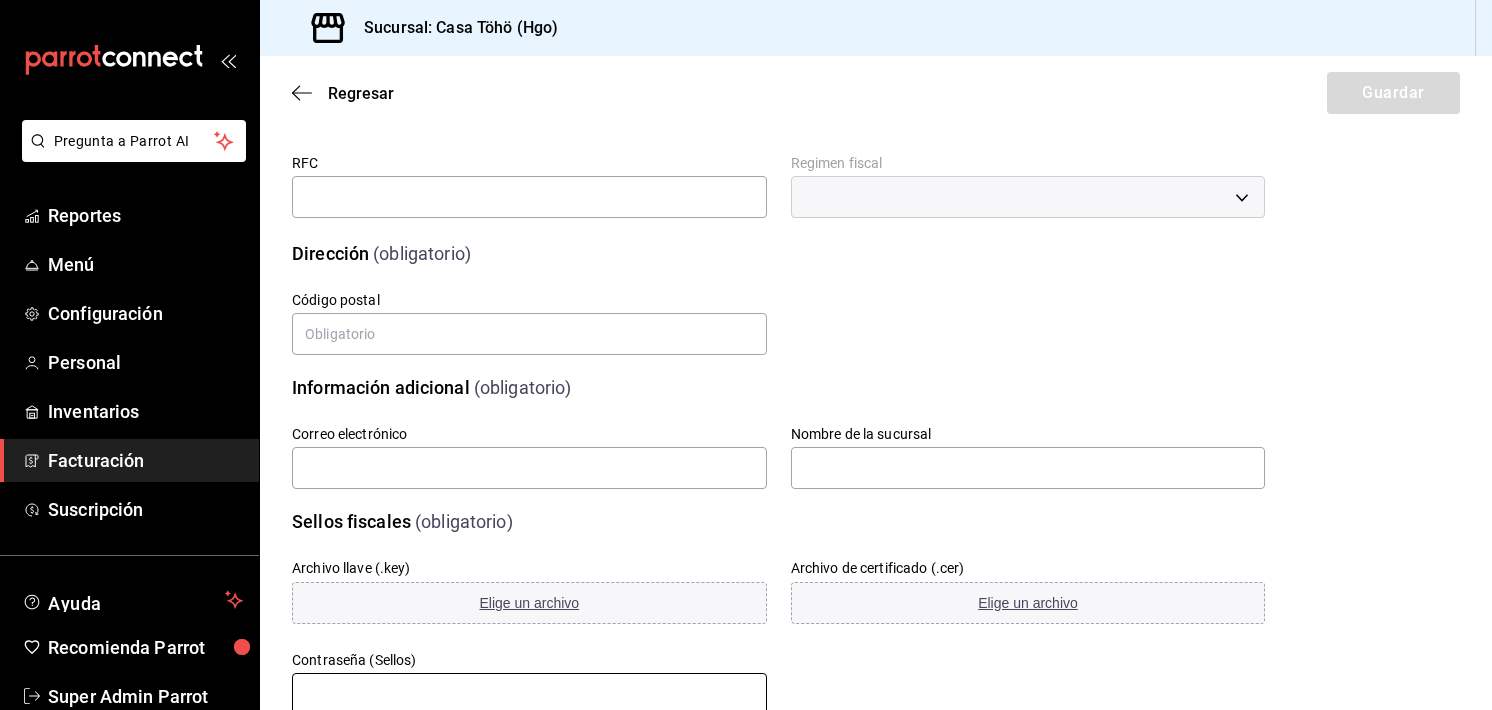 scroll, scrollTop: 0, scrollLeft: 0, axis: both 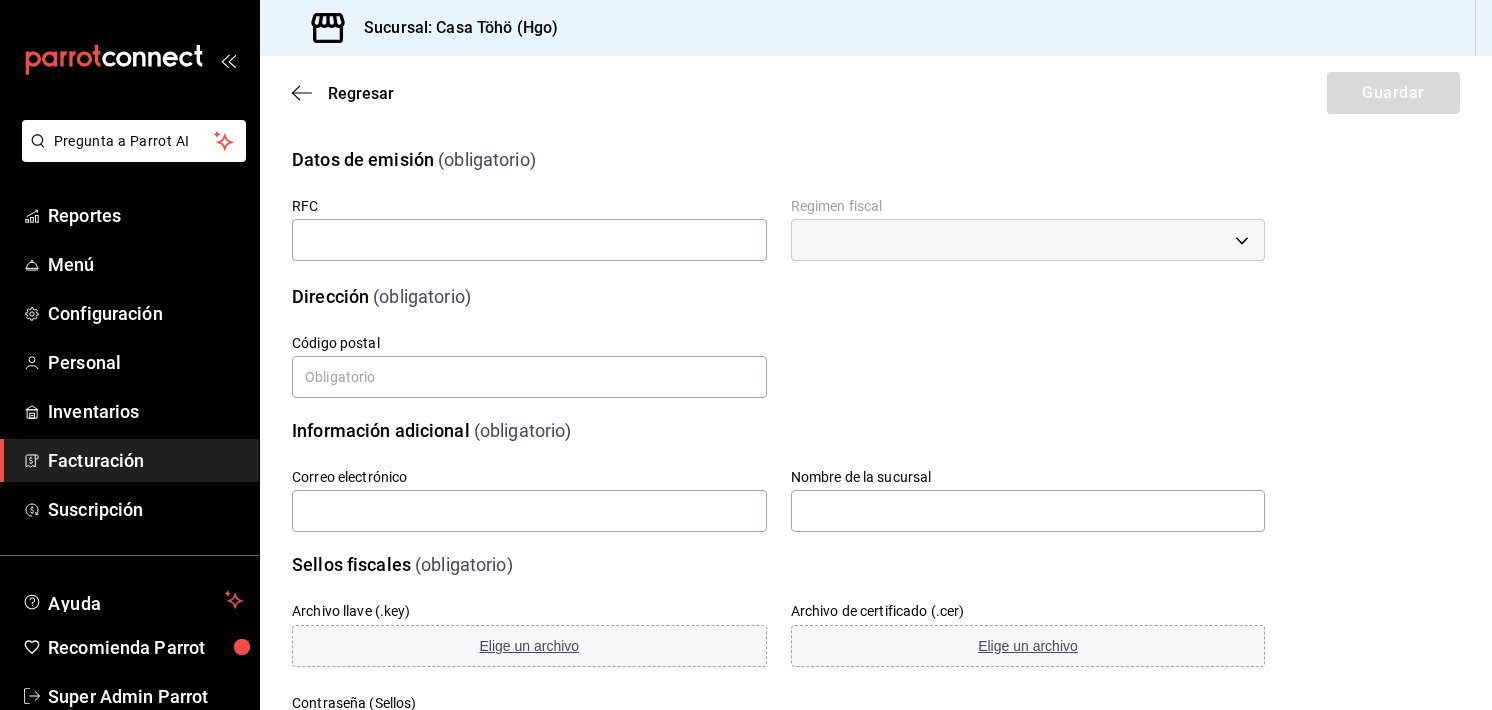 click on "RFC Regimen fiscal ​" at bounding box center [754, 208] 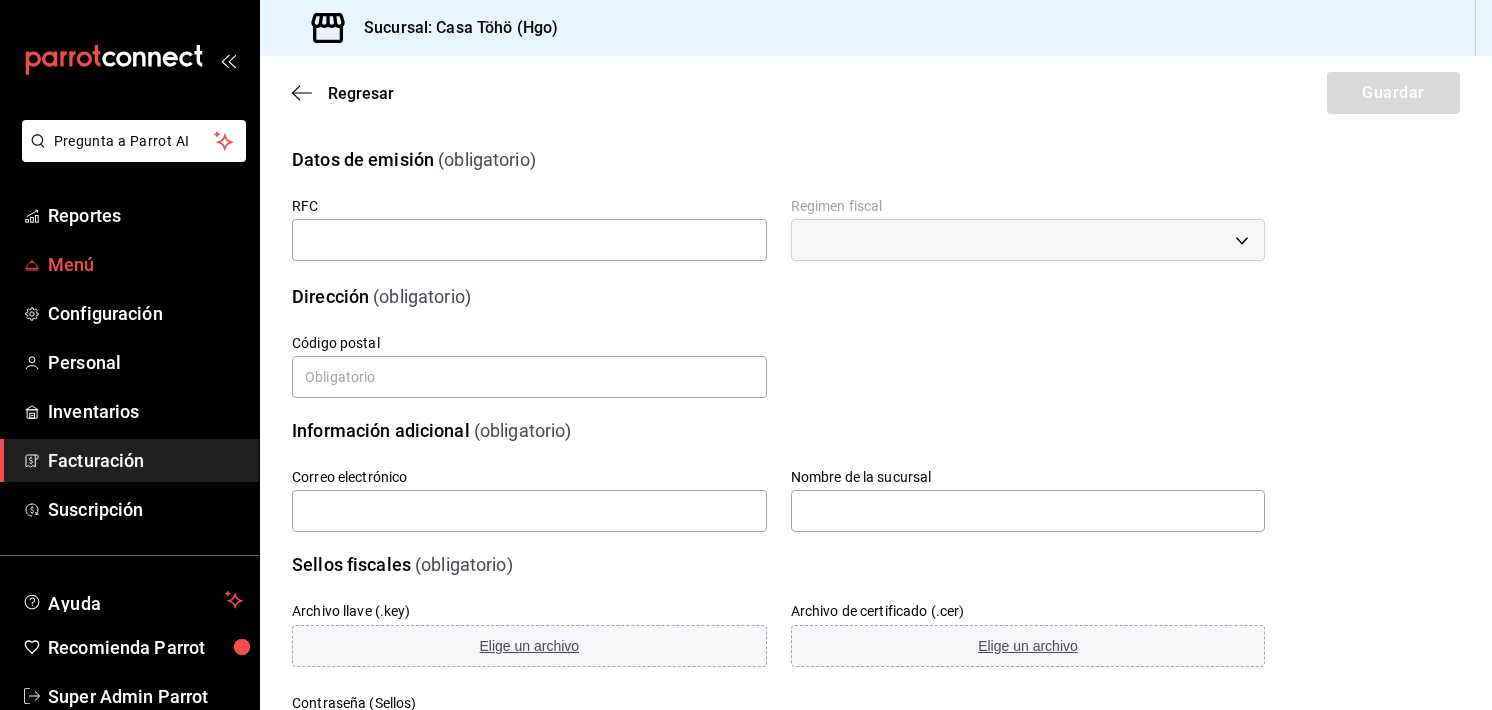 click on "Menú" at bounding box center (145, 264) 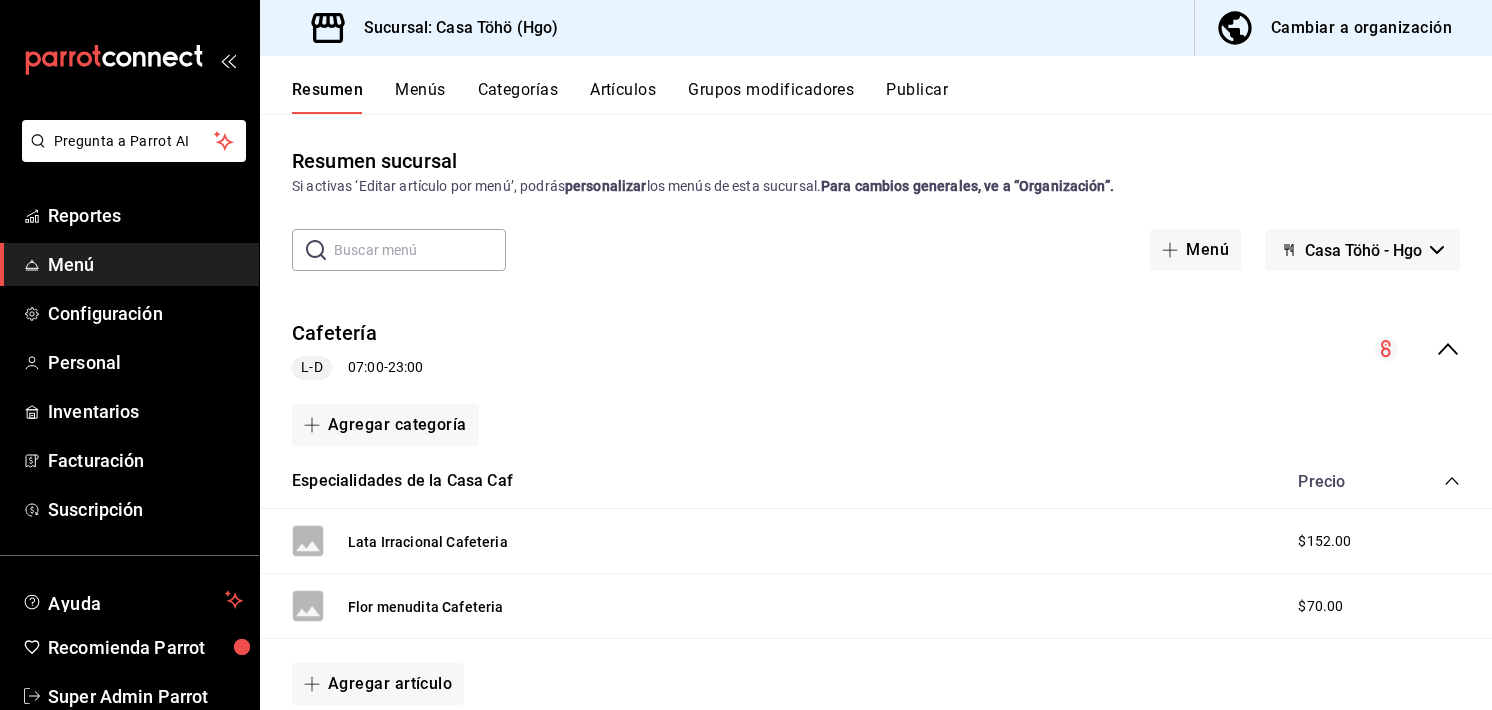click on "Artículos" at bounding box center (623, 97) 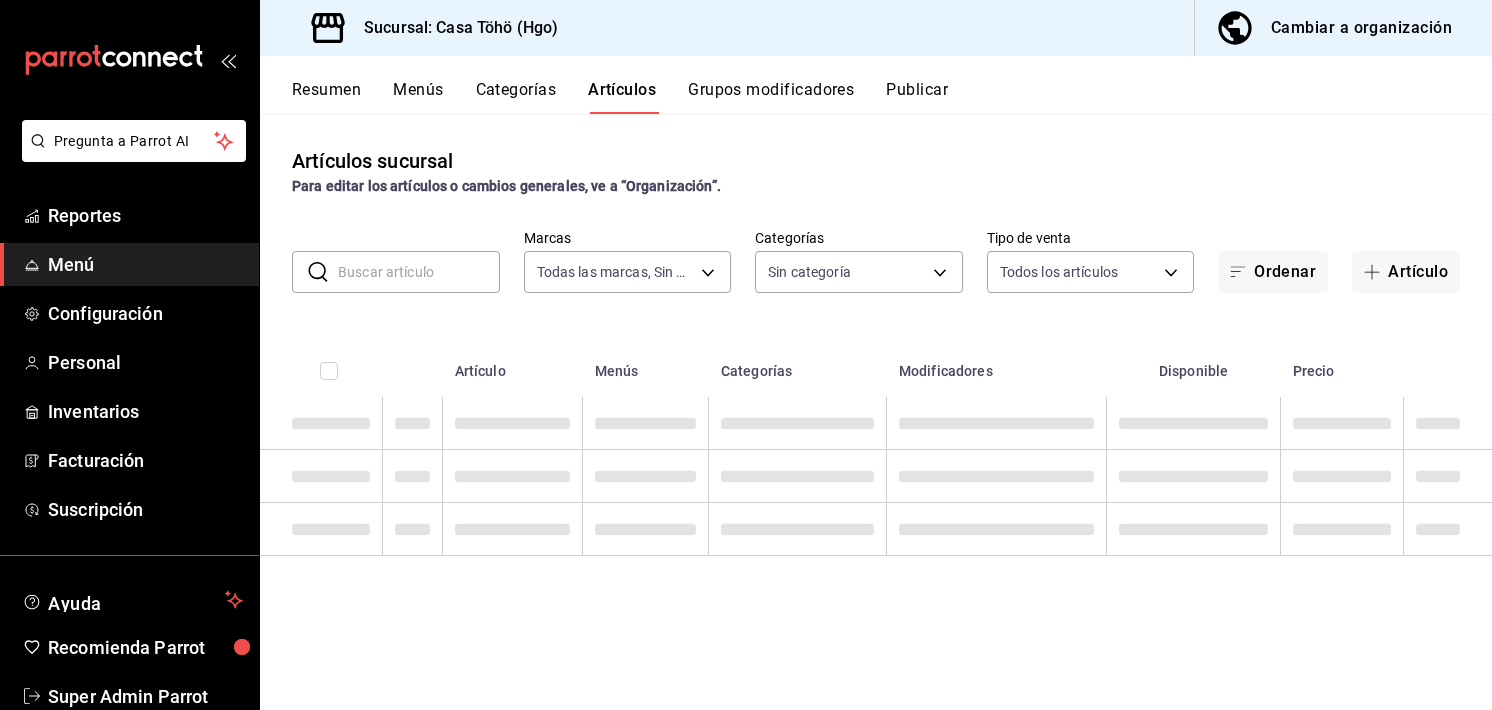 type on "3863094e-80de-4485-9a79-27000a153f73" 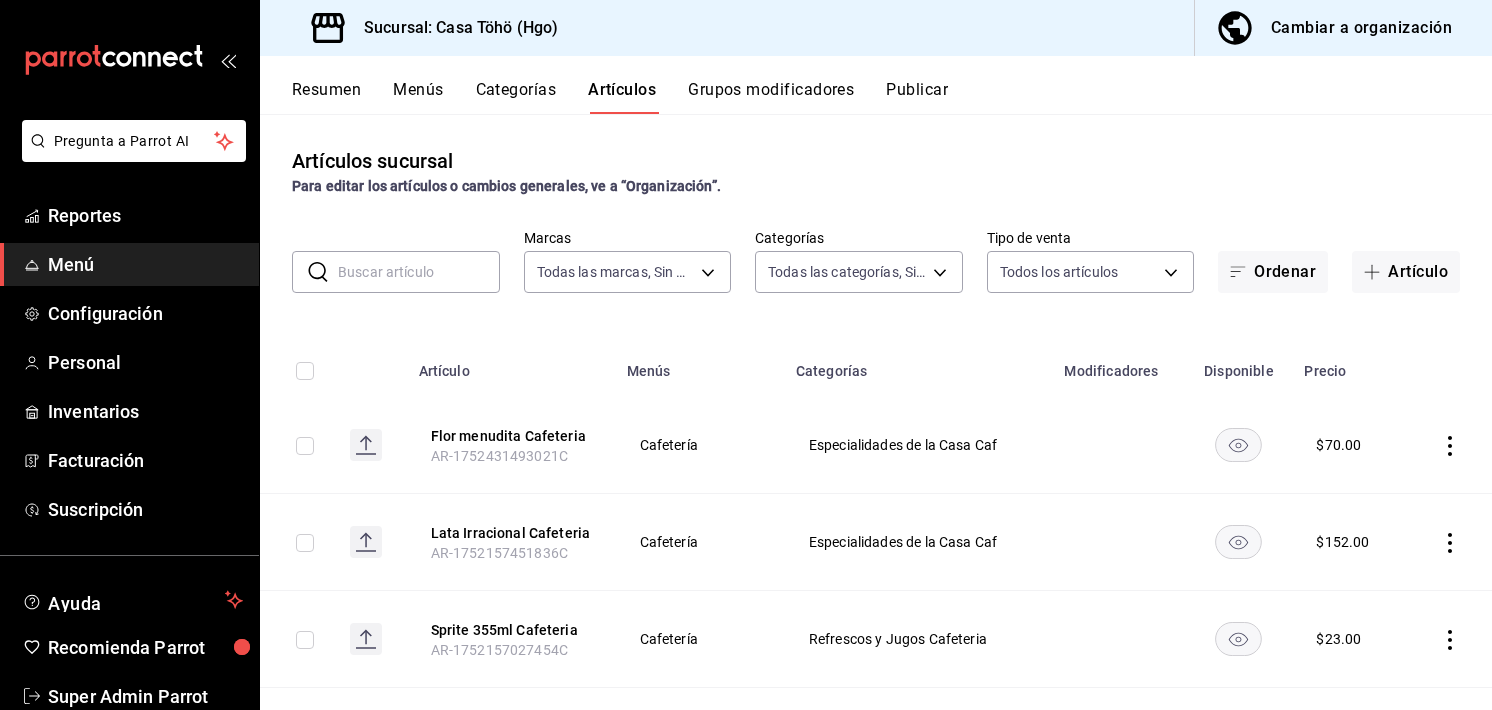 type on "04767d89-46d1-458b-9a5b-e852e68620ac,6a5c9fa8-79a5-4ad1-84e2-3dd8c61e3a37,d52444dc-e1a7-4733-93c0-b1585278fa15,2405ee42-32fa-4598-a1ee-3ee3652e0468,383520dd-5ee0-4e1e-95db-ca0b208d32cc,0cfc4a1f-fe4a-4d43-b588-6b02c48510df,745307bb-2ecc-4f3d-9a60-51f34c8ee142,3e15d77a-f20b-4a7b-b0e4-40fcbc2efde1,f4d7a593-7e40-4d79-a772-d18c77bba614,aa45b371-f5f8-4ab8-acdd-6fc47d3a54cf,86764494-f812-42c4-9c46-eb7fd7cf30b0,bf6b5fe4-5f5e-42b2-bd52-860d53cba16c,5b1ff892-96ce-4a40-86e9-c0a60349f7dd,f3cb3484-58e2-483f-a397-8fc0b36957ba,26570487-398c-4a5d-91e7-fa999b271065,edf411c3-53dd-4d3c-b44d-aa8226c4a158,6b3c63f4-9ebd-47bf-920f-3eaa89f343c3,a8868b68-a62c-486f-979a-f1316a8c3eab,c5bf2643-58da-4fc4-a339-5eed856c3638,0e72454f-1491-4f60-a4c8-bb0c3e727132,6a7e523e-6911-4f19-bc11-267dfba3a68f,47694981-2ec6-4f28-bdd2-5058ad106869,0cef9e01-9c07-42eb-af77-ae7cae2046ae,edbc9a9d-64ca-44b4-844a-7026a1d30a07,4d13423e-53ef-4033-b7ef-b734fe694bfe,26e12644-2063-4cd9-9650-c91c4063537c,a45e6d10-434f-4db4-962b-2b1967441660,3f7b2192-47a1-497d-863..." 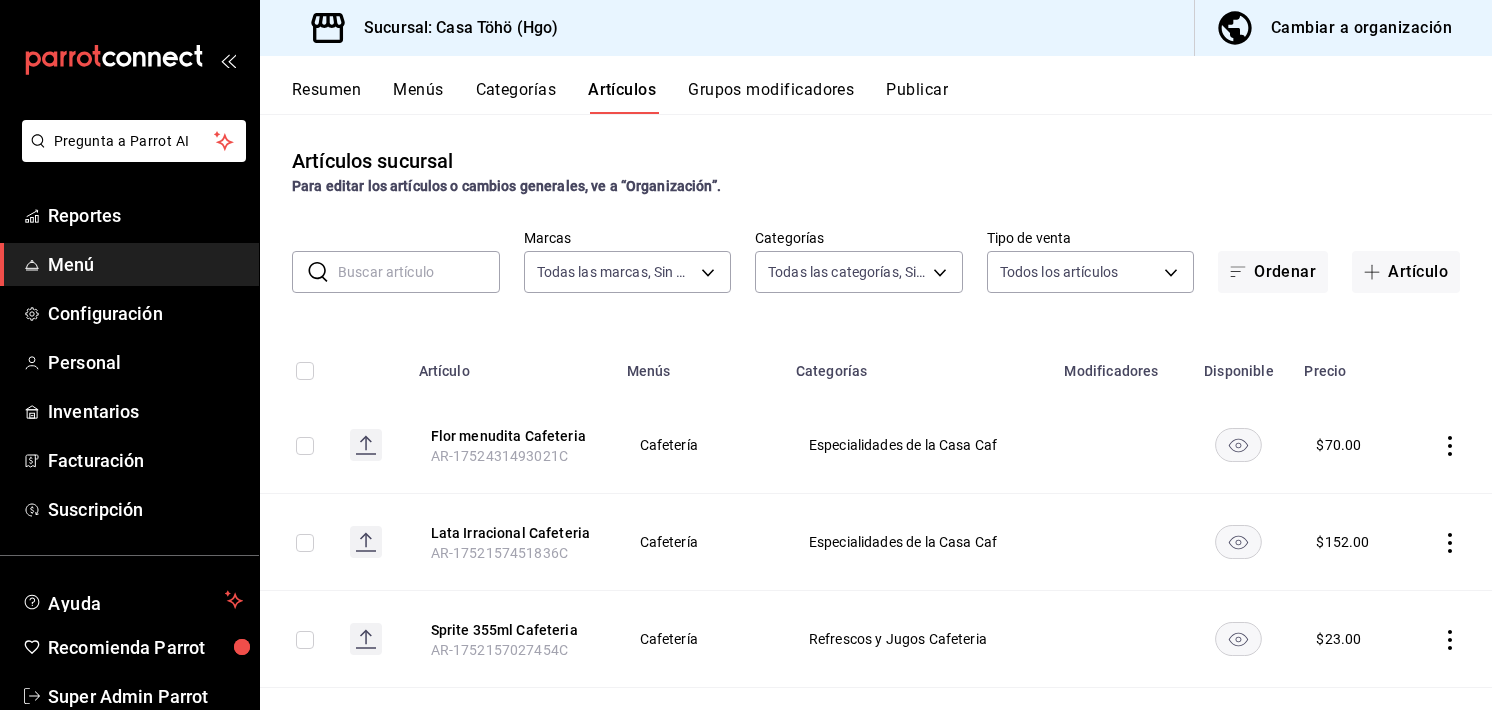 click at bounding box center [419, 272] 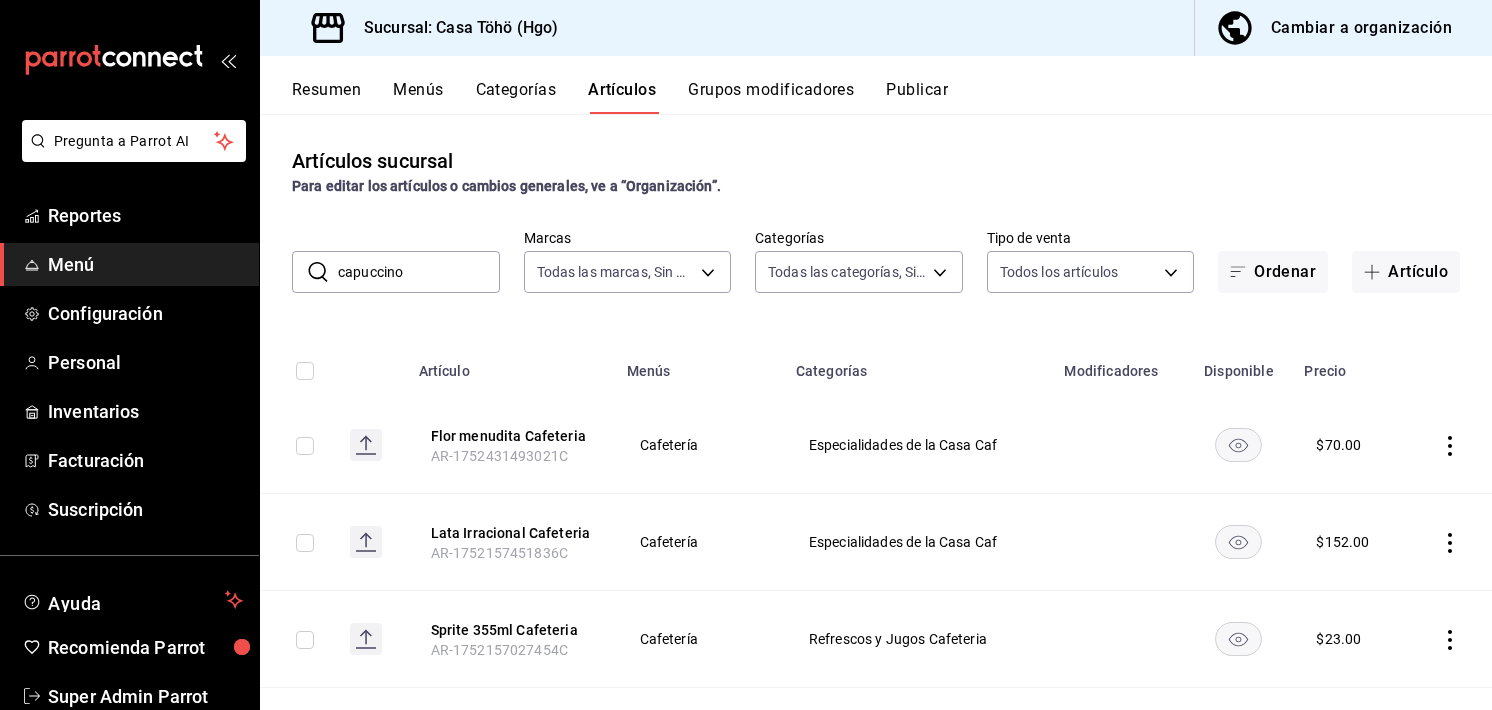 type on "capuccino" 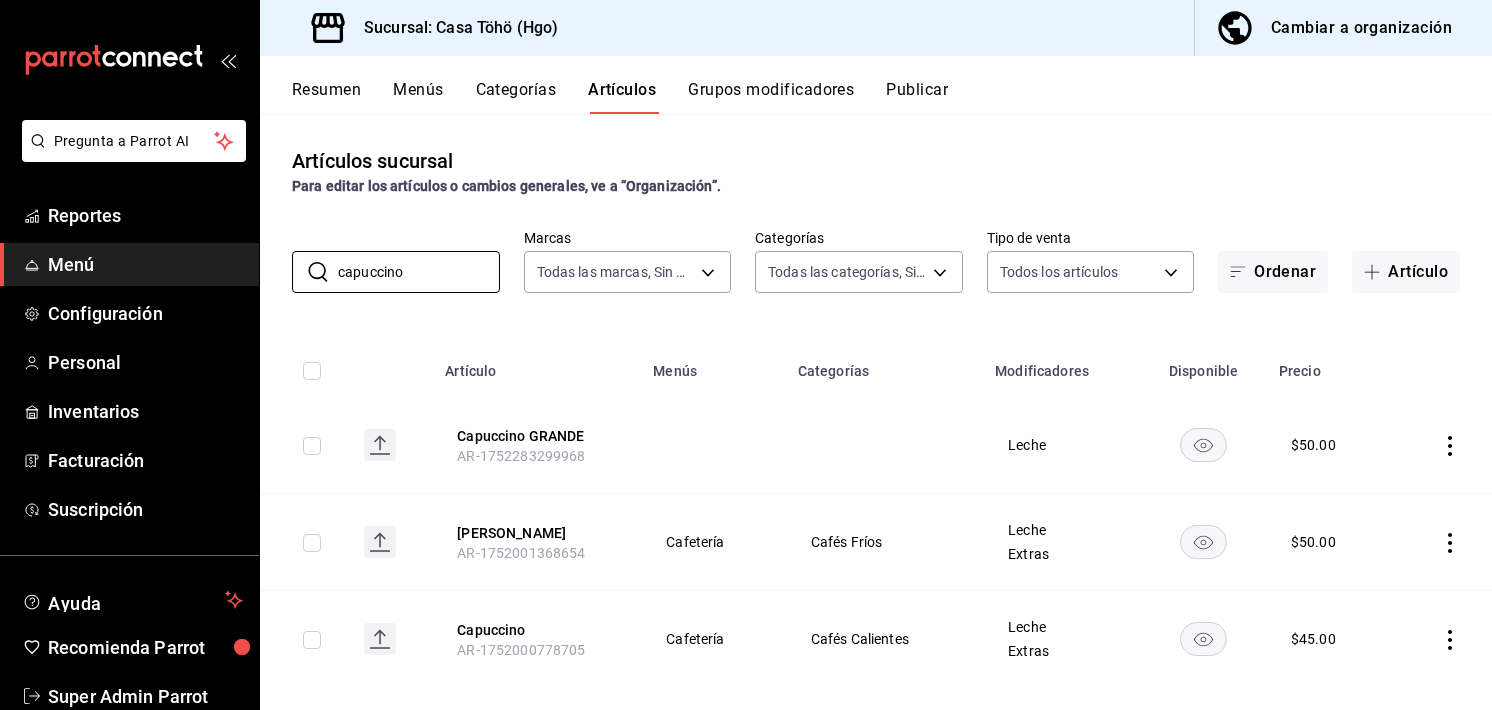 scroll, scrollTop: 24, scrollLeft: 0, axis: vertical 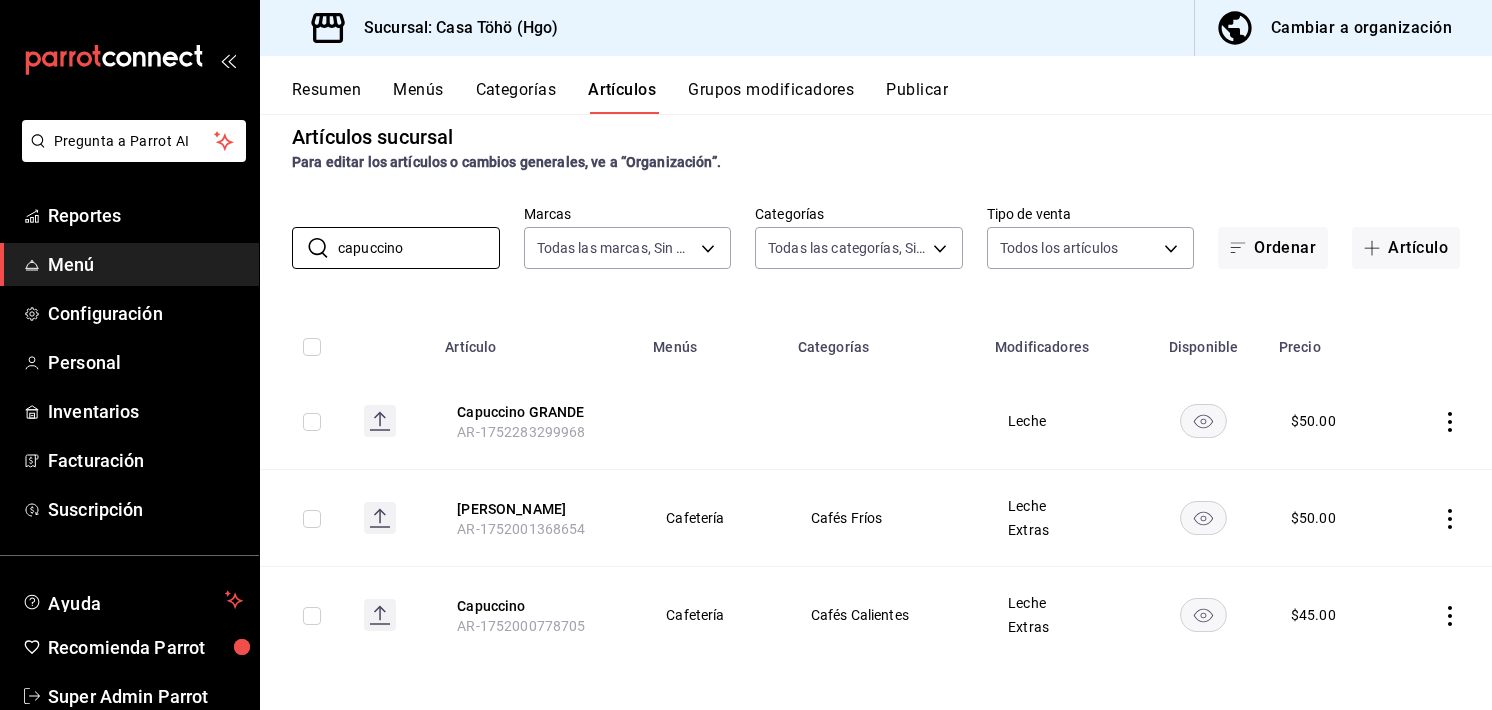 drag, startPoint x: 409, startPoint y: 254, endPoint x: 196, endPoint y: 242, distance: 213.33775 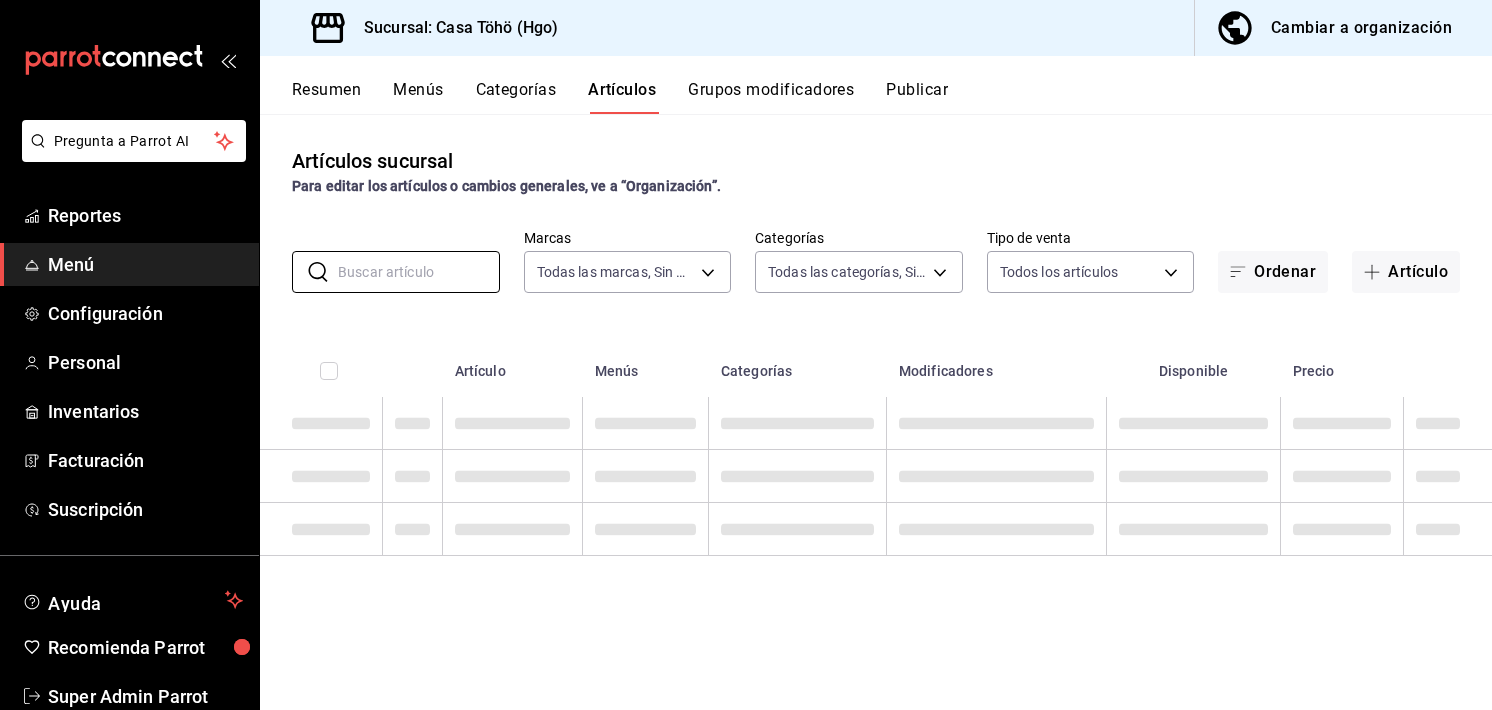 scroll, scrollTop: 0, scrollLeft: 0, axis: both 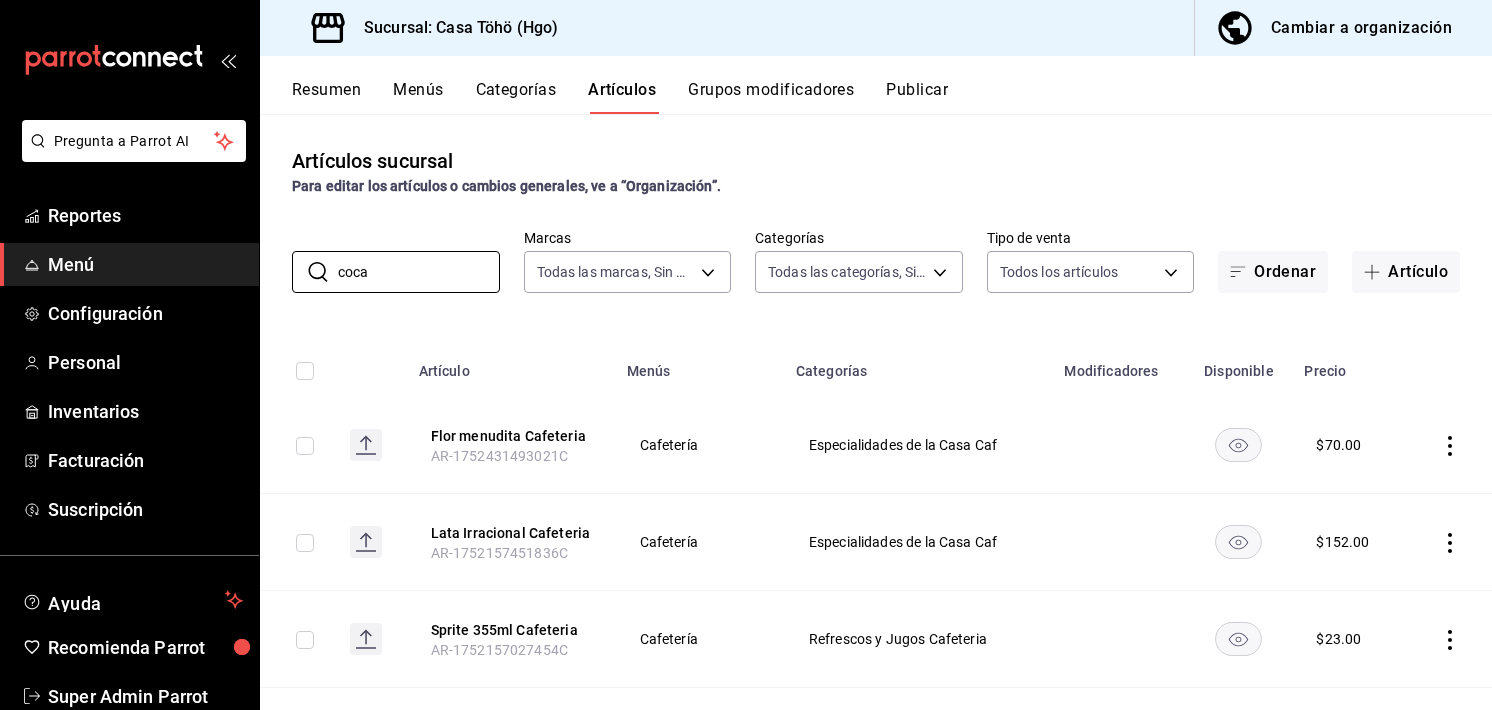 type on "coca" 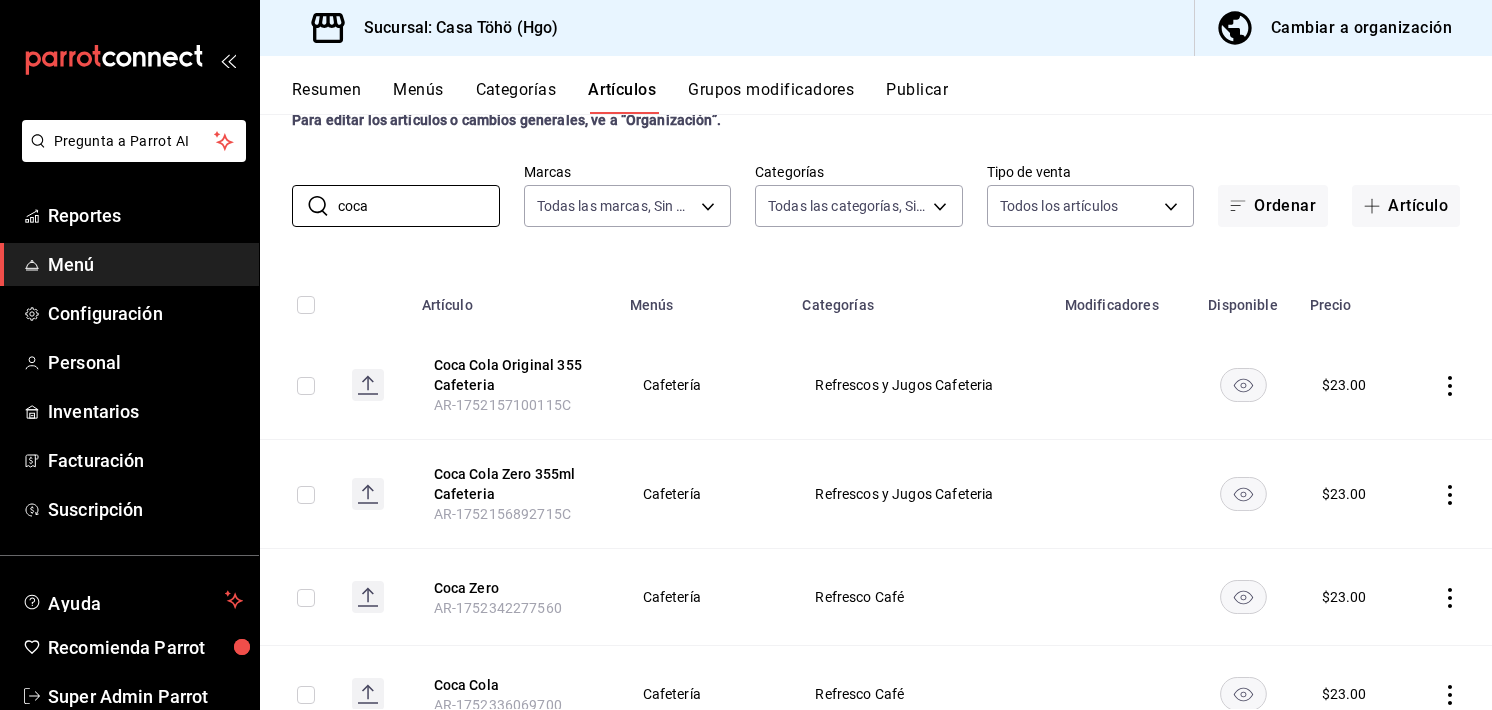 scroll, scrollTop: 0, scrollLeft: 0, axis: both 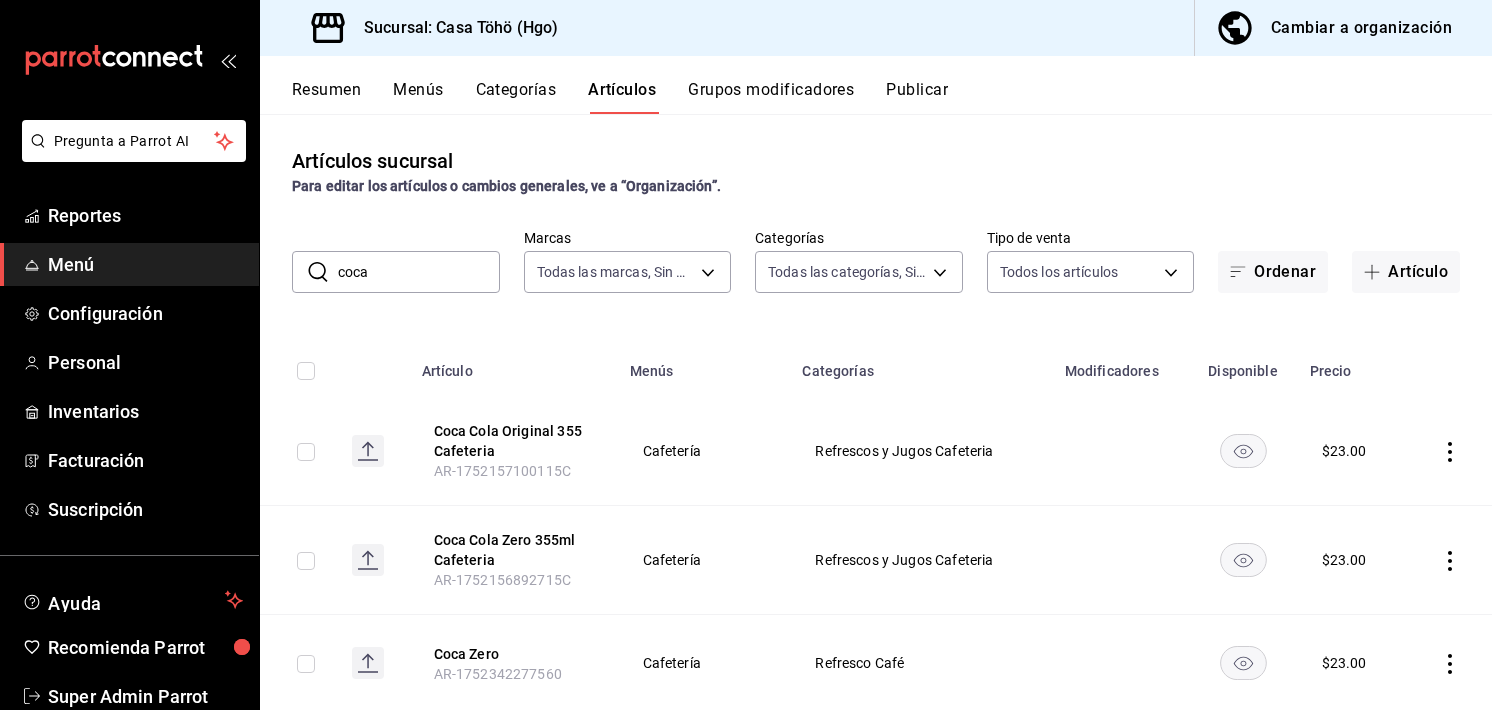 click on "Artículos sucursal Para editar los artículos o cambios generales, ve a “Organización”. ​ coca ​ Marcas Todas las marcas, Sin marca 3863094e-80de-4485-9a79-27000a153f73 Categorías Todas las categorías, Sin categoría Tipo de venta Todos los artículos ALL Ordenar Artículo Artículo Menús Categorías Modificadores Disponible Precio Coca Cola Original 355 Cafeteria AR-1752157100115C Cafetería Refrescos y Jugos Cafeteria $ 23.00 Coca Cola Zero 355ml Cafeteria AR-1752156892715C Cafetería Refrescos y Jugos Cafeteria $ 23.00 Coca Zero AR-1752342277560 Cafetería Refresco Café $ 23.00 Coca Cola AR-1752336069700 Cafetería Refresco Café $ 23.00 Coca Cola Original 355ml AR-1752157100115 Bebidas y Vinos Refrescos y Jugos $ 23.00 Coca Cola Zero 355ml AR-1752156892715 Bebidas y Vinos Refrescos y Jugos $ 23.00" at bounding box center [876, 411] 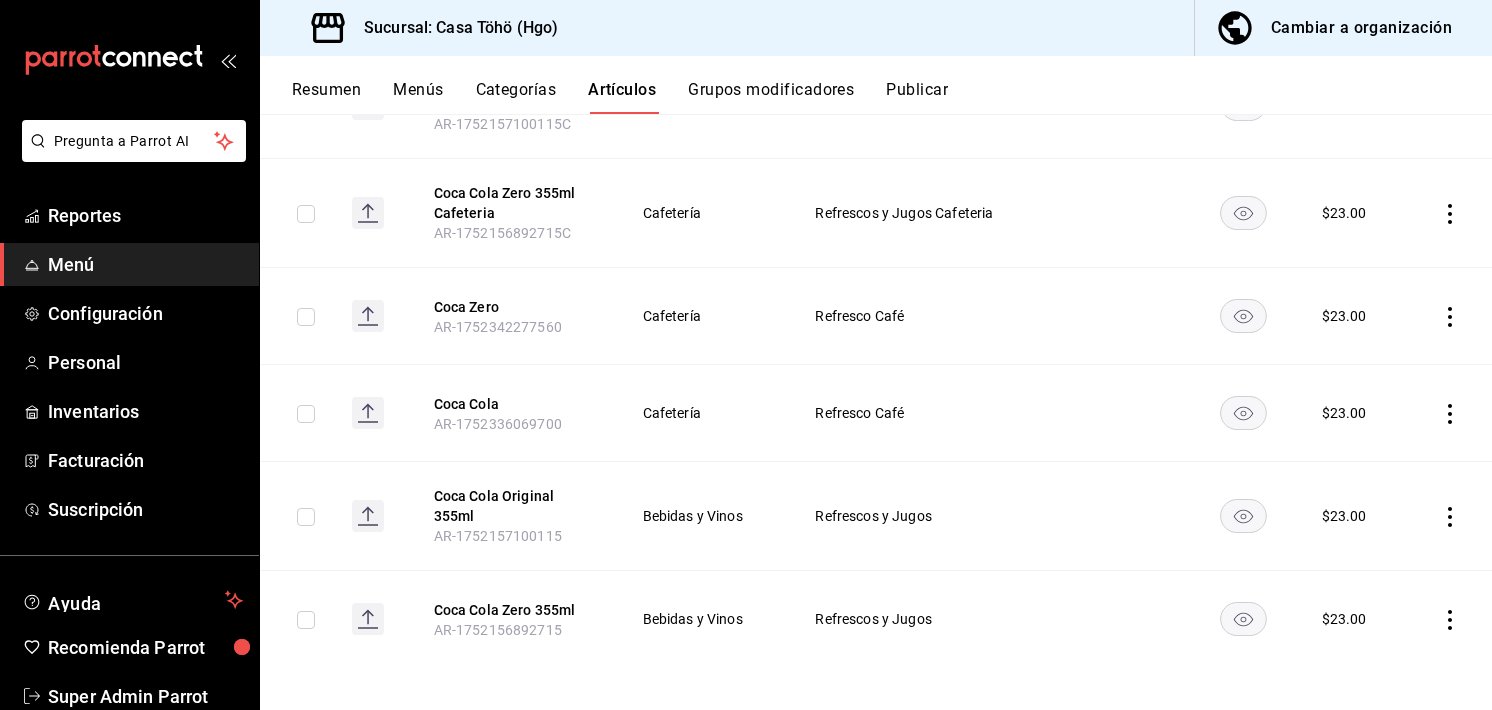 scroll, scrollTop: 351, scrollLeft: 0, axis: vertical 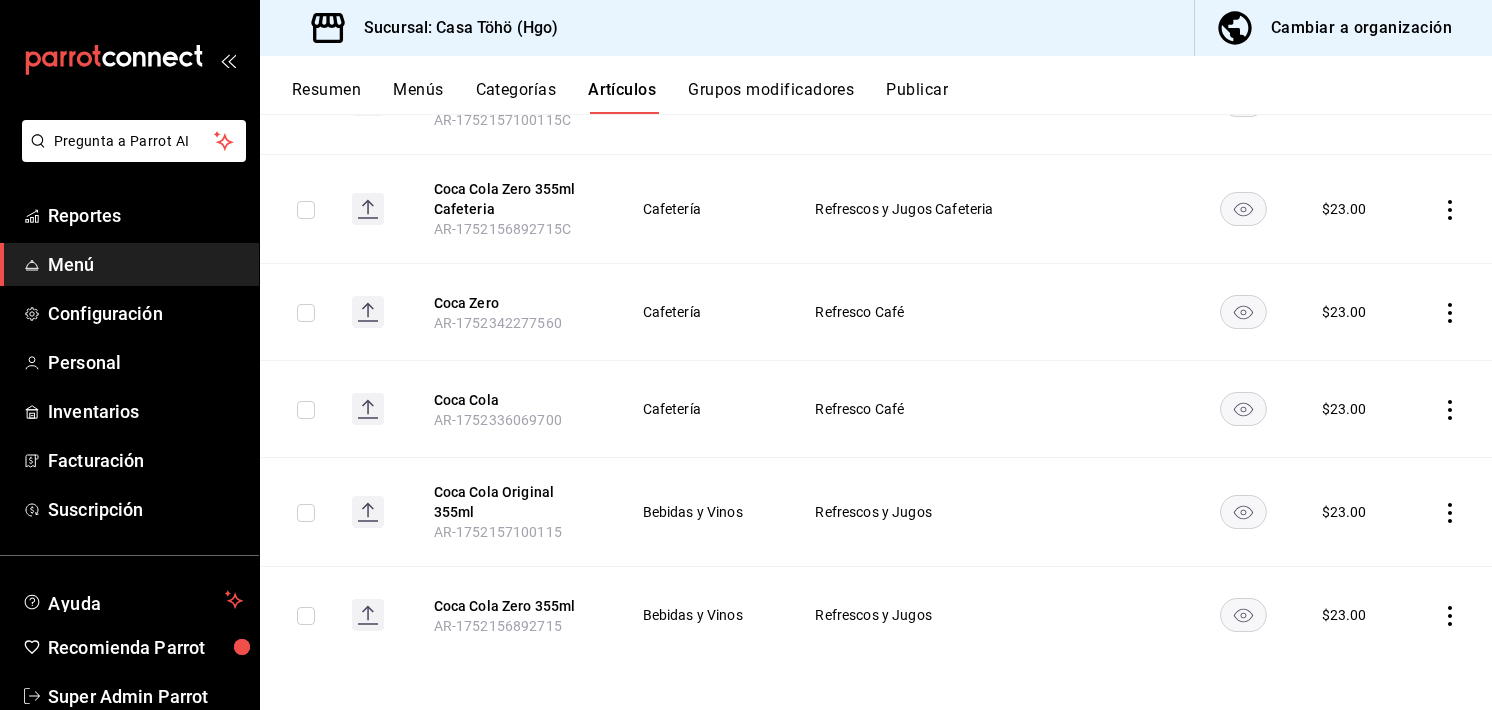 click on "Categorías" at bounding box center [516, 97] 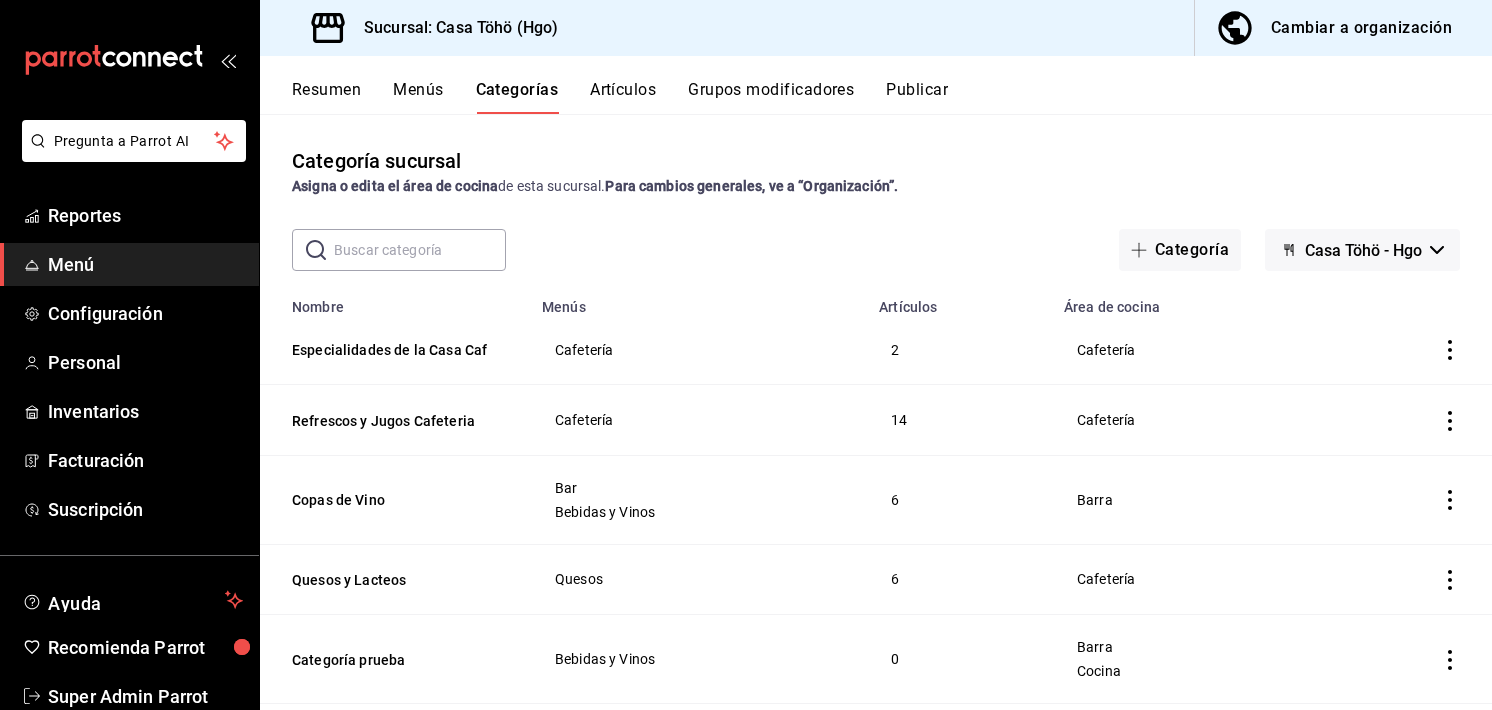 click at bounding box center (420, 250) 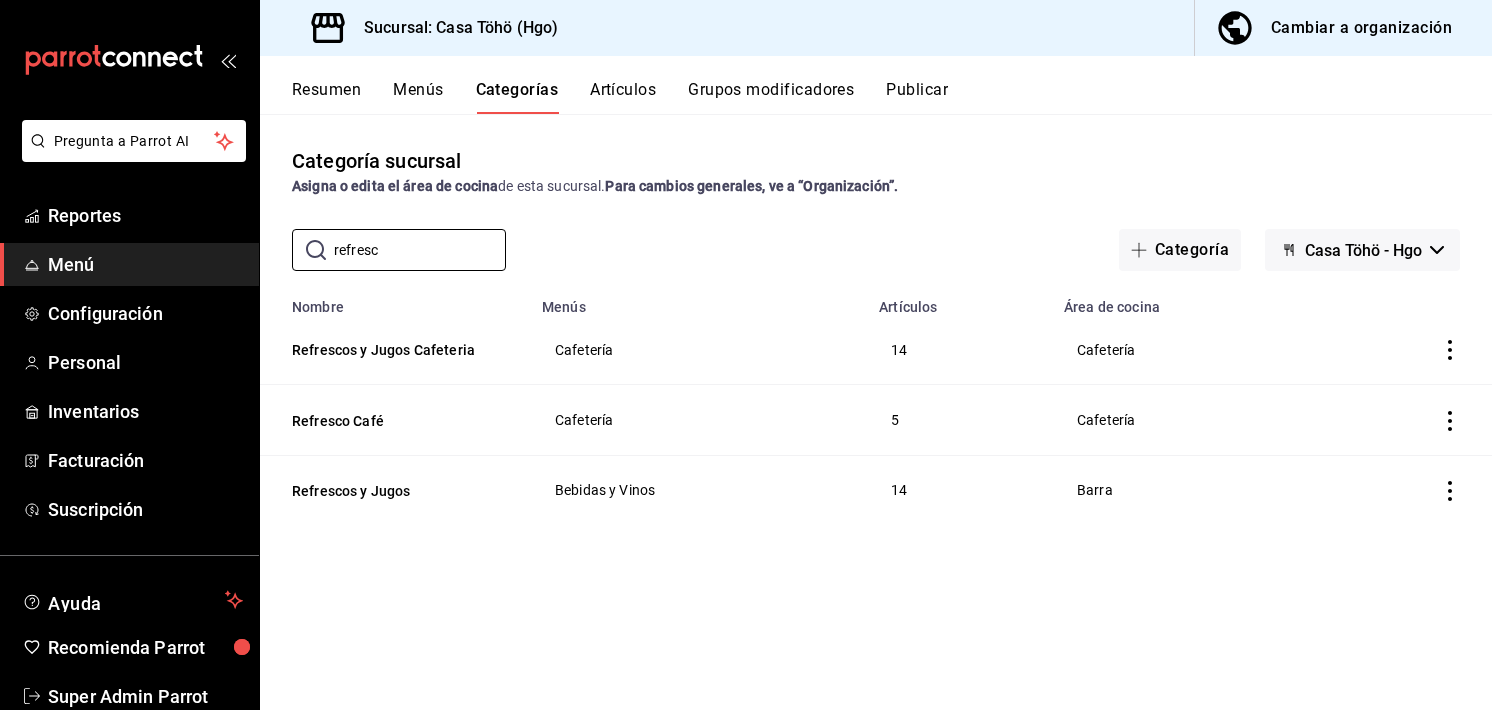 type on "refresc" 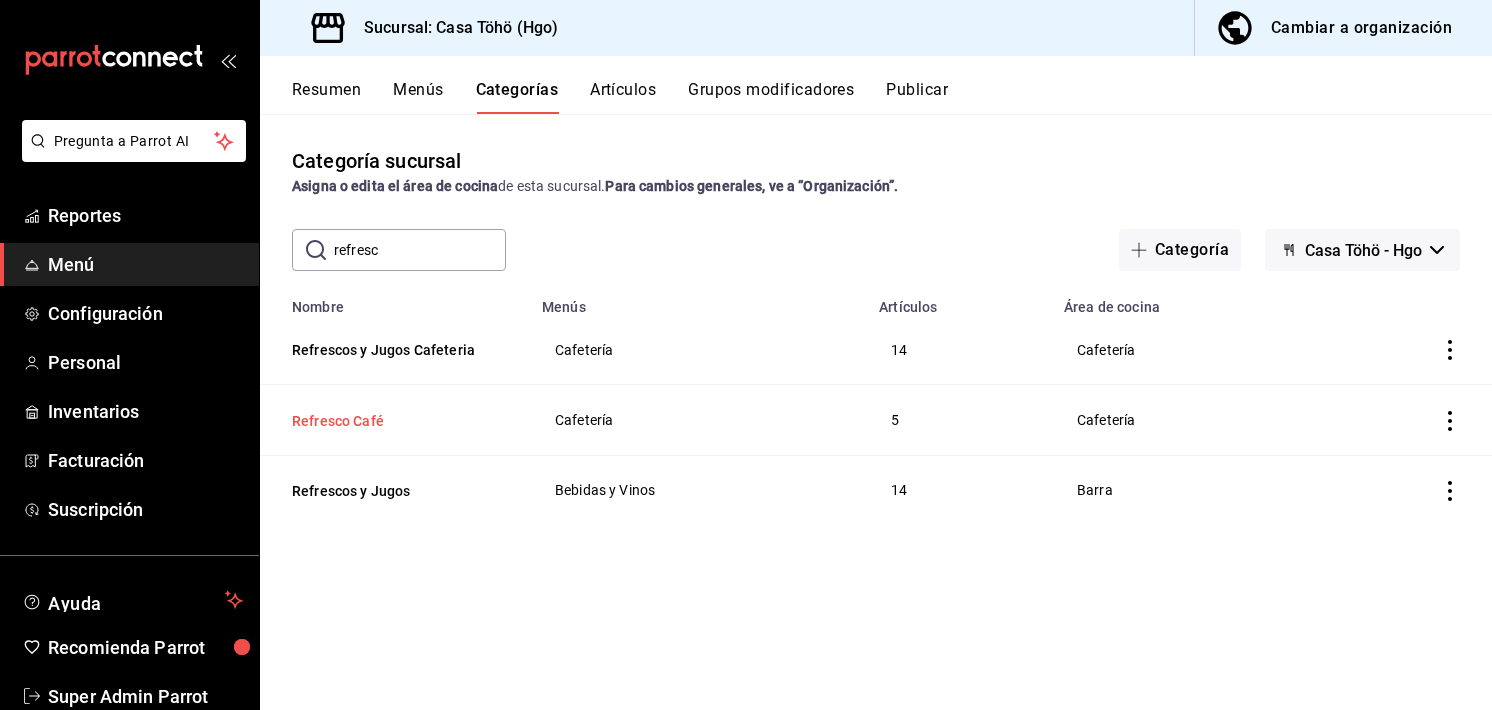 click on "Refresco Café" at bounding box center [392, 421] 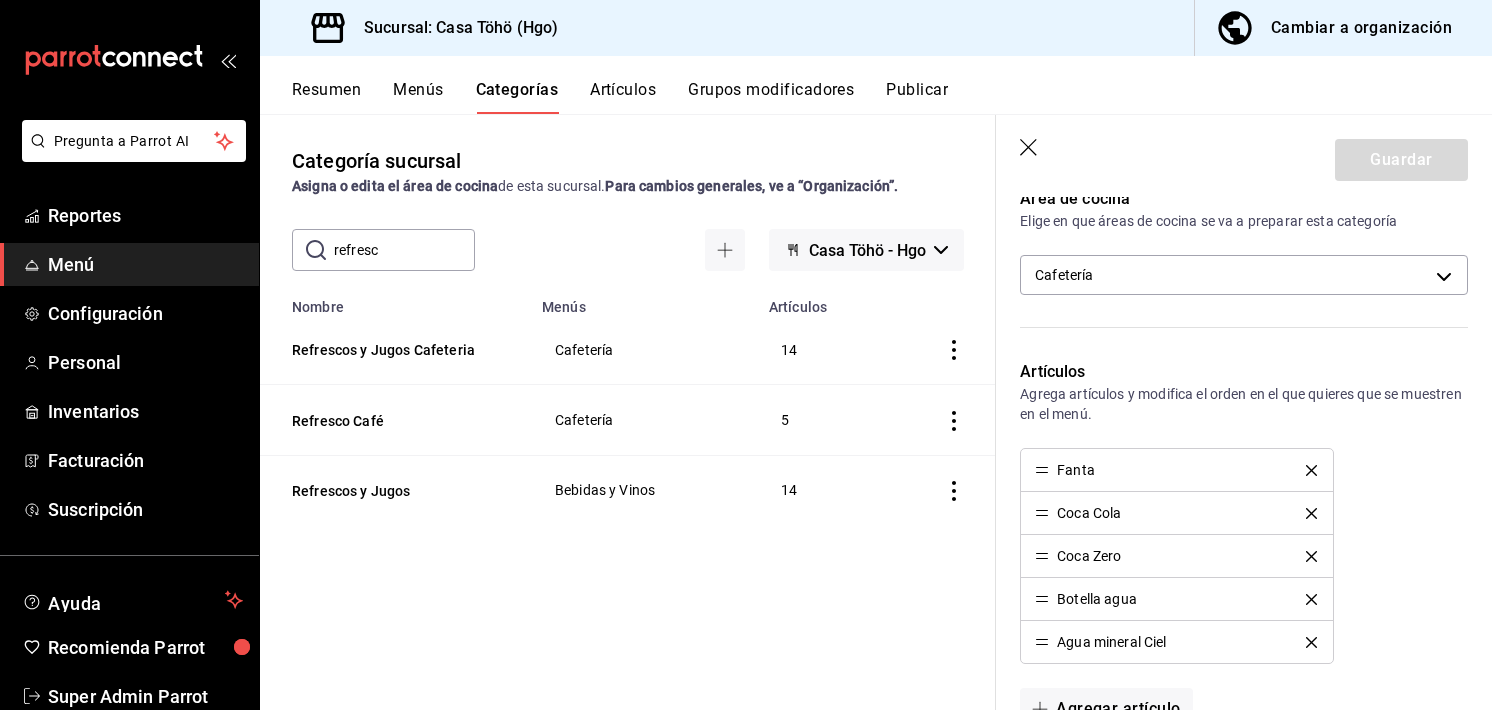 scroll, scrollTop: 476, scrollLeft: 0, axis: vertical 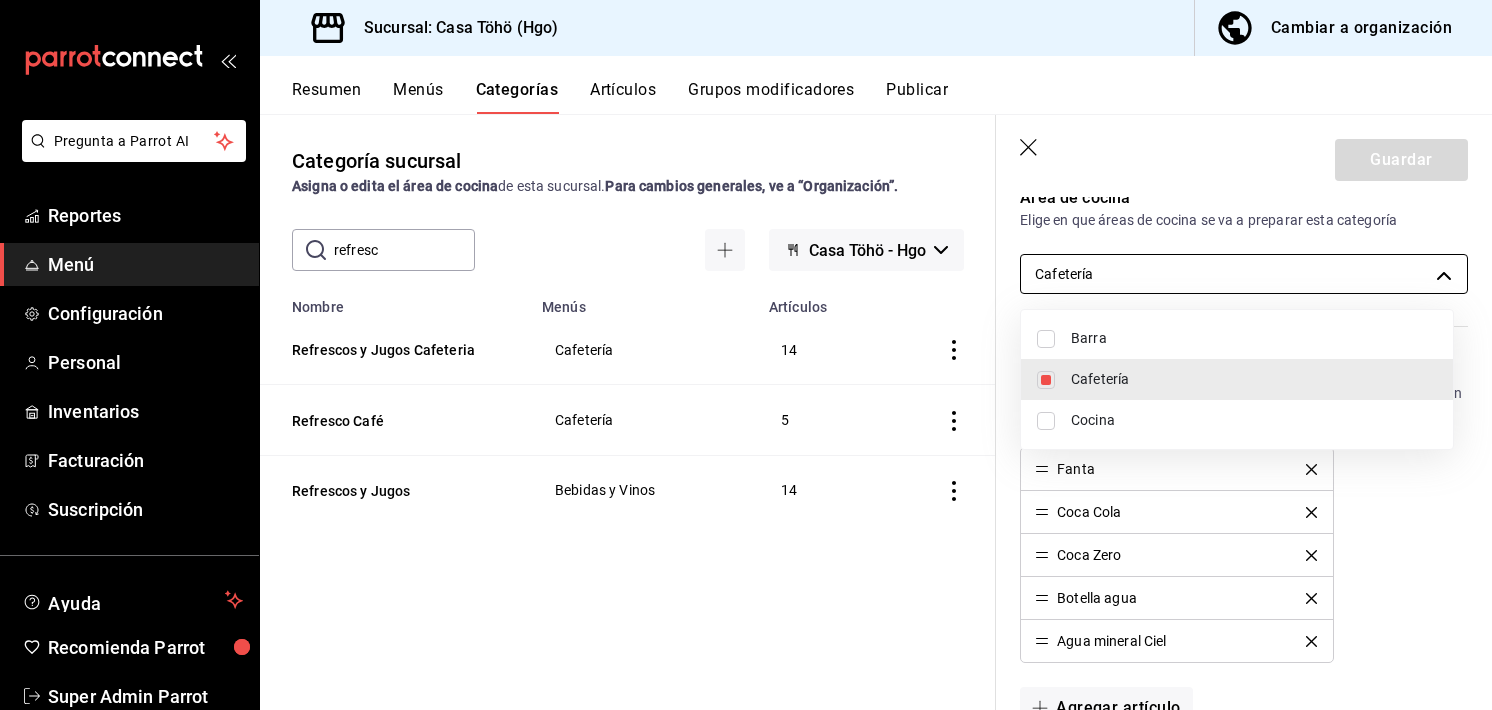 click on "Pregunta a Parrot AI Reportes   Menú   Configuración   Personal   Inventarios   Facturación   Suscripción   Ayuda Recomienda Parrot   Super Admin Parrot   Sugerir nueva función   Sucursal: Casa Töhö (Hgo) Cambiar a organización Resumen Menús Categorías Artículos Grupos modificadores Publicar Categoría sucursal Asigna o edita el área de cocina  de esta sucursal.  Para cambios generales, ve a “Organización”. ​ refresc ​ Casa Töhö - Hgo Nombre Menús Artículos Refrescos y Jugos Cafeteria Cafetería 14 Refresco Café Cafetería 5 Refrescos y Jugos Bebidas y Vinos 14 Guardar Editar categoría ¿Cómo se va a llamar? Refresco Café 13 /30 ¿Cómo se va a llamar? Elige tu menú Tu categoría se va a incluir en los menús elegidos Quesos Bebidas y Vinos Cafetería Bar Cocina Área de cocina Elige en que áreas de cocina se va a preparar esta categoría Cafetería 2129513b-b7b4-4a92-8c3c-4cdc67b31ac5 Artículos Fanta Coca Cola Coca Zero Botella agua Agua mineral Ciel Agregar artículo Color 13" at bounding box center [746, 355] 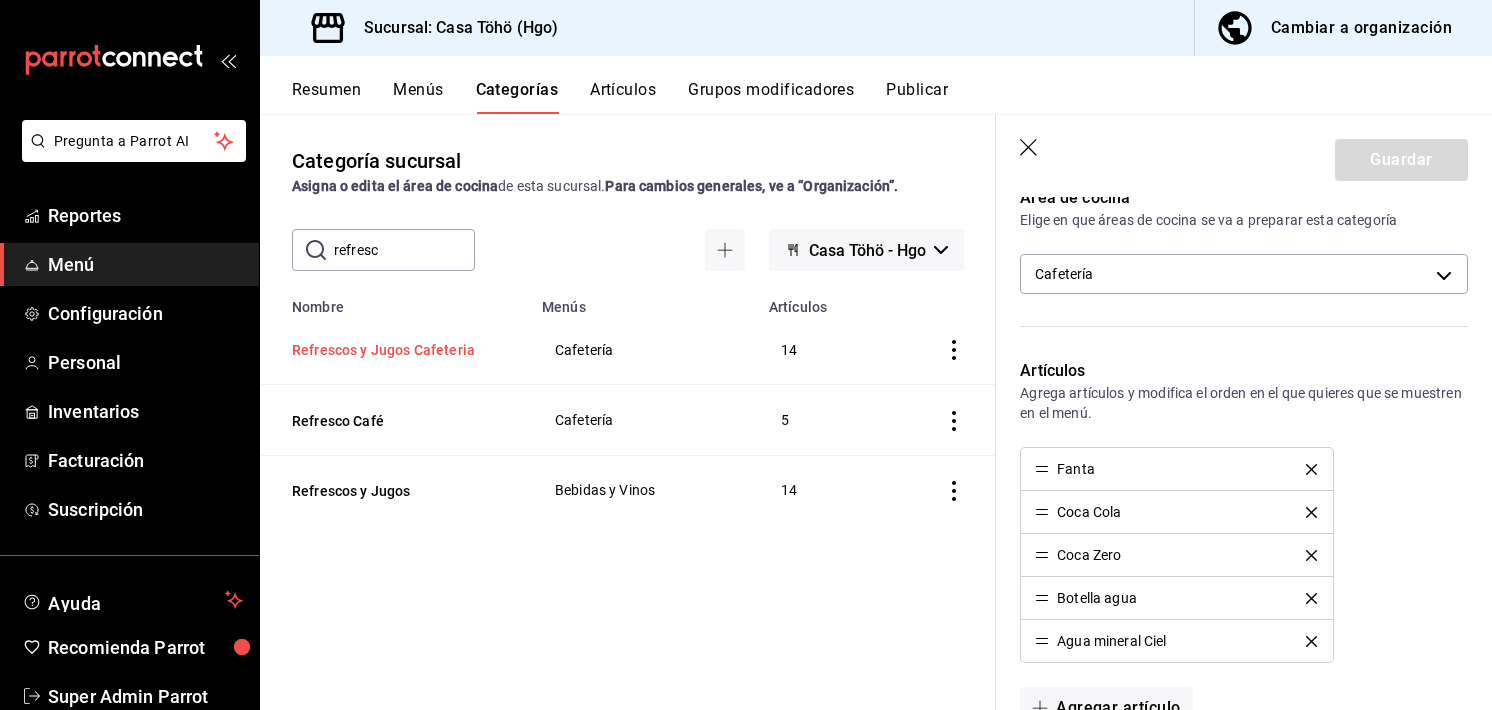 click on "Refrescos y Jugos Cafeteria" at bounding box center [392, 350] 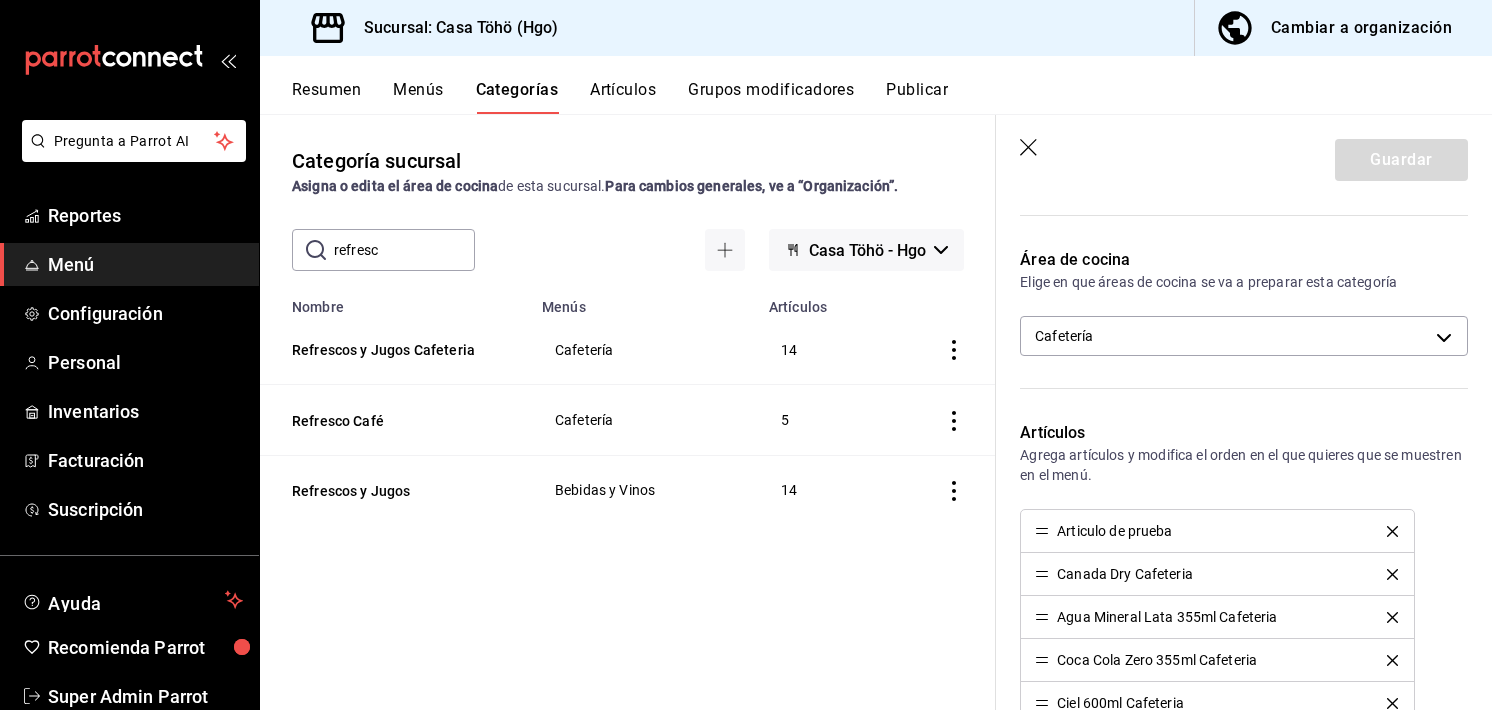 scroll, scrollTop: 415, scrollLeft: 0, axis: vertical 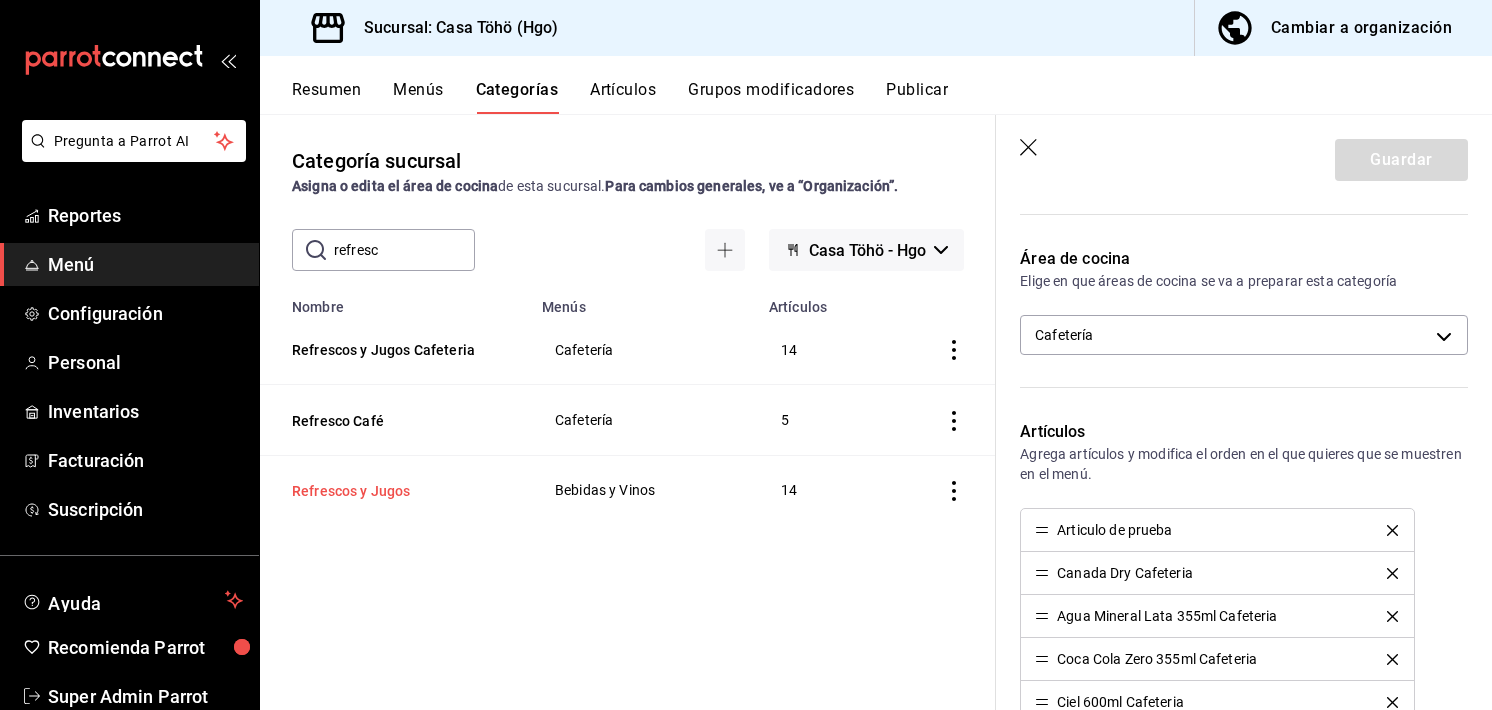 click on "Refrescos y Jugos" at bounding box center [392, 491] 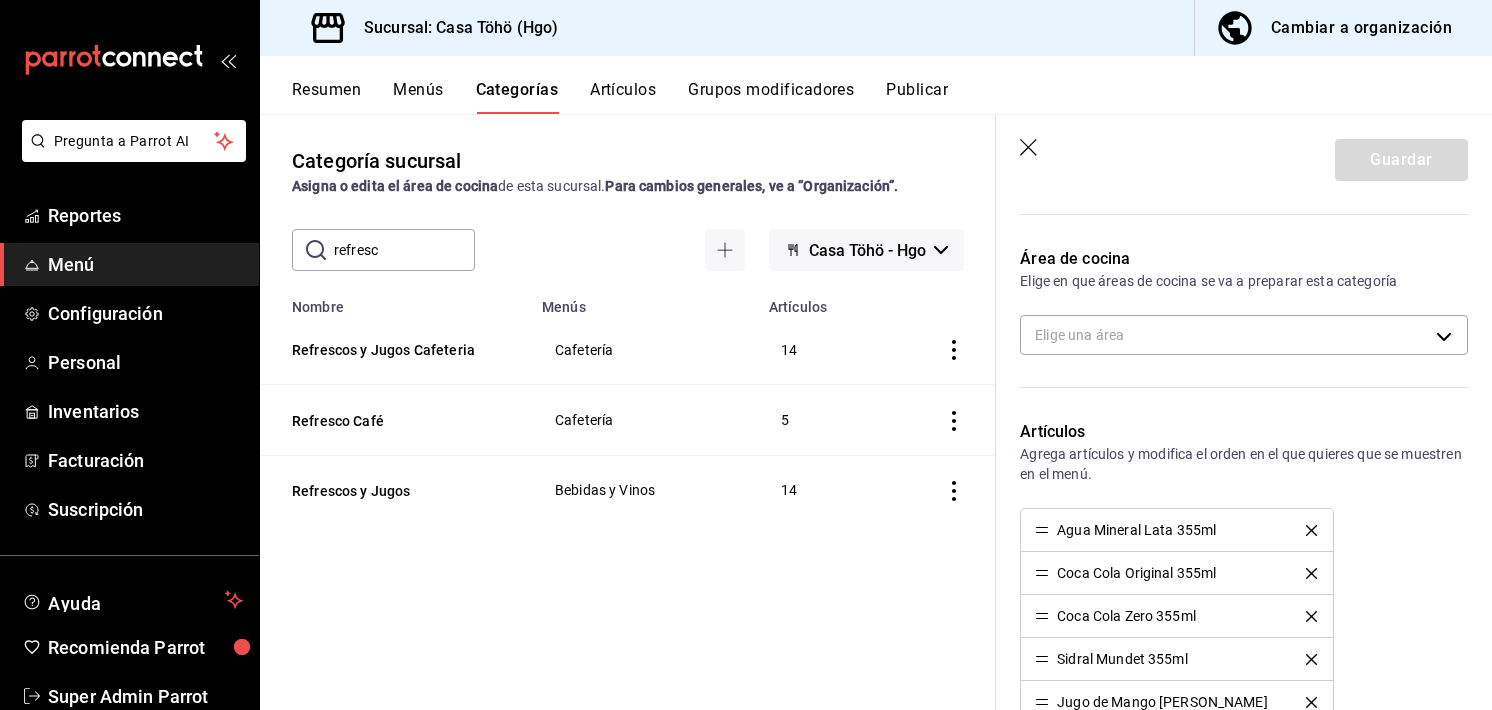 type on "efeaaebf-6909-4900-8cf2-369bbb3f819d" 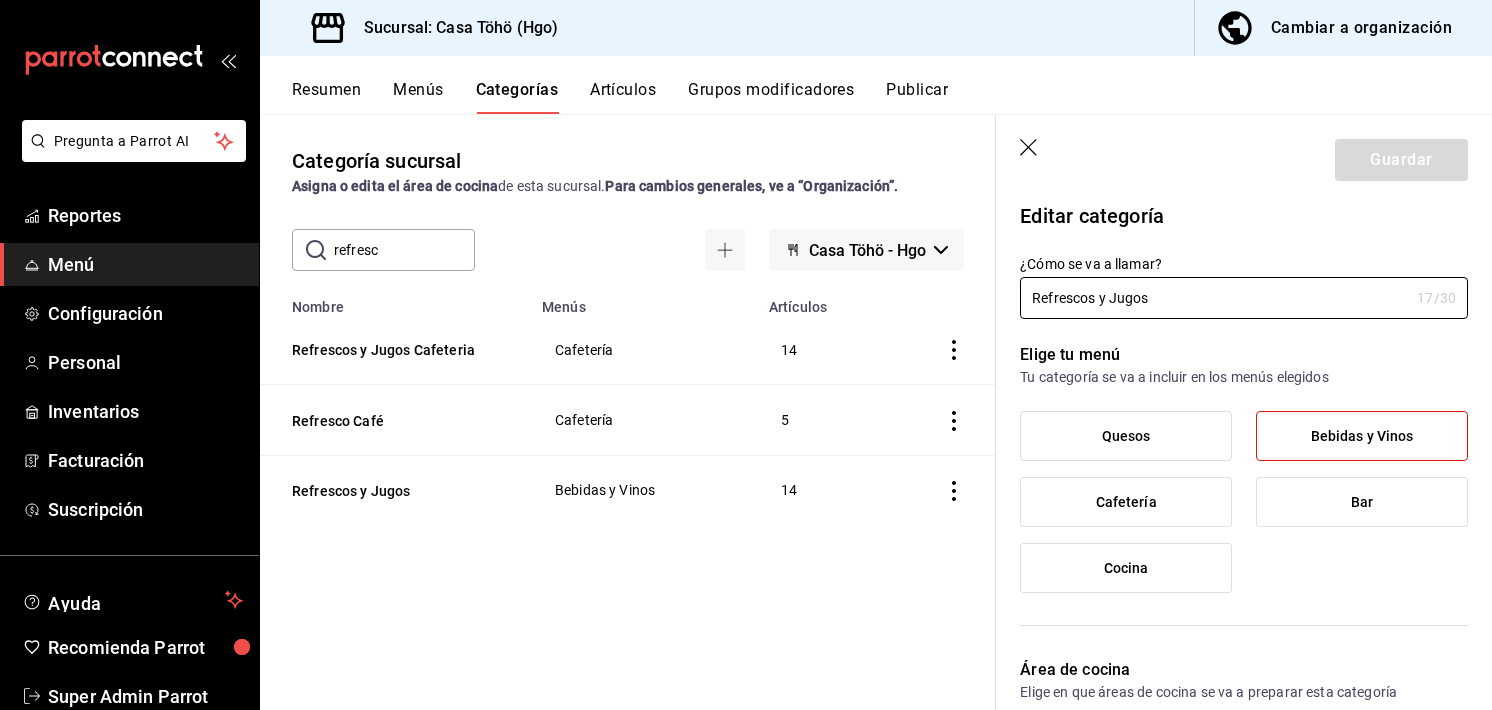 scroll, scrollTop: 0, scrollLeft: 0, axis: both 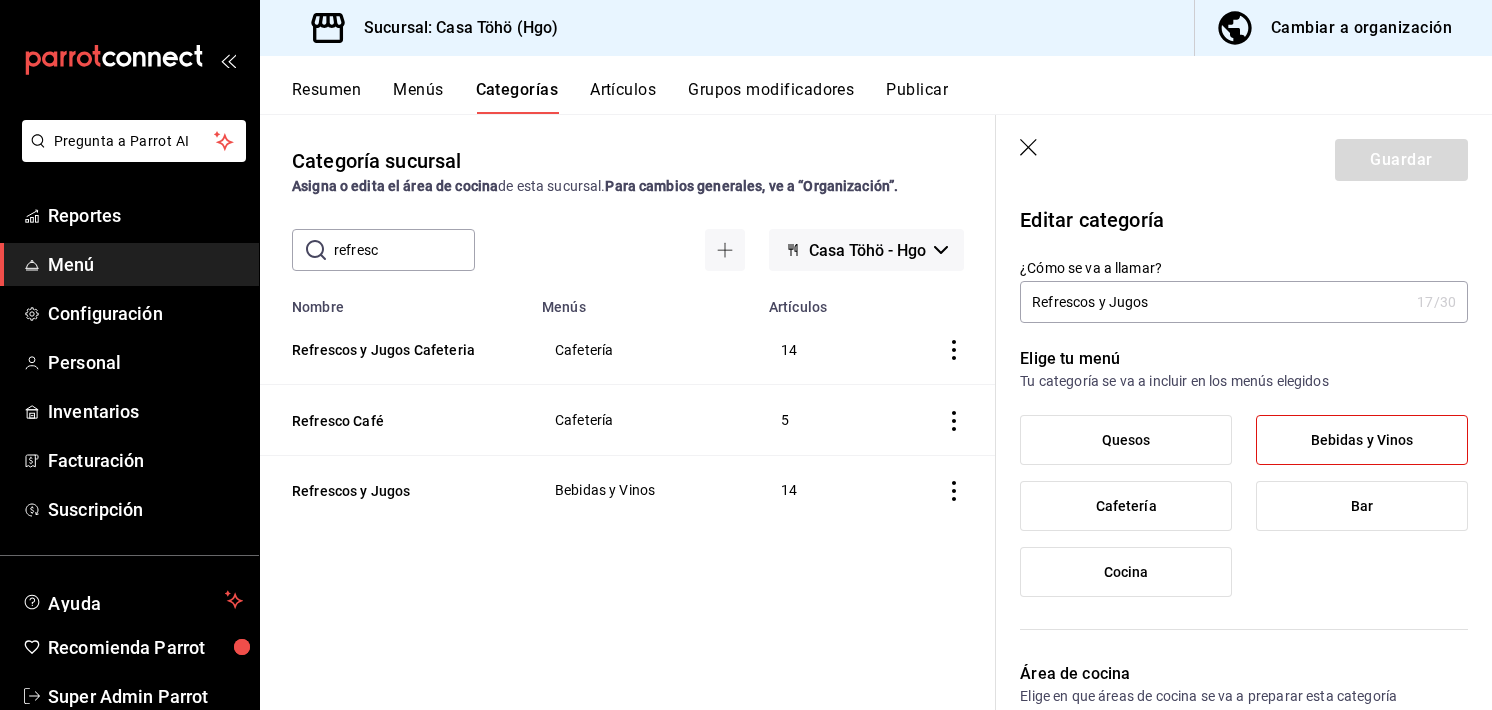 click on "Categoría sucursal Asigna o edita el área de cocina  de esta sucursal.  Para cambios generales, ve a “Organización”. ​ refresc ​ Casa Töhö - Hgo Nombre Menús Artículos Refrescos y Jugos Cafeteria Cafetería 14 Refresco Café Cafetería 5 Refrescos y Jugos Bebidas y Vinos 14" at bounding box center (628, 411) 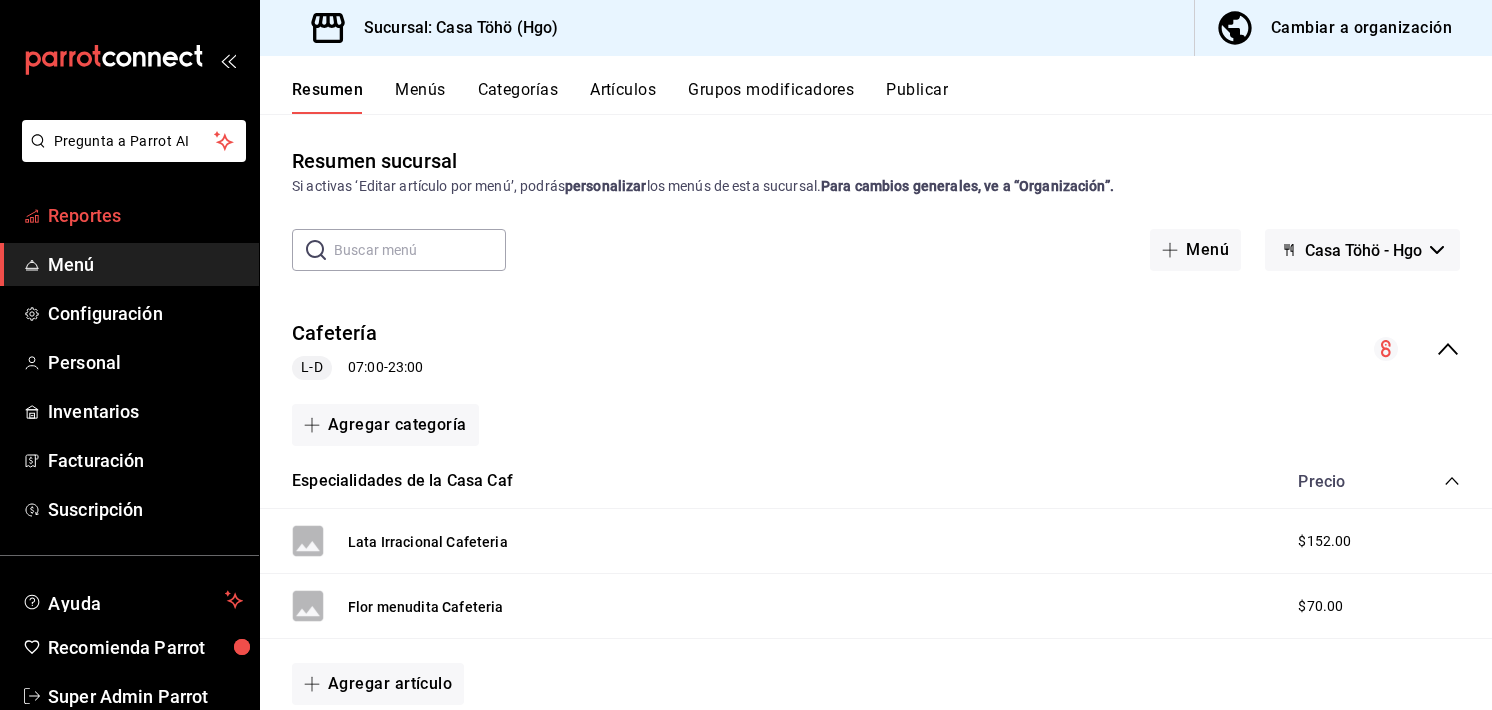 click on "Reportes" at bounding box center (145, 215) 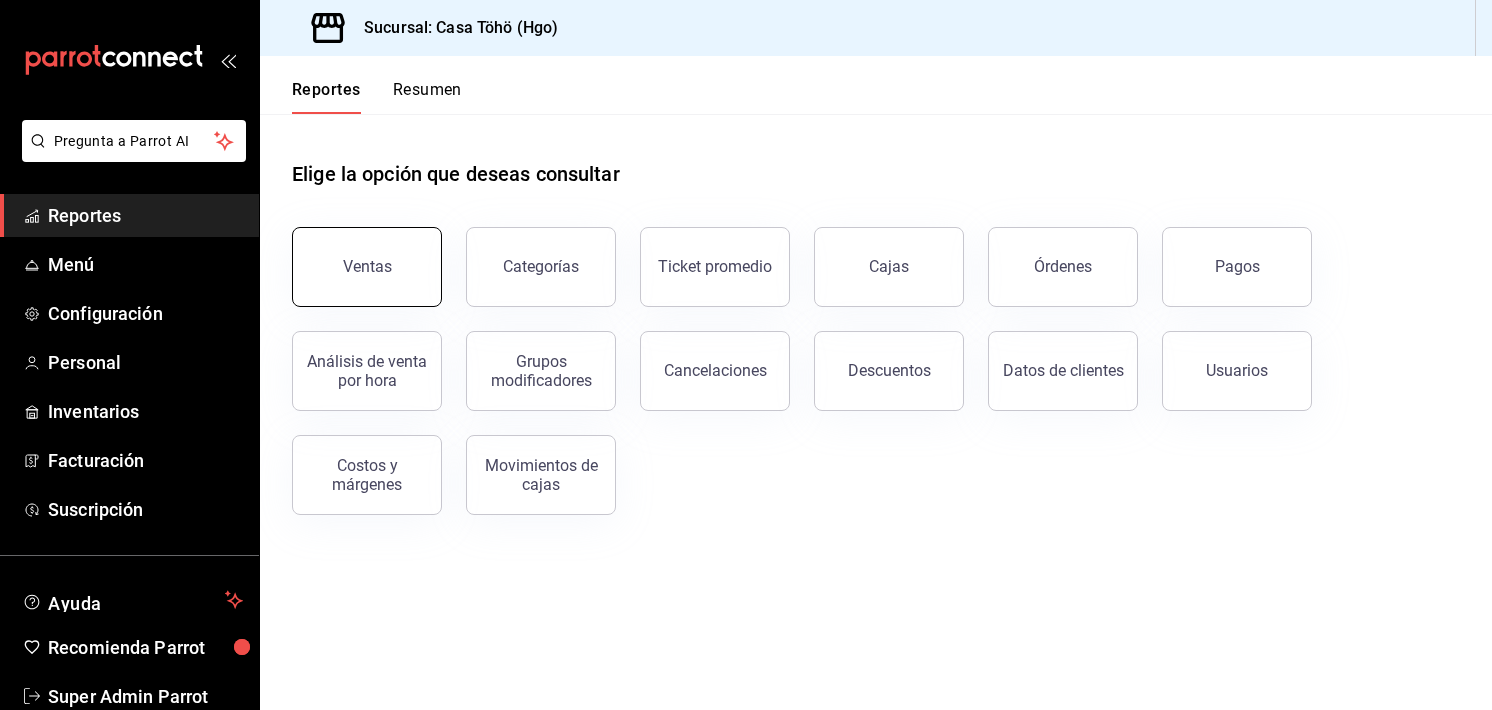 click on "Ventas" at bounding box center (367, 267) 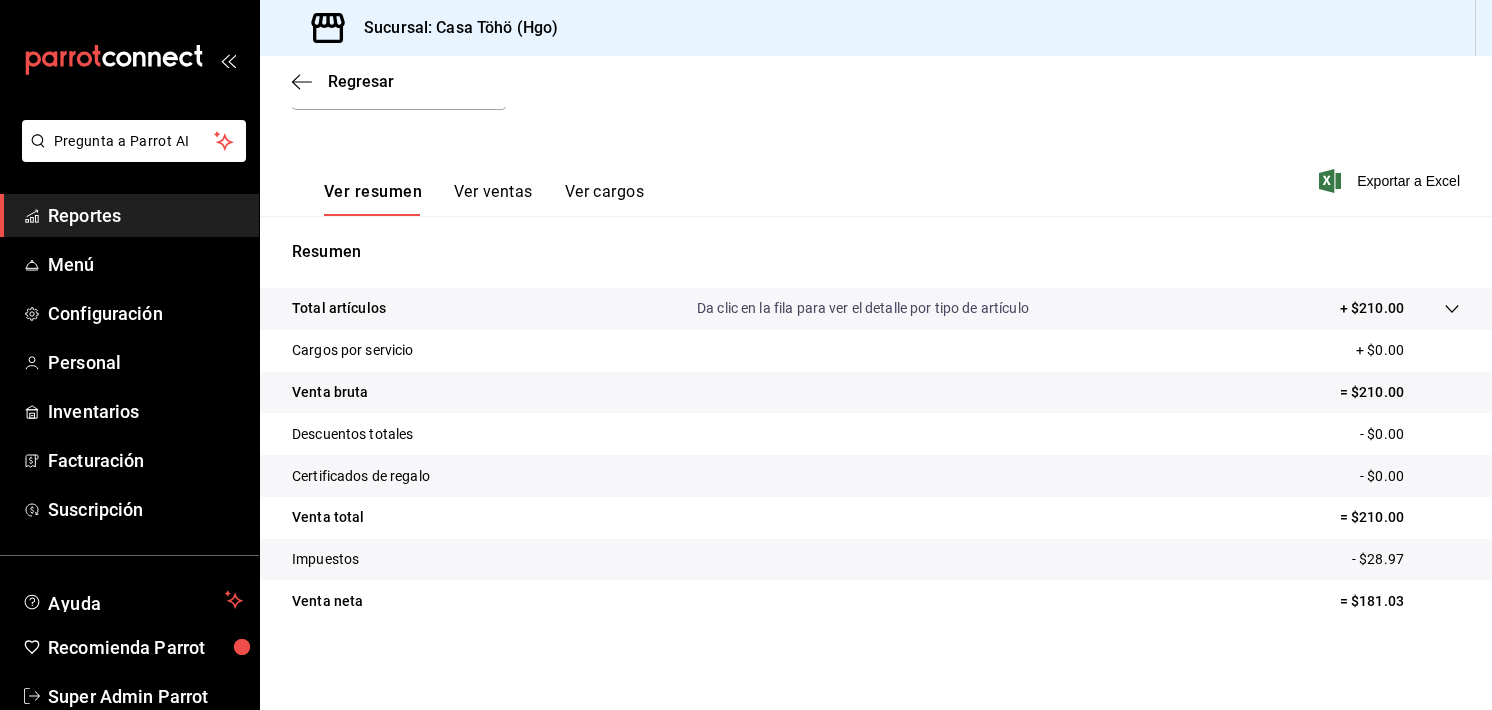 scroll, scrollTop: 0, scrollLeft: 0, axis: both 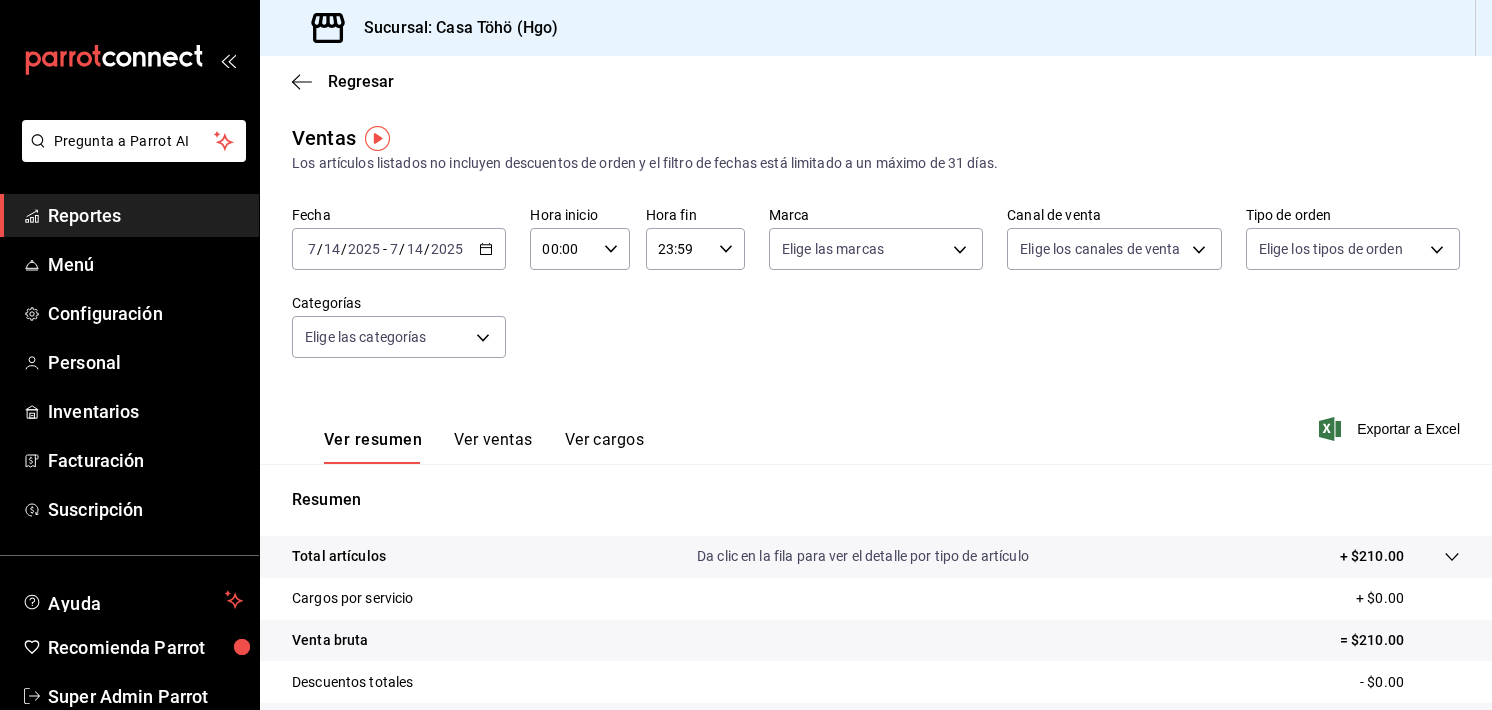 click on "/" at bounding box center [402, 249] 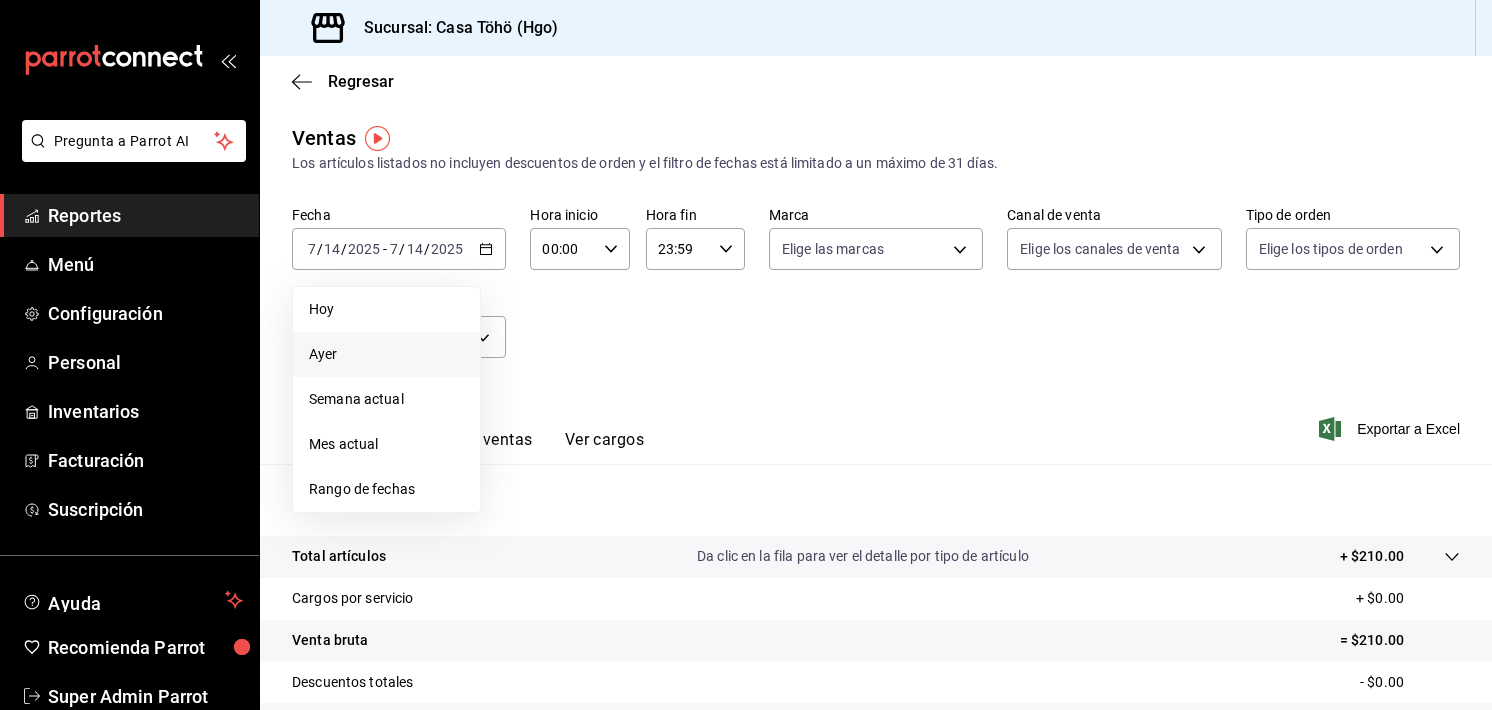 click on "Ayer" at bounding box center (386, 354) 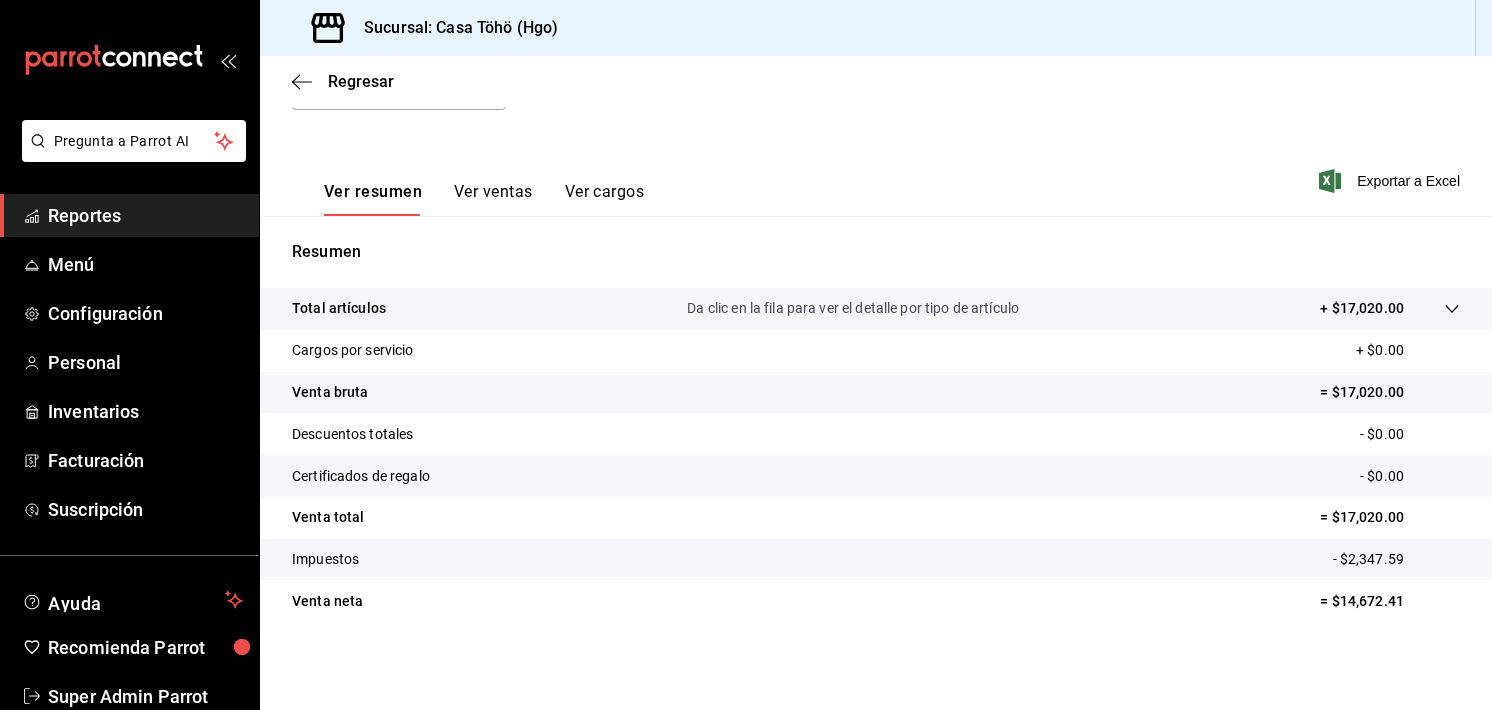 scroll, scrollTop: 0, scrollLeft: 0, axis: both 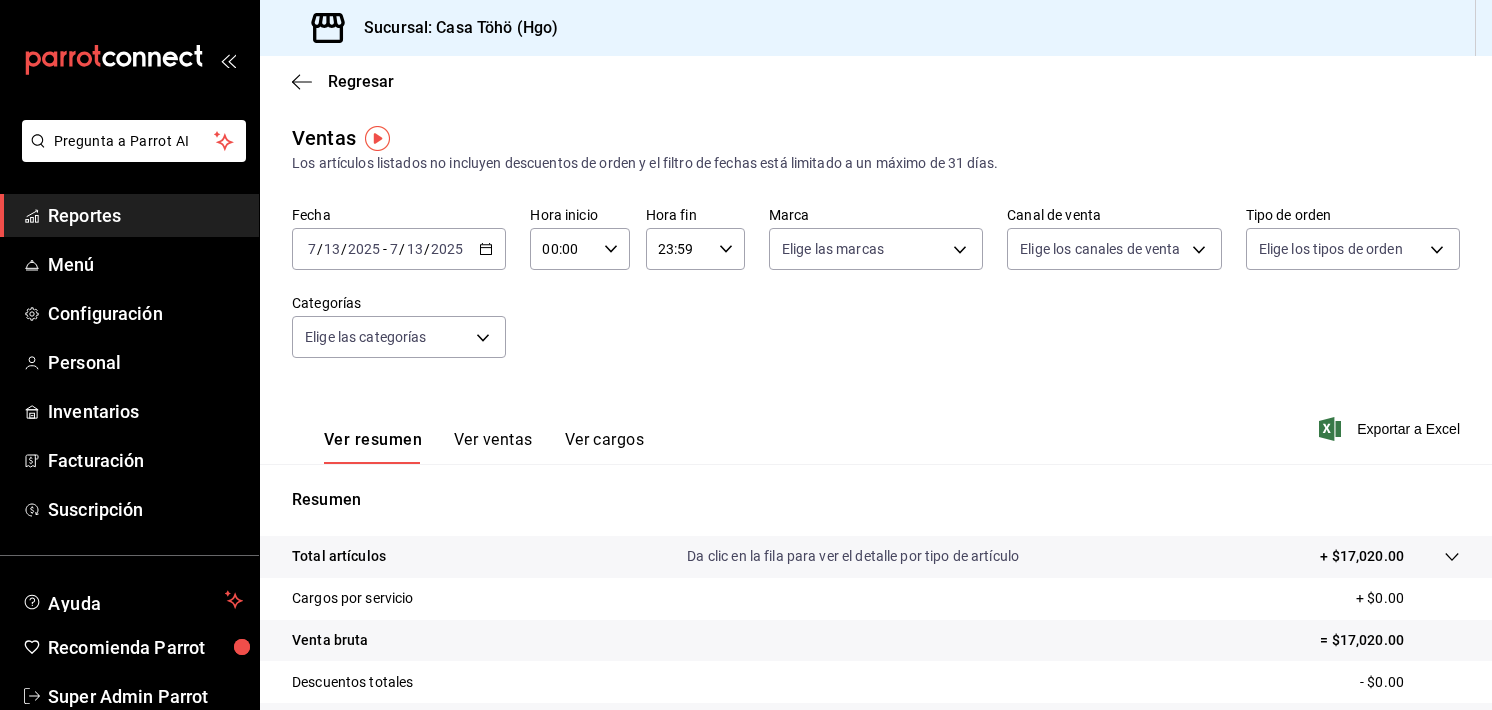click on "2025" at bounding box center [447, 249] 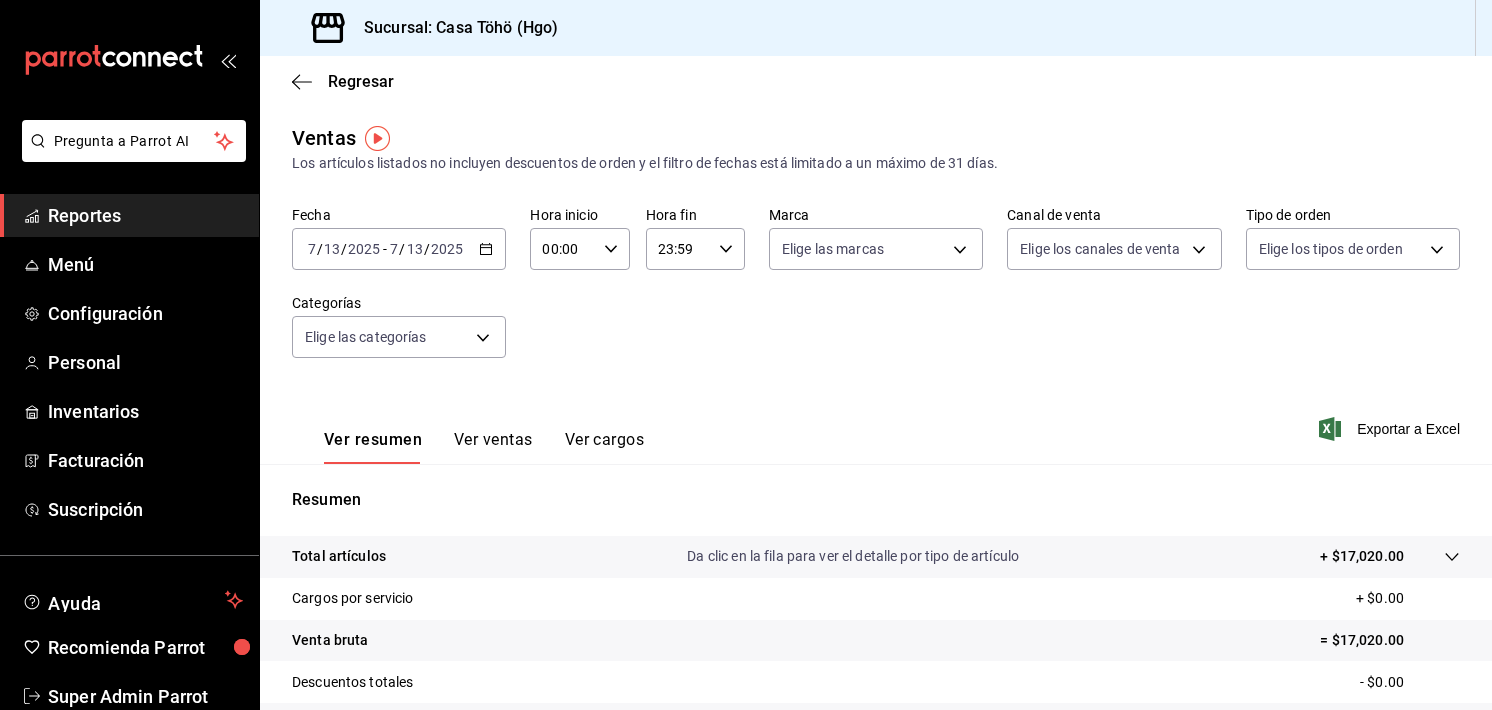 click on "2025-07-13 7 / 13 / 2025 - 2025-07-13 7 / 13 / 2025" at bounding box center [399, 249] 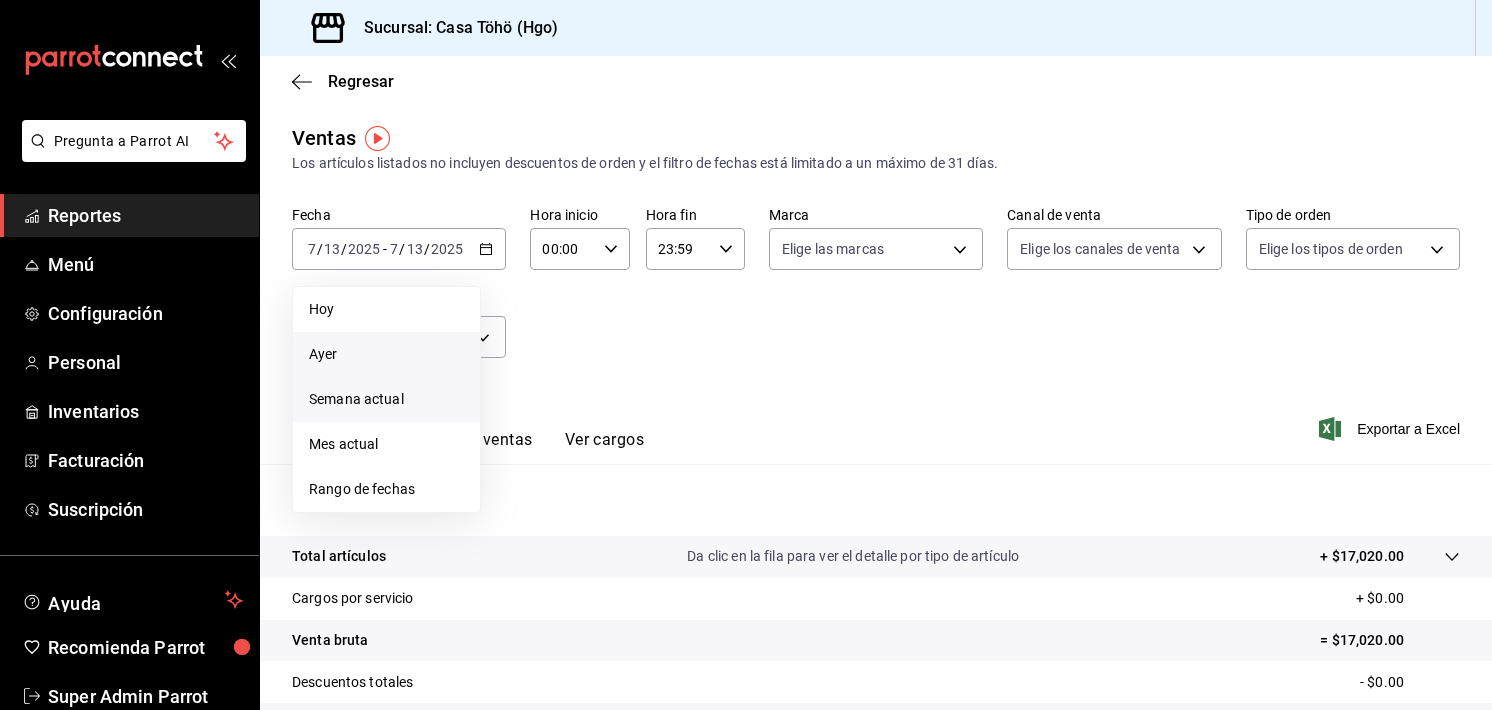 click on "Semana actual" at bounding box center [386, 399] 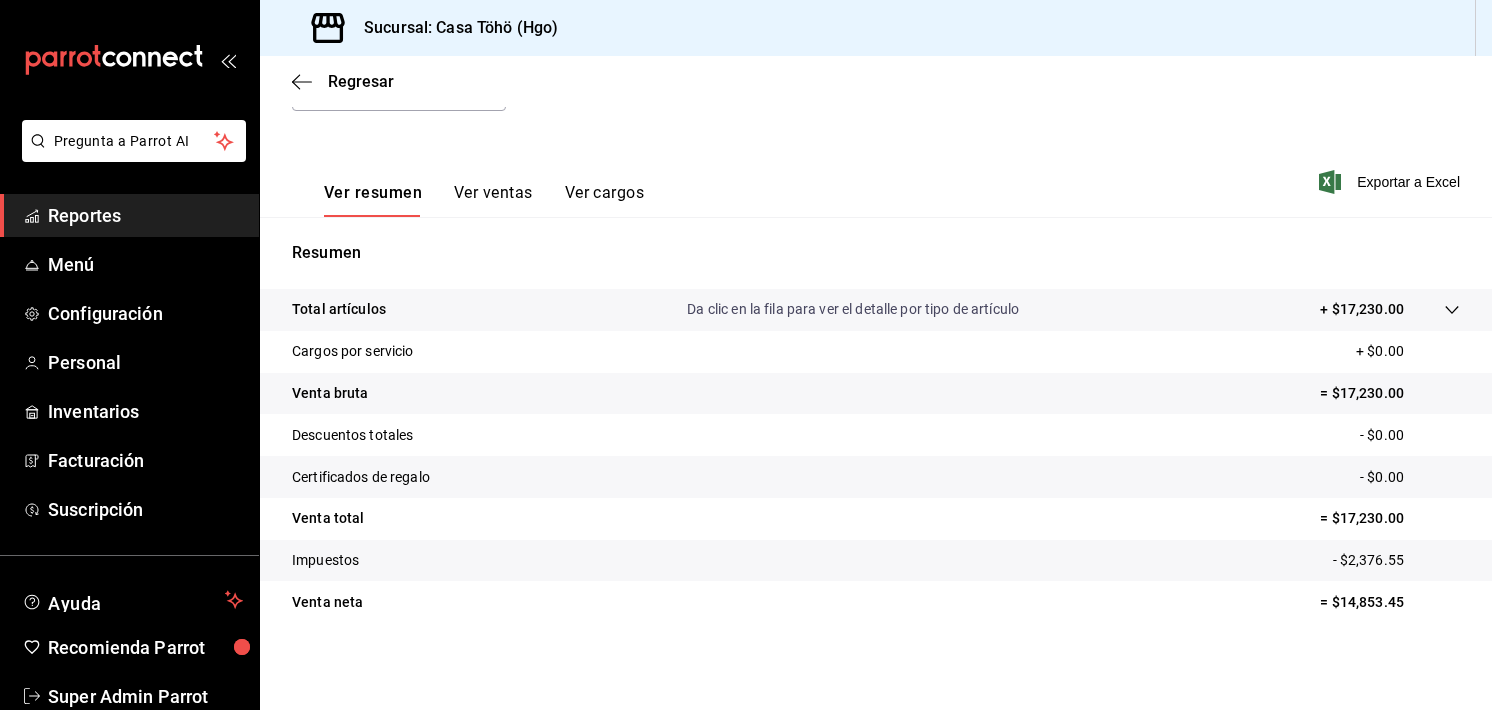 scroll, scrollTop: 0, scrollLeft: 0, axis: both 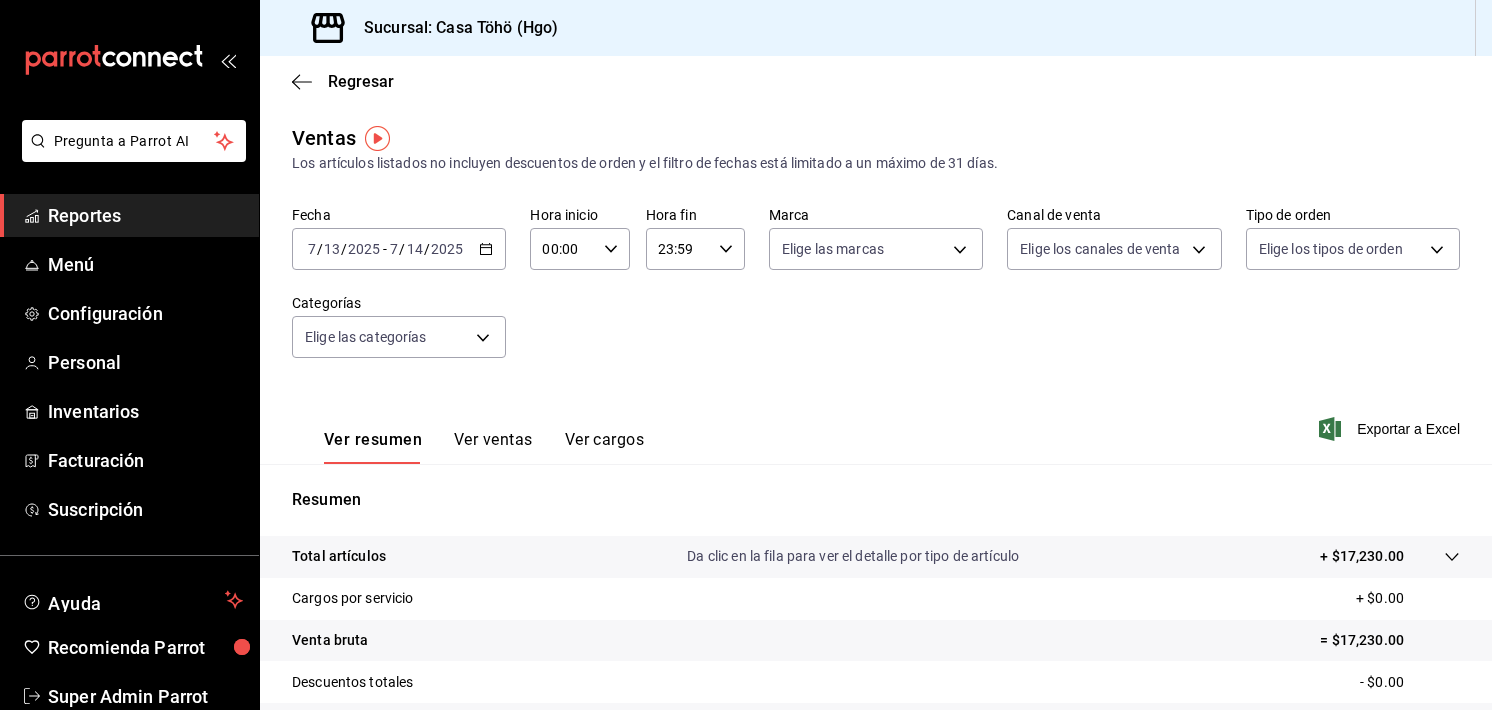 click on "2025-07-13 7 / 13 / 2025 - 2025-07-14 7 / 14 / 2025" at bounding box center (399, 249) 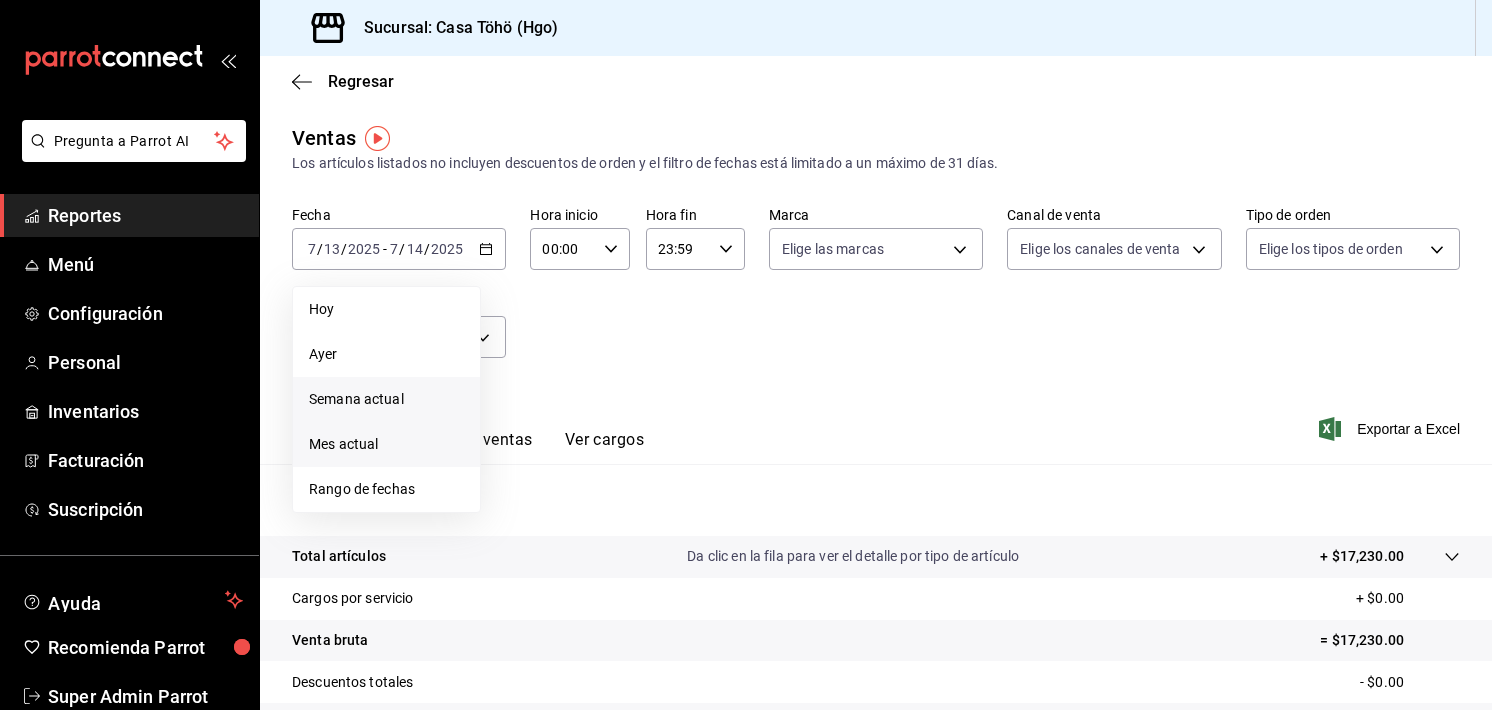 click on "Mes actual" at bounding box center (386, 444) 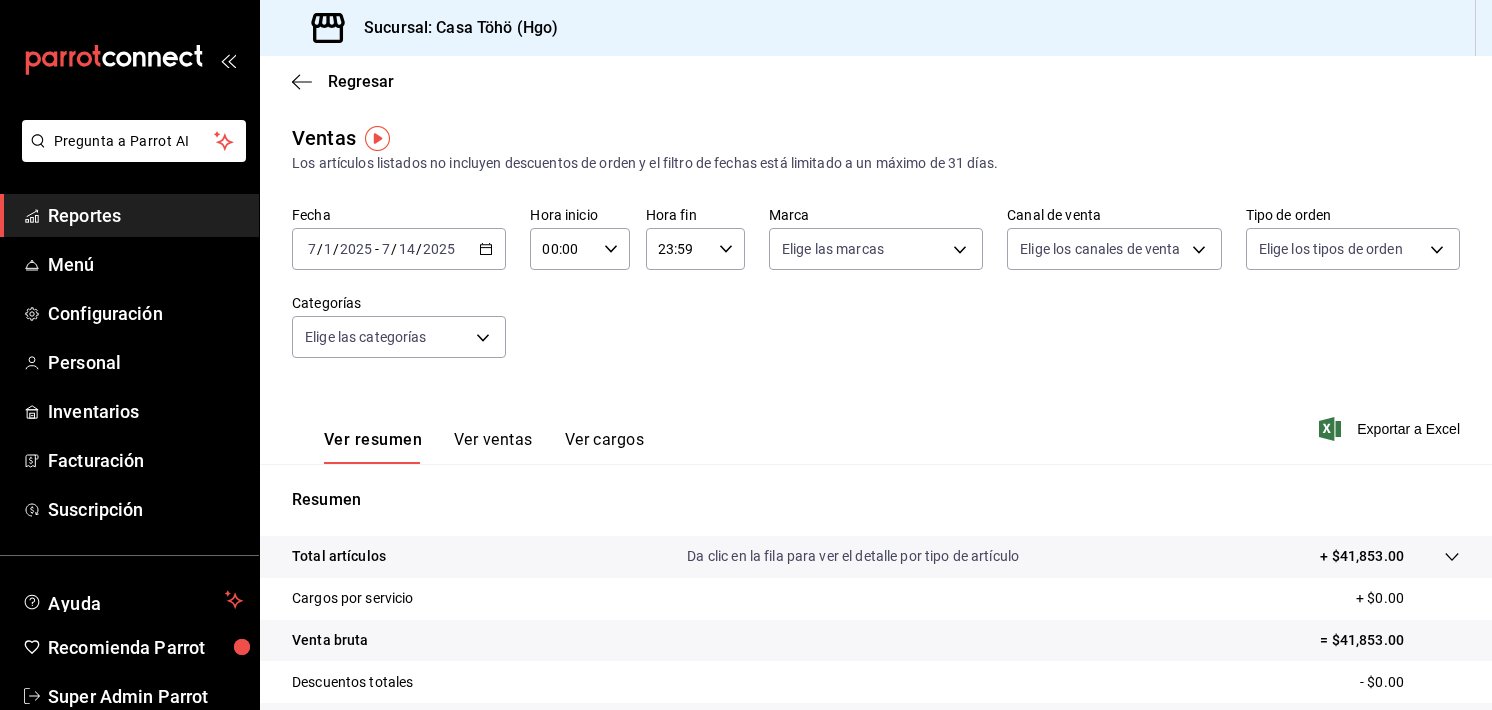 click 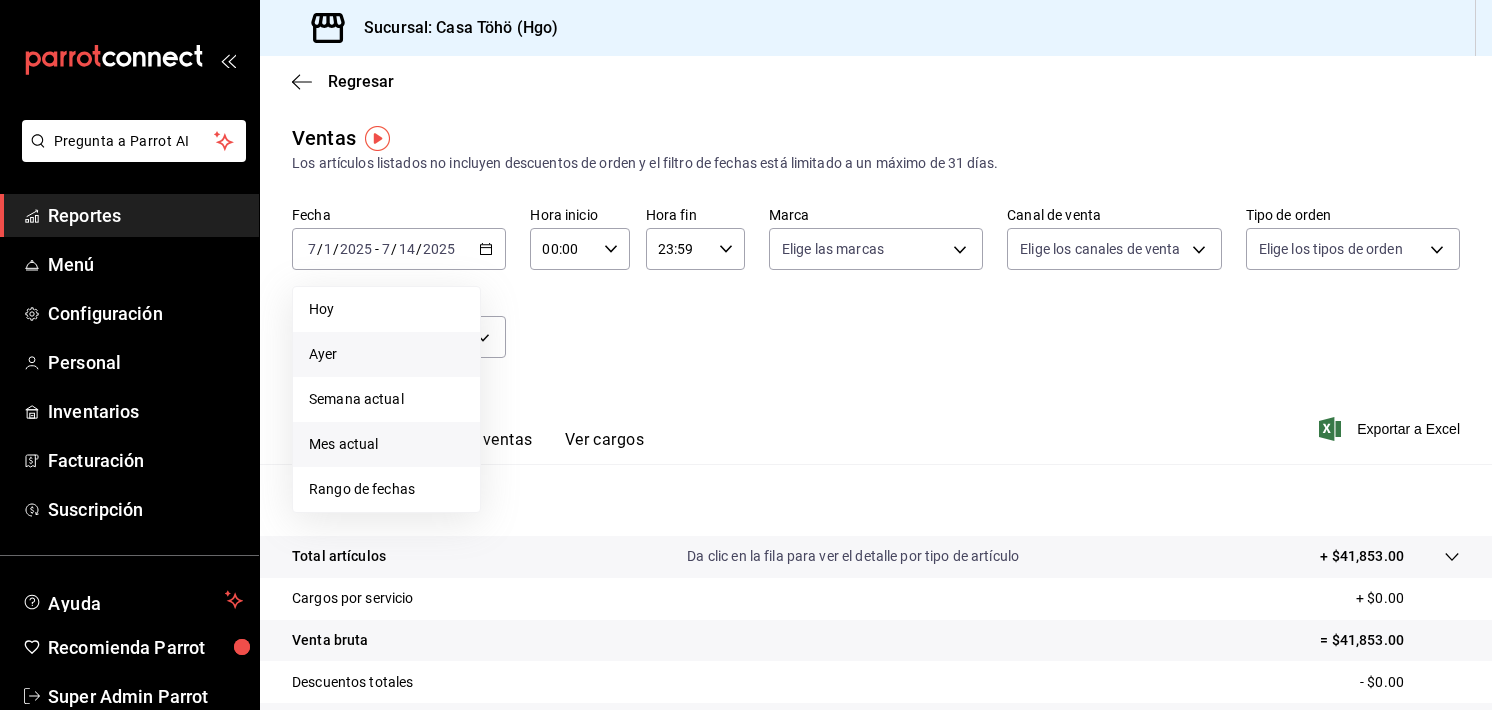 click on "Ayer" at bounding box center [386, 354] 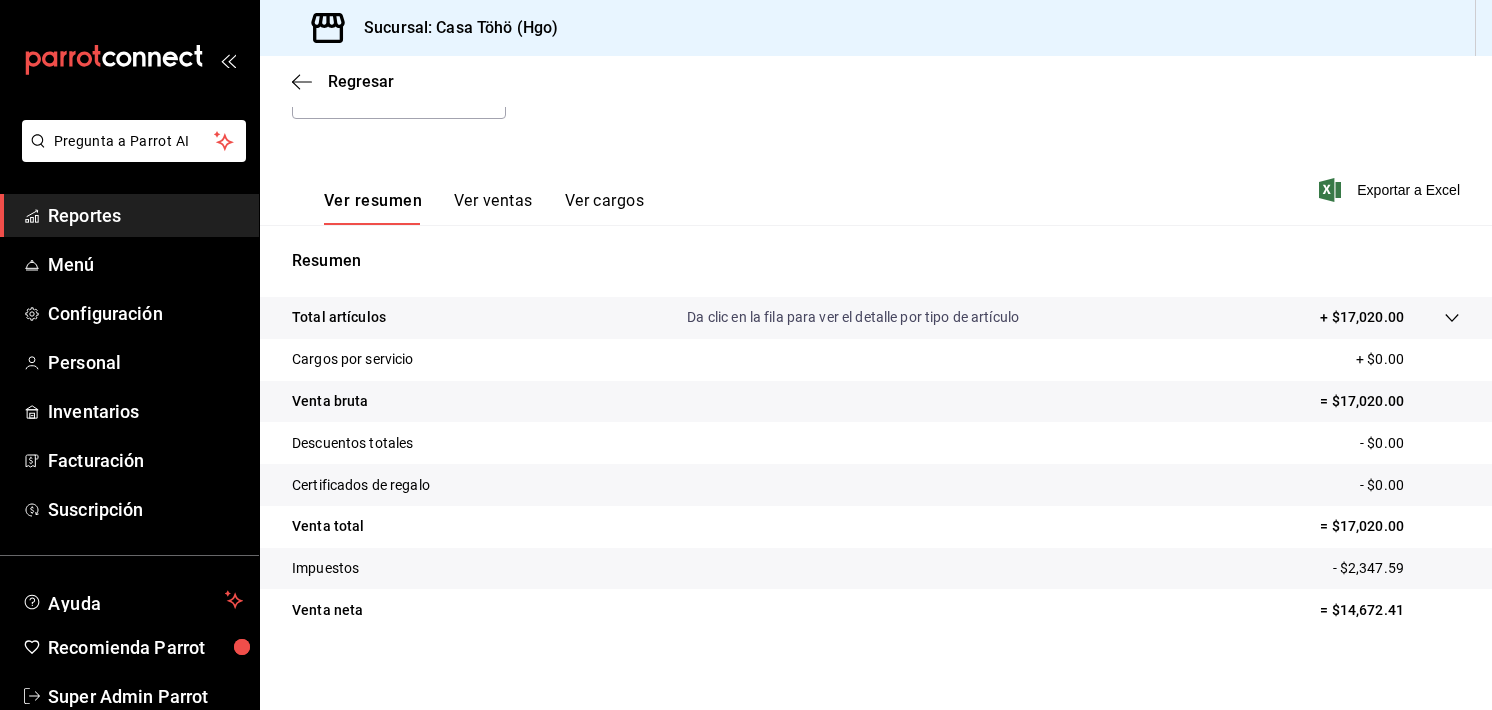 scroll, scrollTop: 247, scrollLeft: 0, axis: vertical 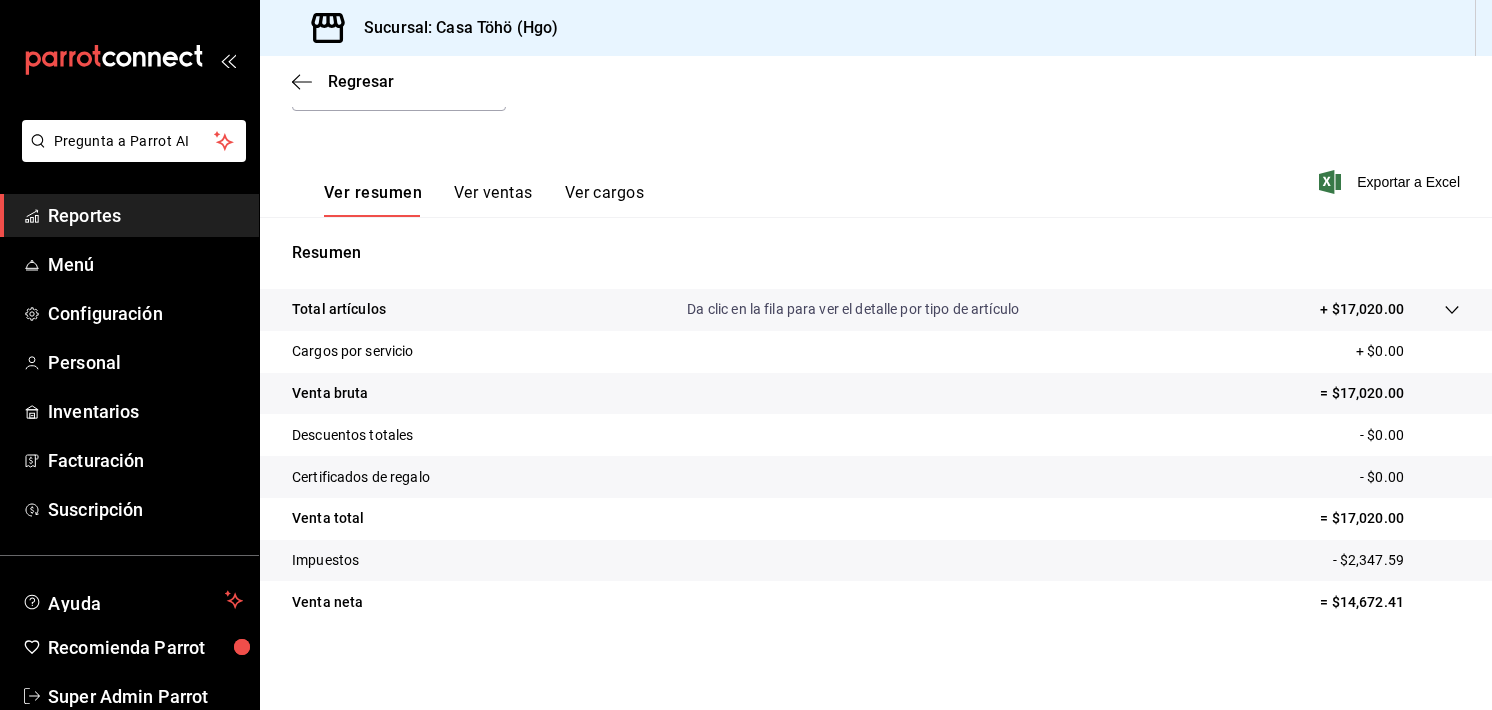 click on "Ver ventas" at bounding box center (493, 200) 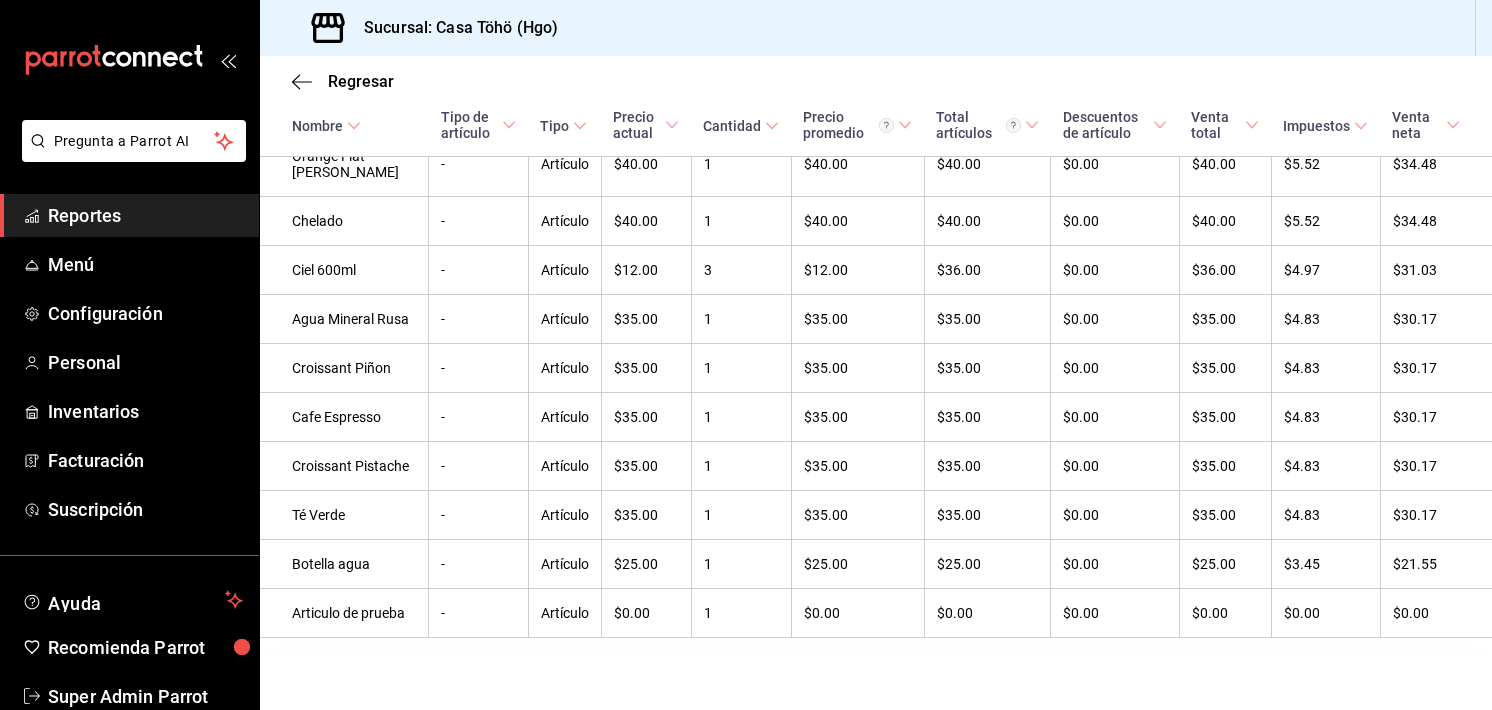 scroll, scrollTop: 5294, scrollLeft: 0, axis: vertical 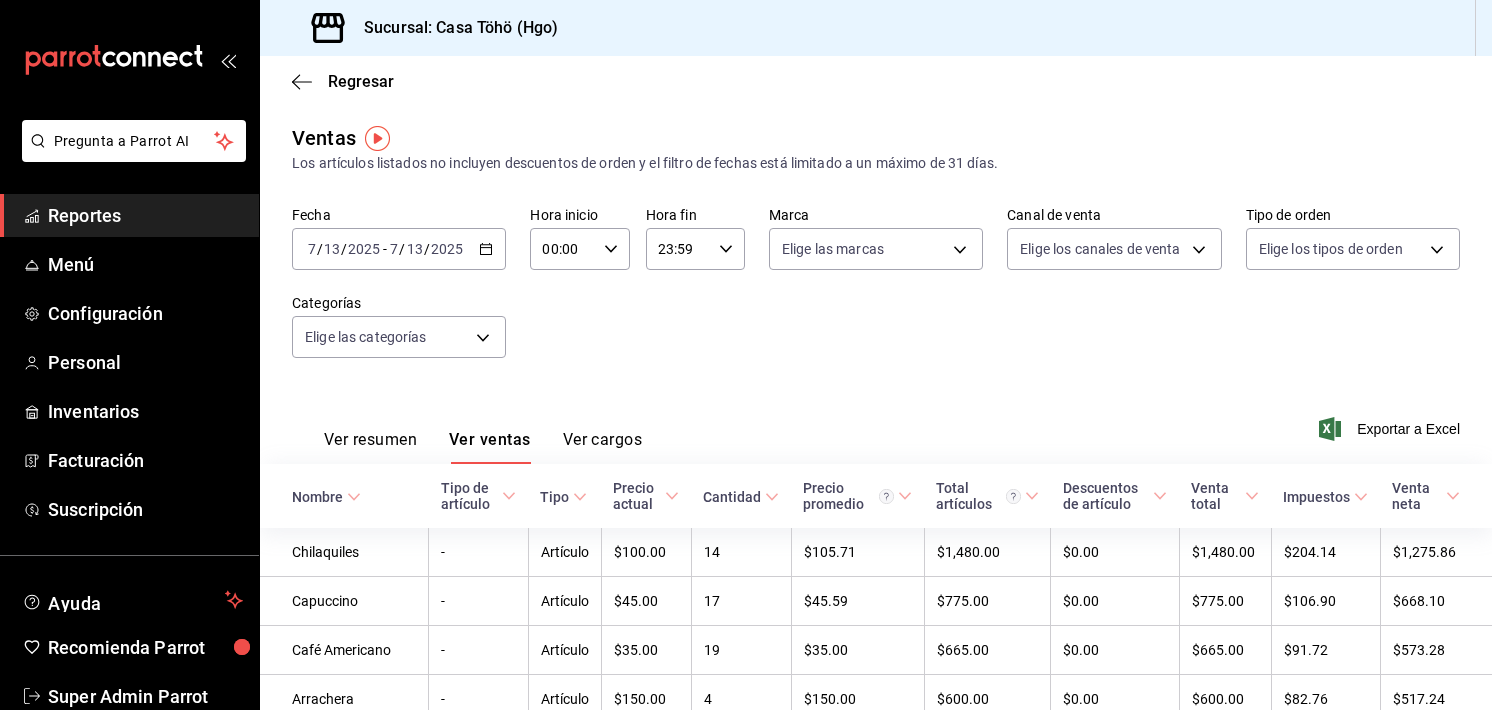 click on "Sucursal: Casa Töhö (Hgo)" at bounding box center [876, 28] 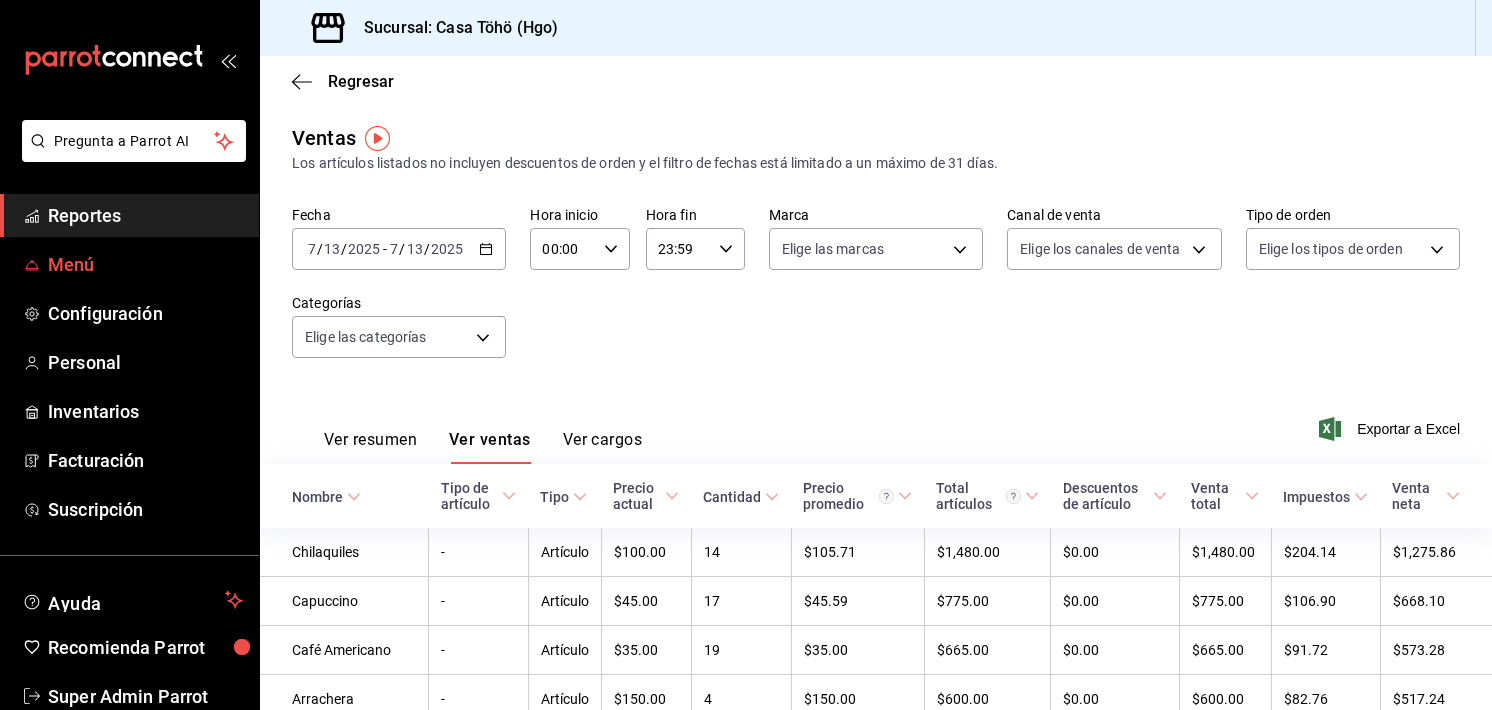 click on "Menú" at bounding box center [129, 264] 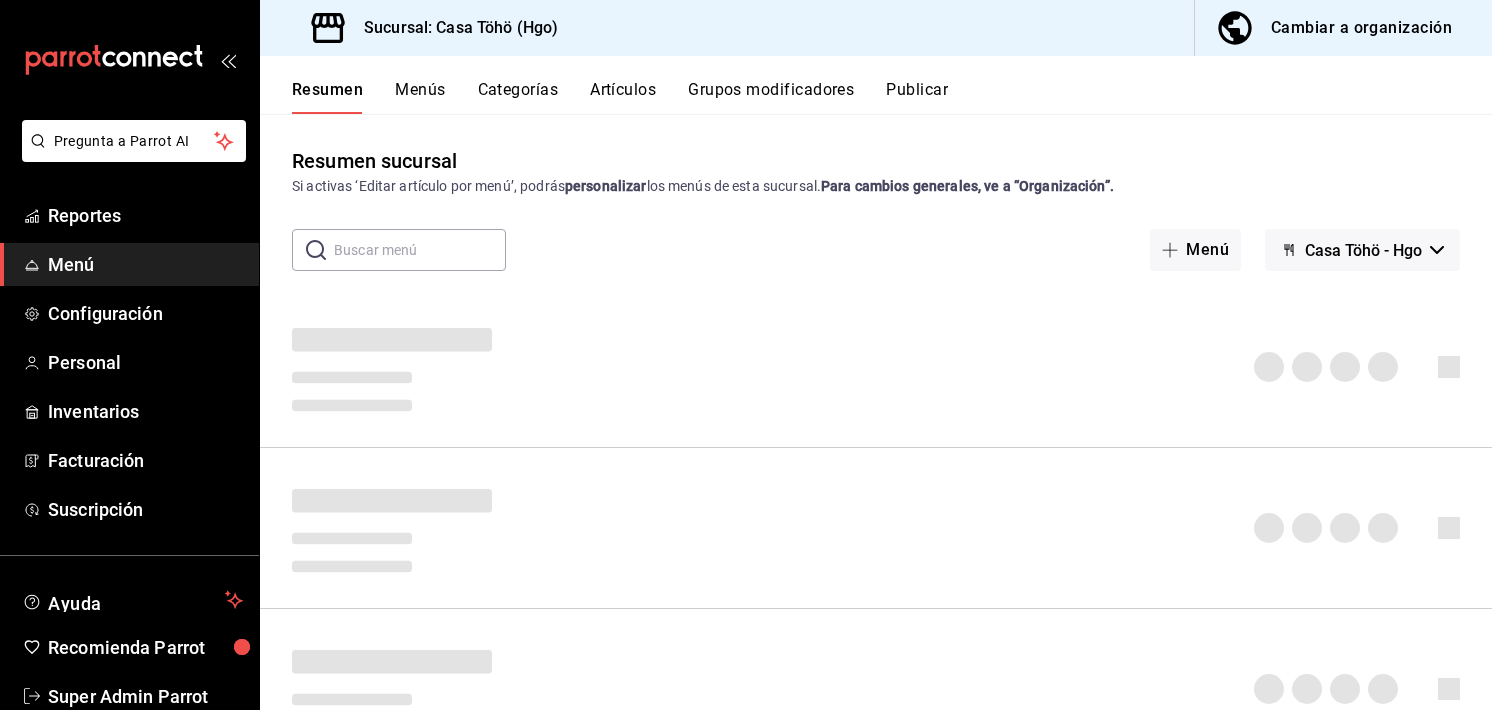 scroll, scrollTop: 116, scrollLeft: 0, axis: vertical 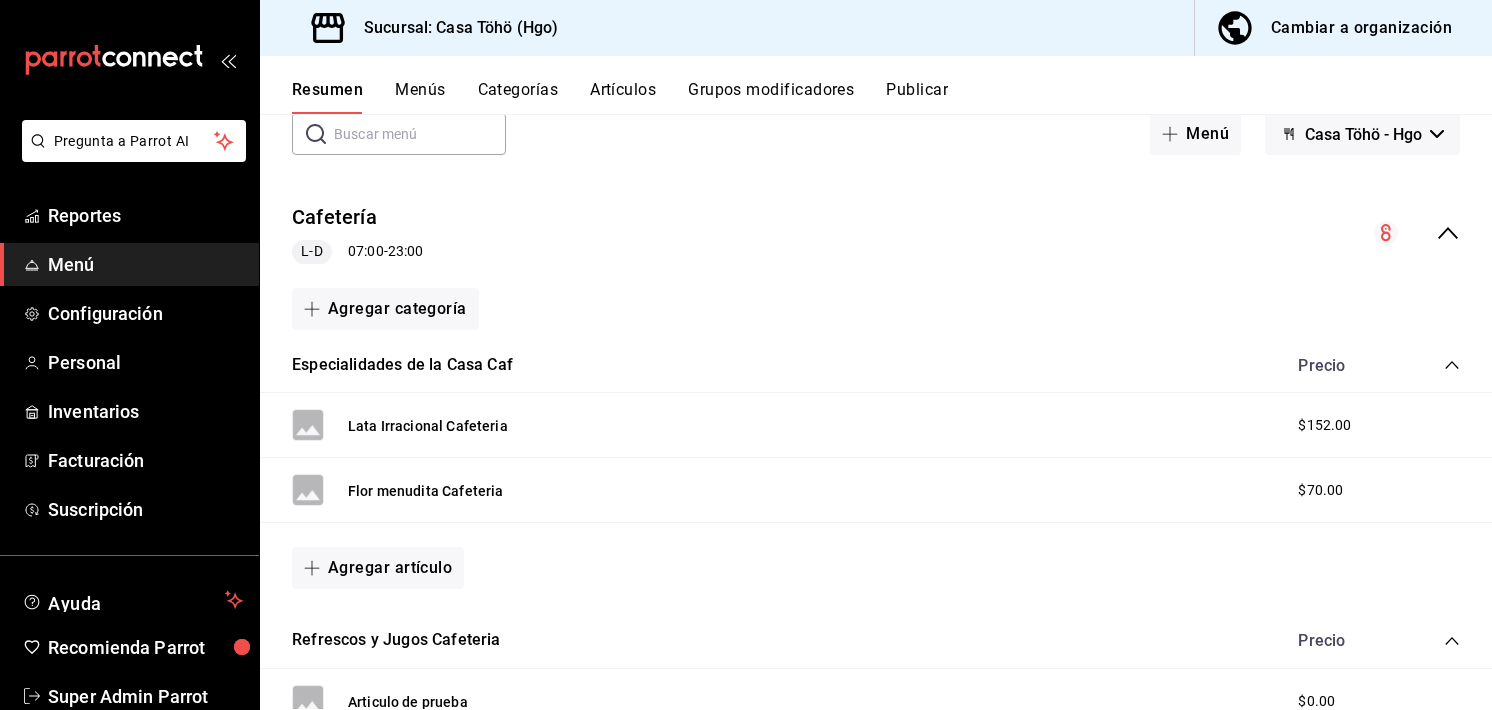 click 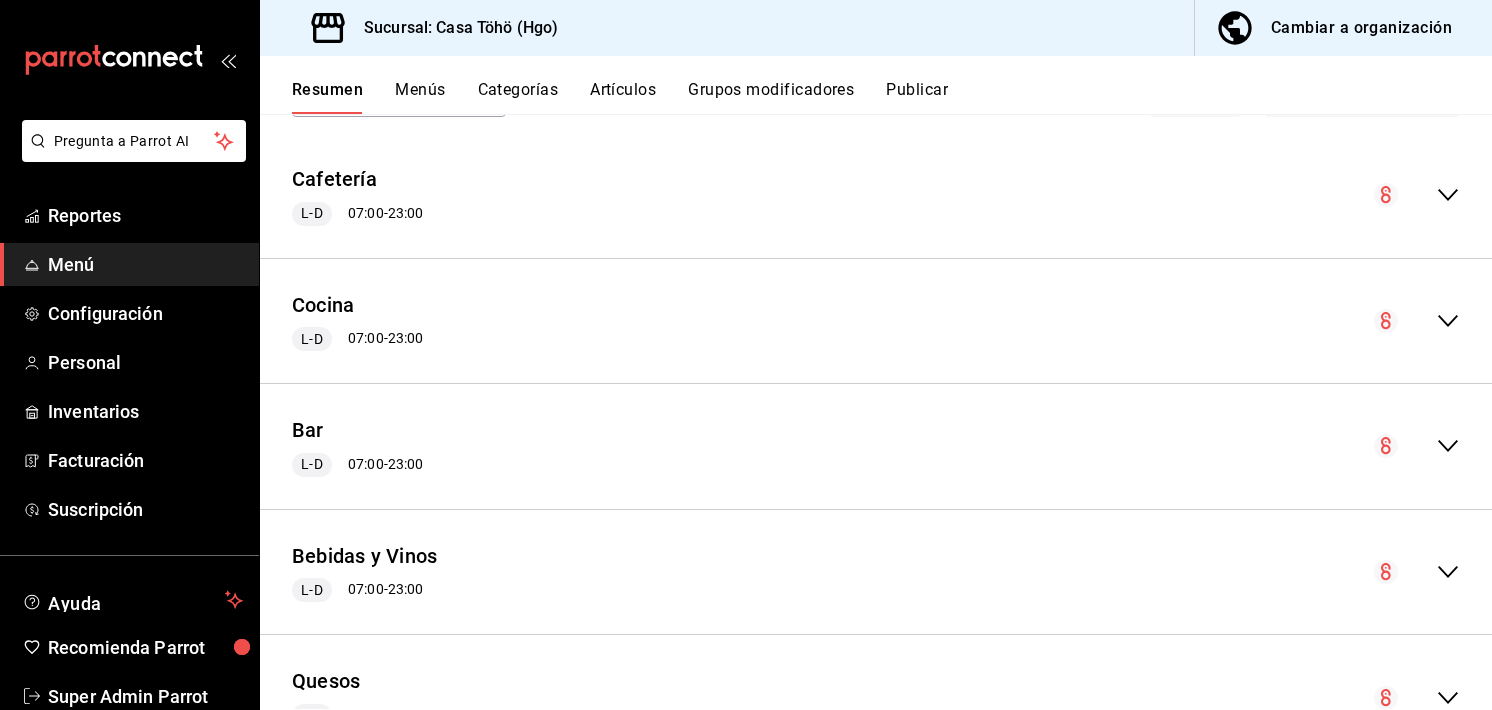 scroll, scrollTop: 152, scrollLeft: 0, axis: vertical 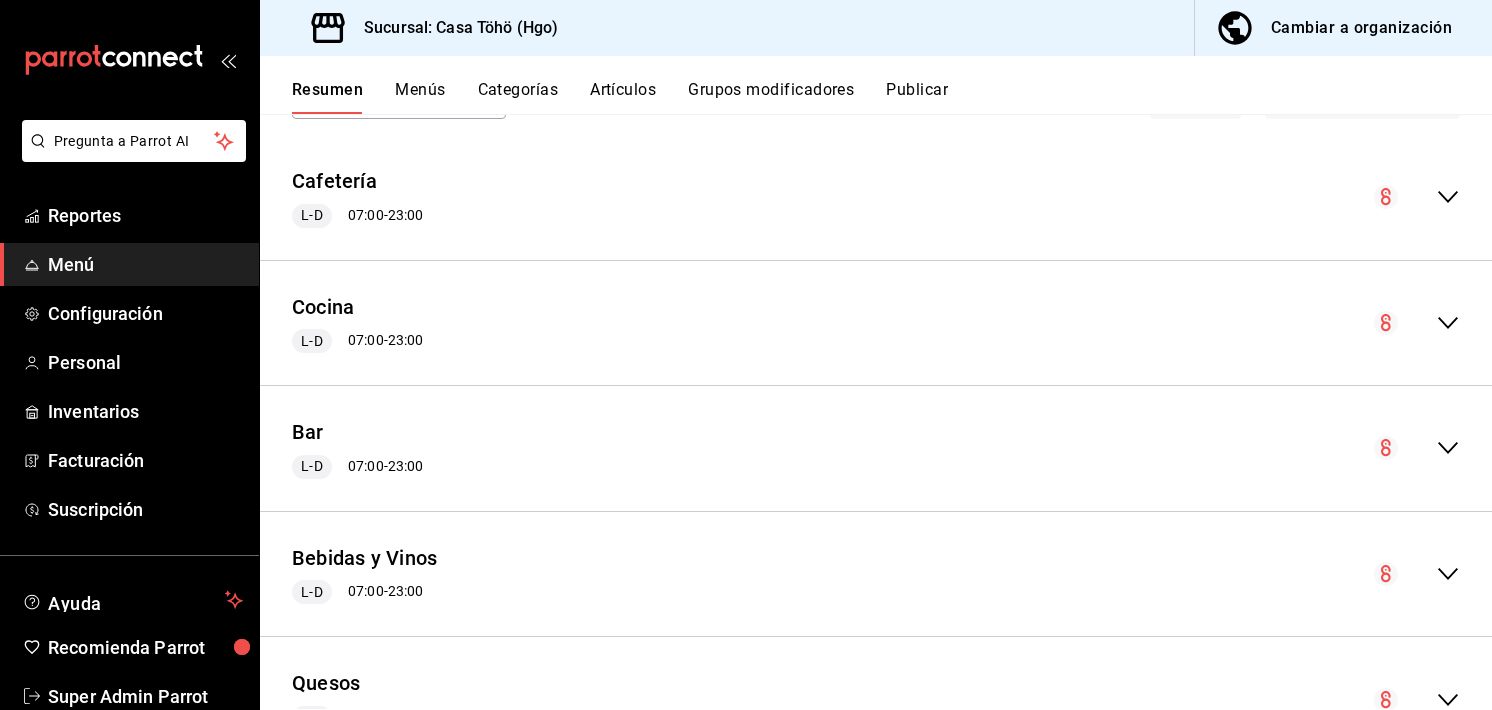 click 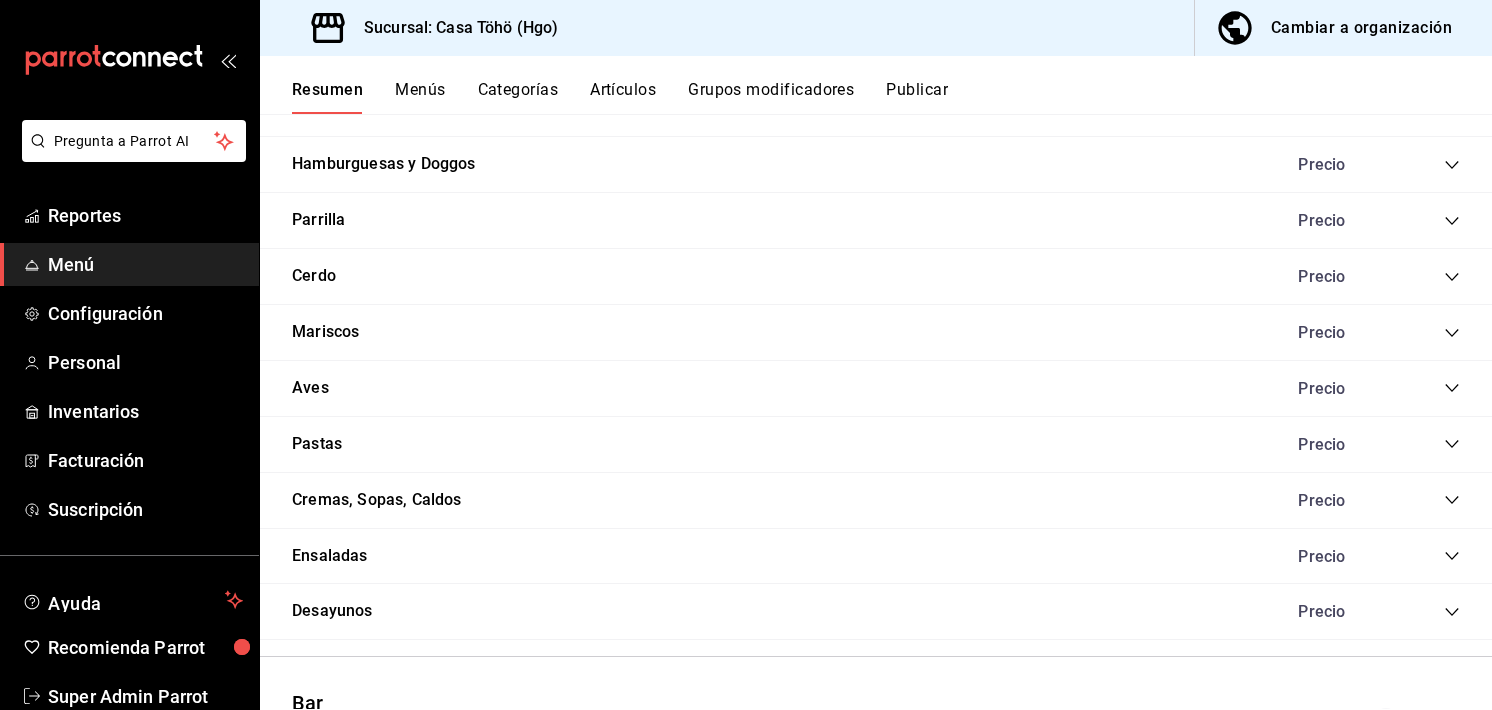 scroll, scrollTop: 1101, scrollLeft: 0, axis: vertical 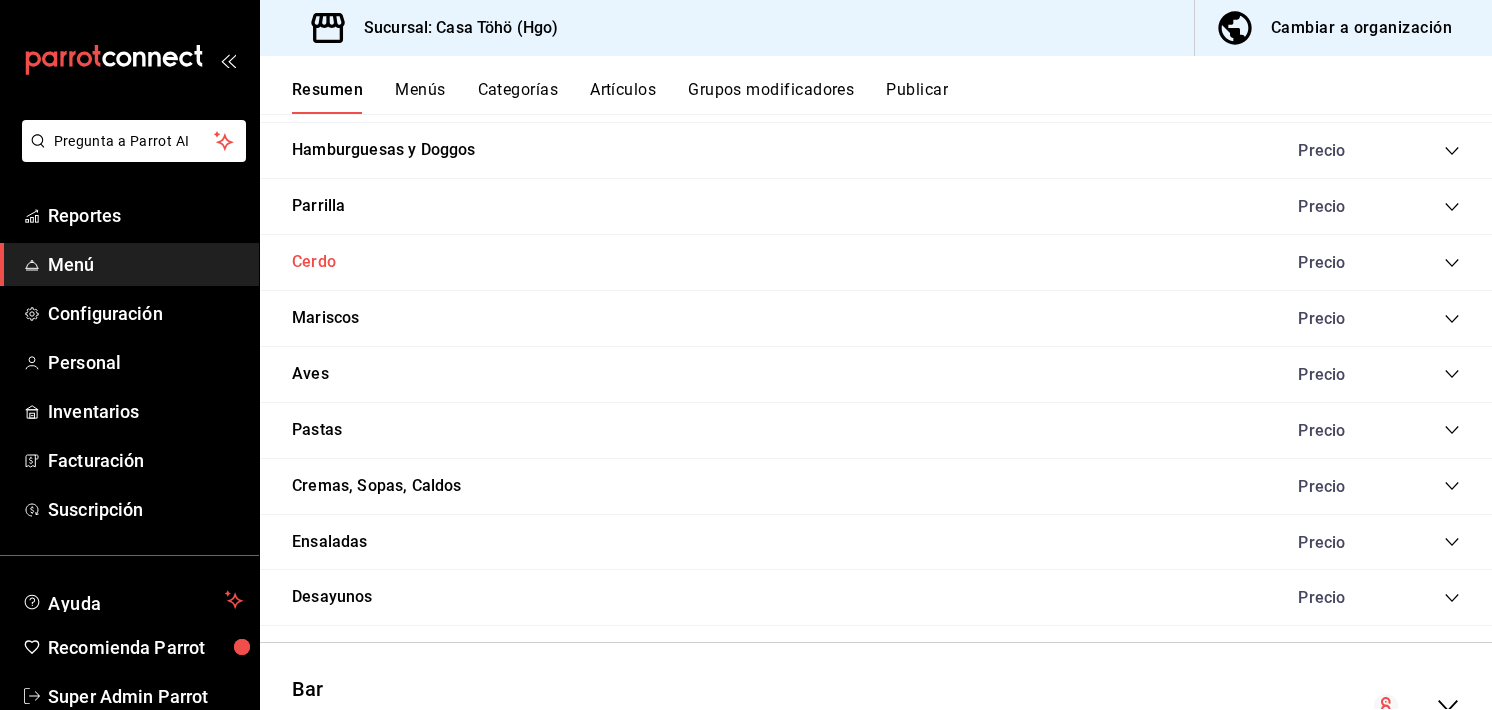 drag, startPoint x: 321, startPoint y: 594, endPoint x: 316, endPoint y: 250, distance: 344.03635 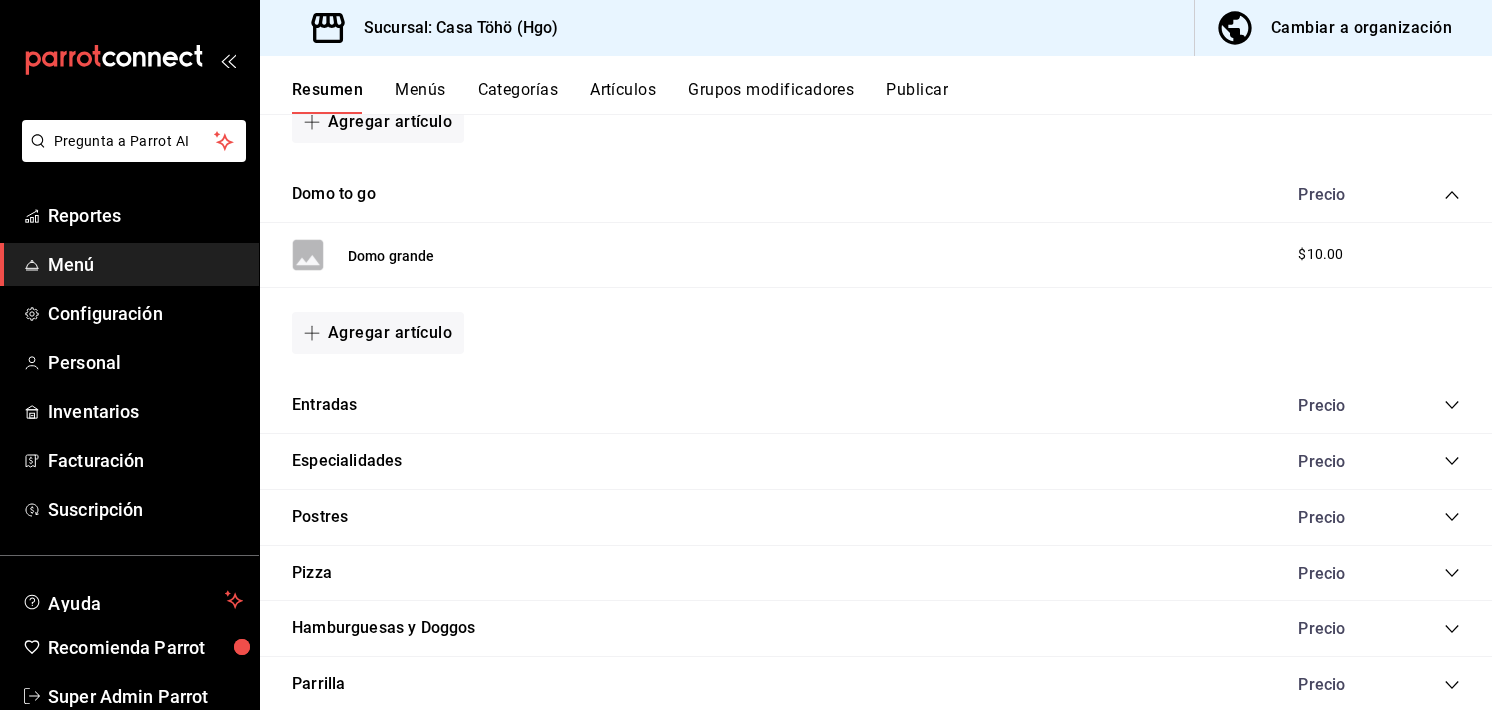 scroll, scrollTop: 622, scrollLeft: 0, axis: vertical 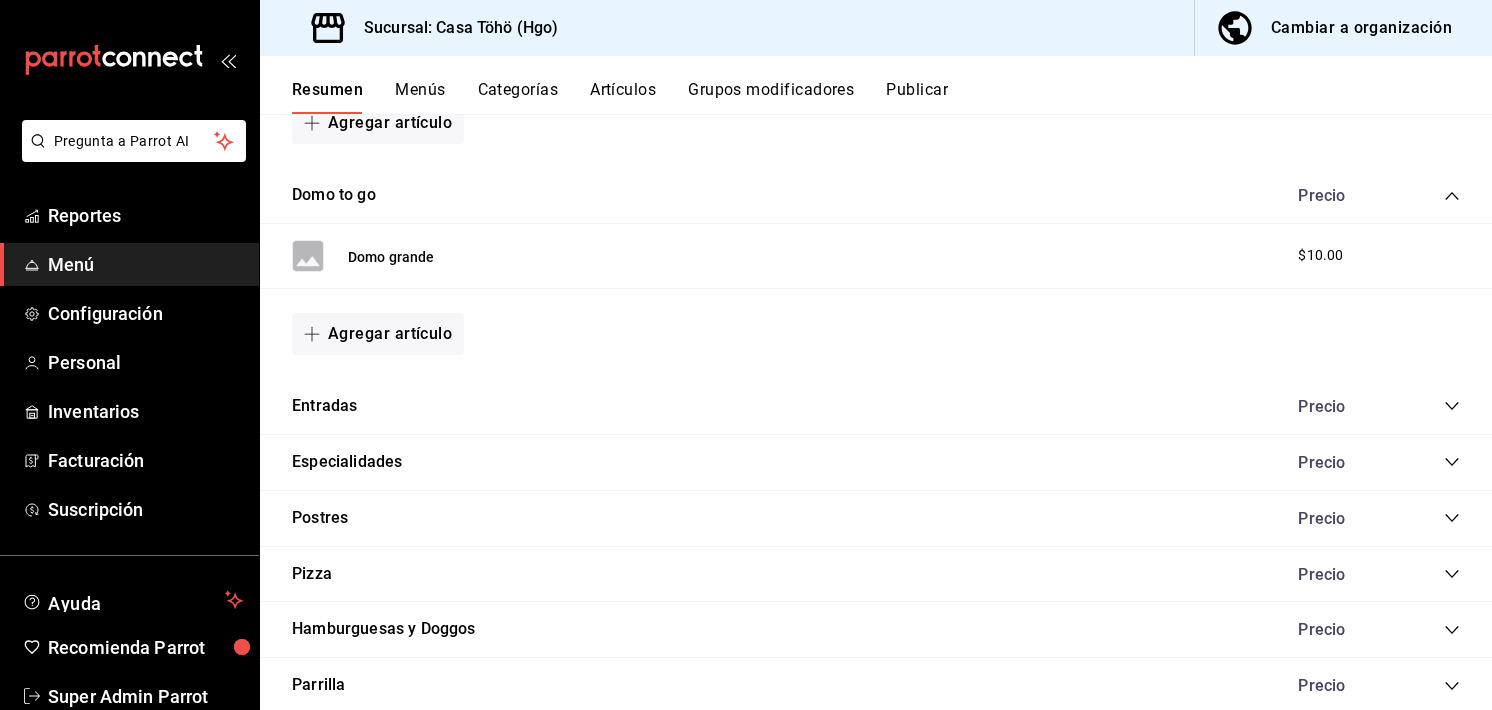 click on "Menús" at bounding box center [420, 97] 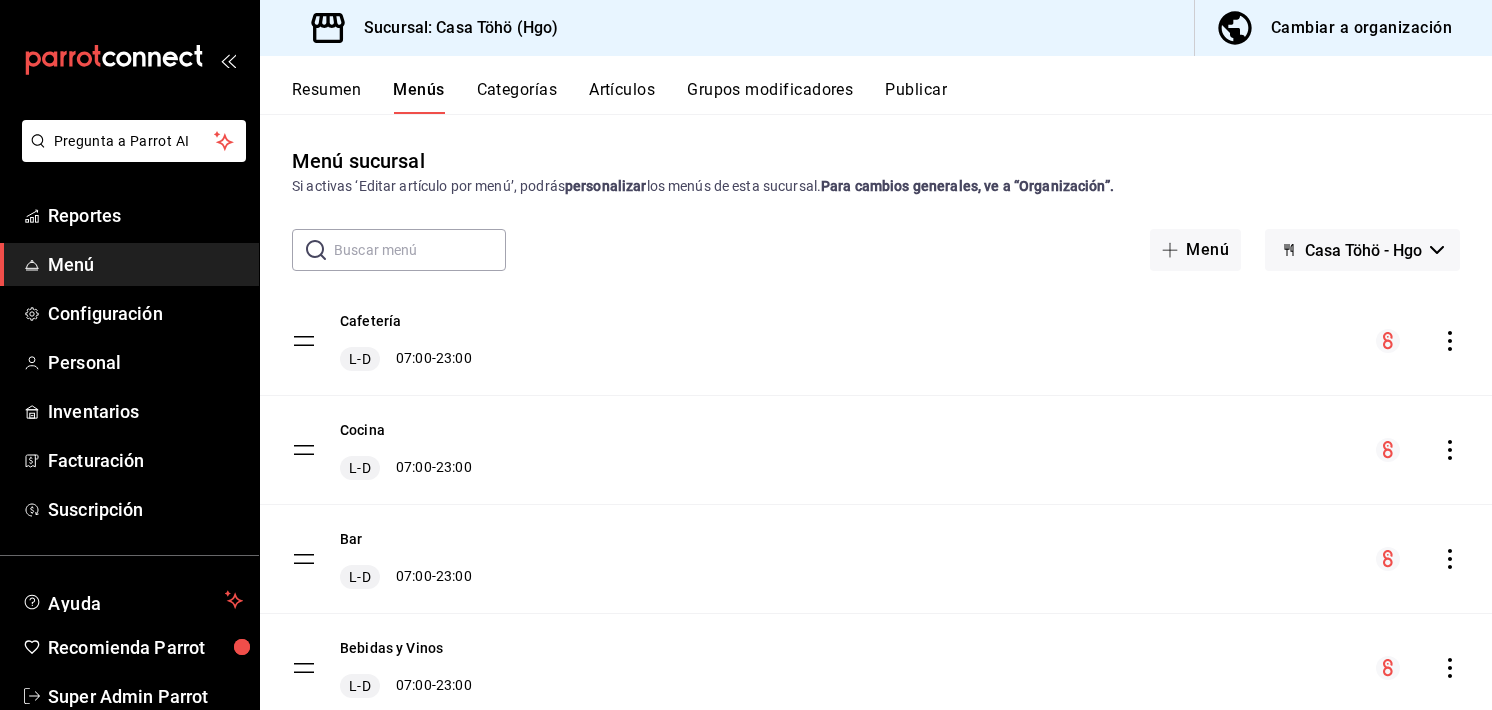click on "Categorías" at bounding box center (517, 97) 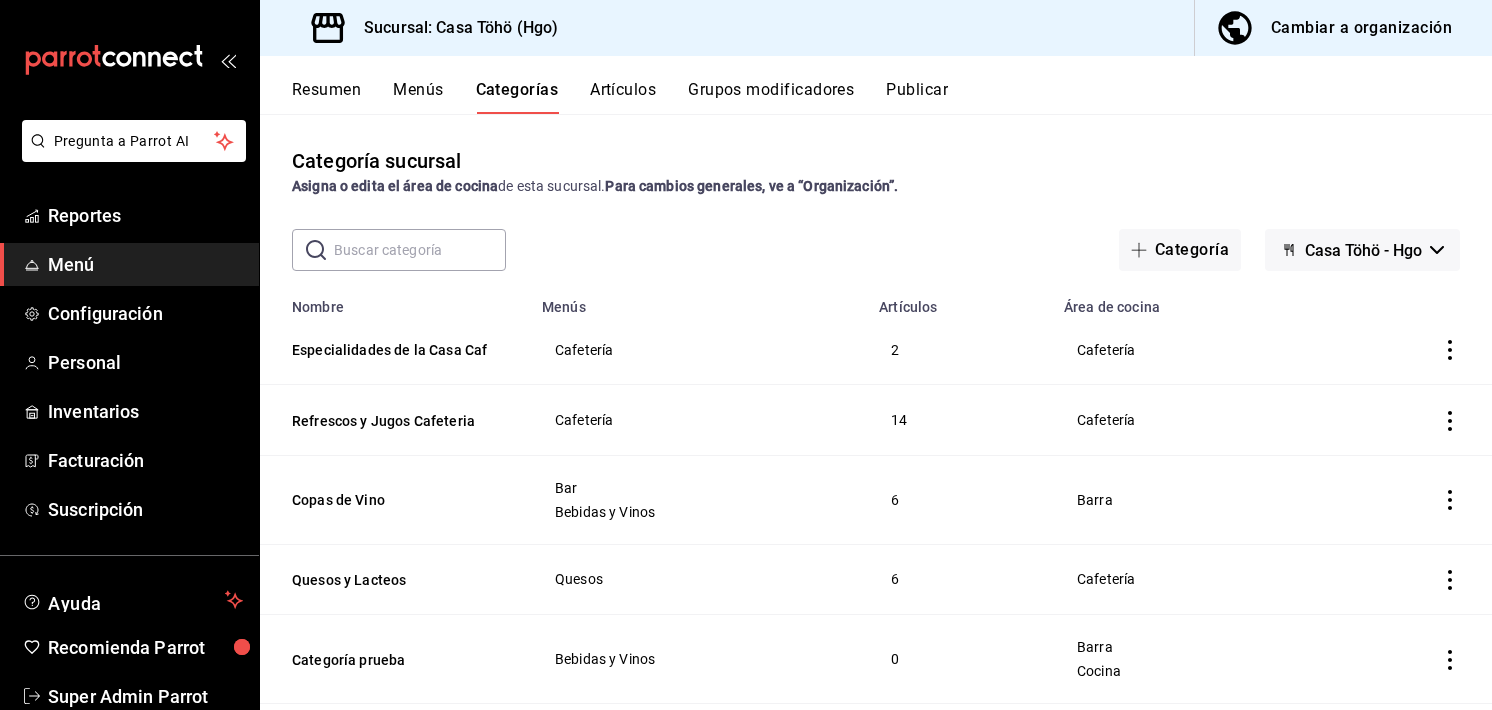 click on "Categoría sucursal Asigna o edita el área de cocina  de esta sucursal.  Para cambios generales, ve a “Organización”. ​ ​ Categoría Casa Töhö - Hgo Nombre Menús Artículos Área de cocina Especialidades de la Casa Caf Cafetería 2 Cafetería Refrescos y Jugos Cafeteria Cafetería 14 Cafetería Copas de Vino Bar Bebidas y Vinos 6 Barra Quesos y Lacteos Quesos 6 Cafetería Categoría prueba Bebidas y Vinos 0 Barra Cocina Jugos Cafetería Cocina 1 Cafetería Postres Cafetería Cafetería 3 Cafetería Domo to go Cocina 1 Cocina Refresco Café Cafetería 5 Cafetería Cerveza Bebidas y Vinos 3 Barra Entradas Cocina 3 Cocina Pan Dulce Cafetería 8 Cafetería Especialidades de la Casa Bebidas y Vinos 3 Barra Vinos Blancos Bebidas y Vinos 1 Barra Vinos Tintos Bebidas y Vinos 5 Barra Refrescos y Jugos Bebidas y Vinos 14 Barra Postres Cocina 4 Cocina Especialidades Cocina 3 Cocina Pizza Cocina 6 Cocina Hamburguesas y Doggos Cocina 9 Cocina" at bounding box center (876, 411) 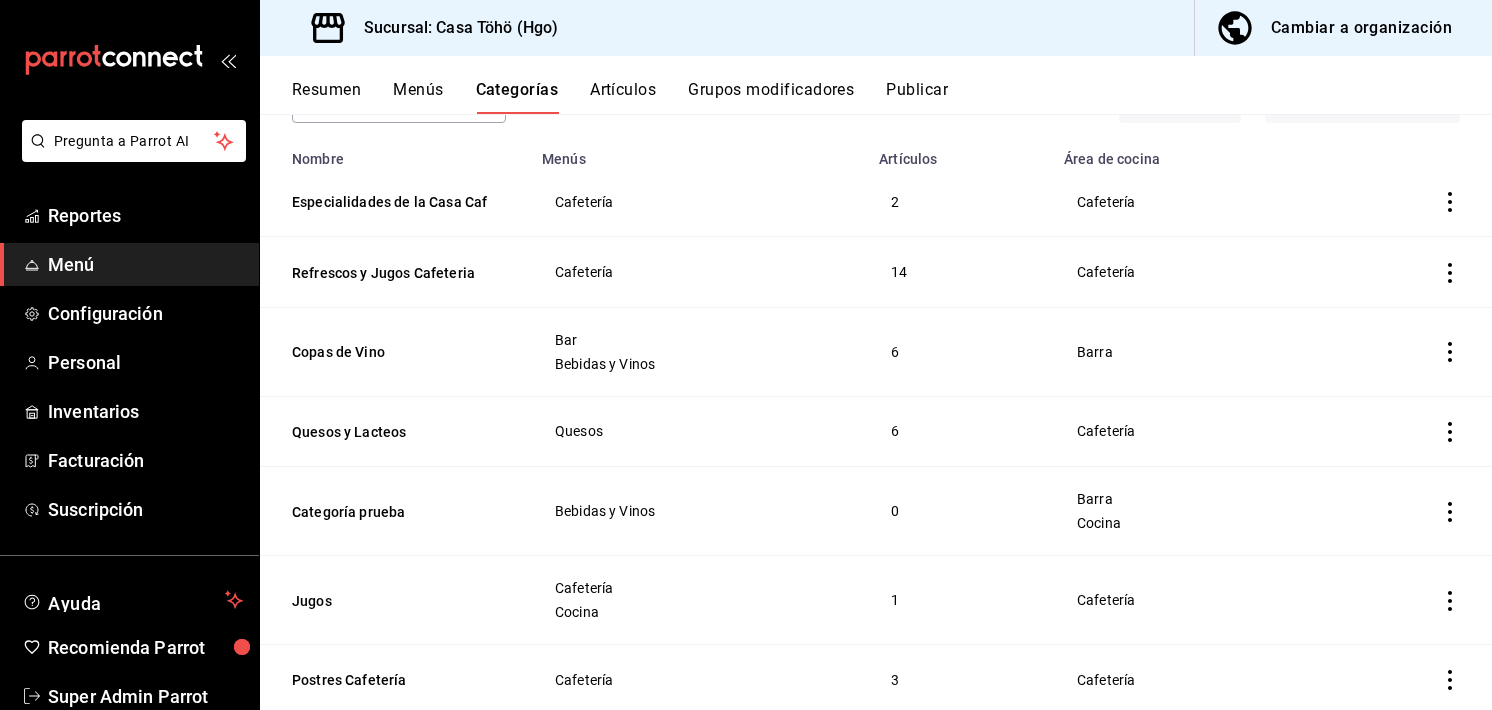 click on "Menús" at bounding box center (698, 153) 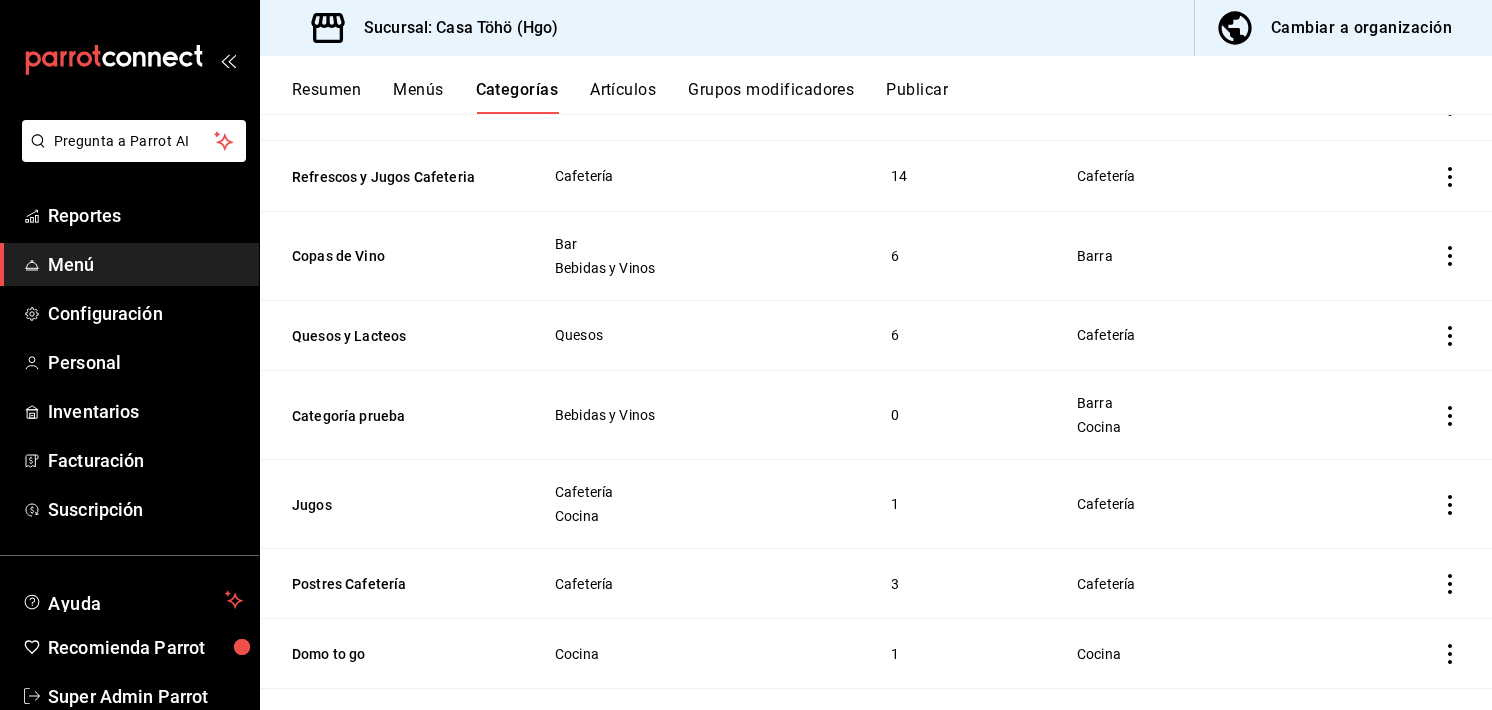 scroll, scrollTop: 246, scrollLeft: 0, axis: vertical 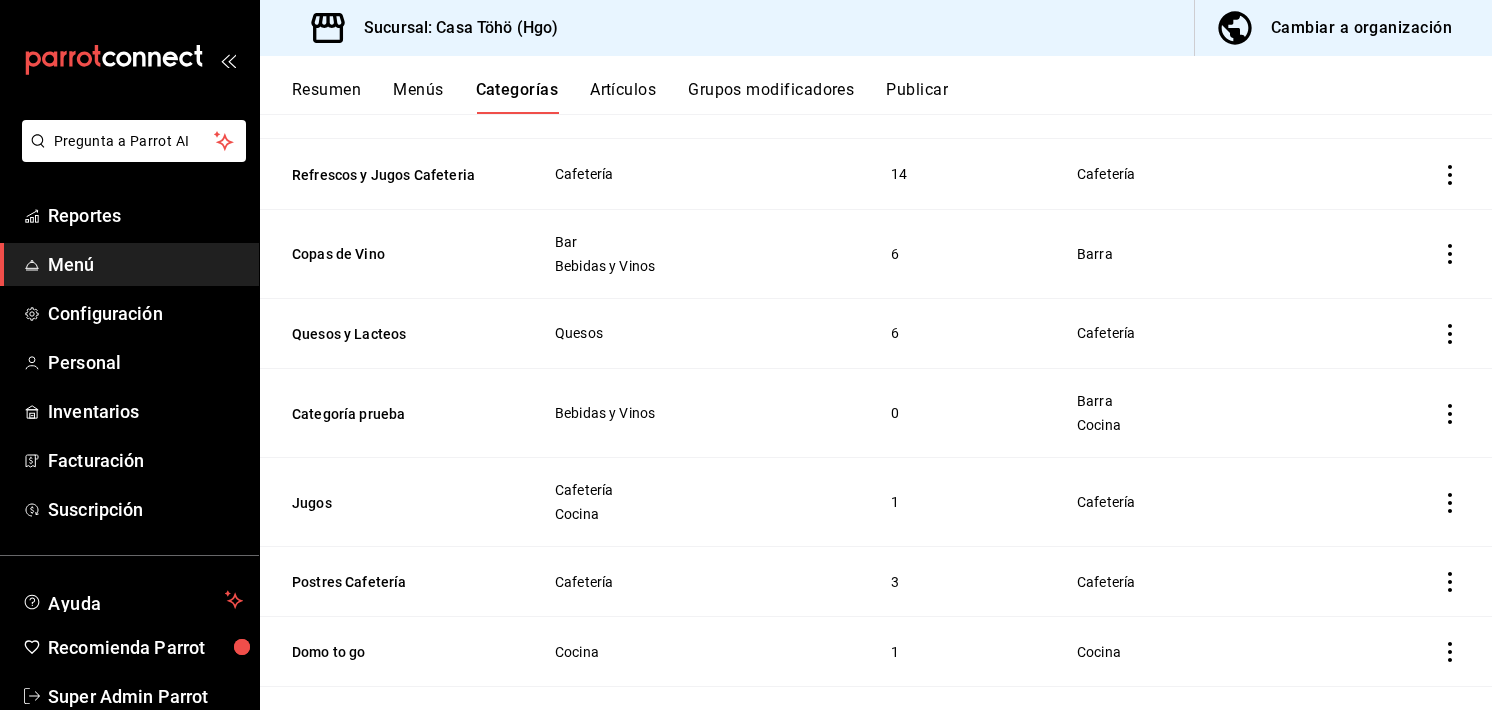 click on "Cafetería" at bounding box center (698, 104) 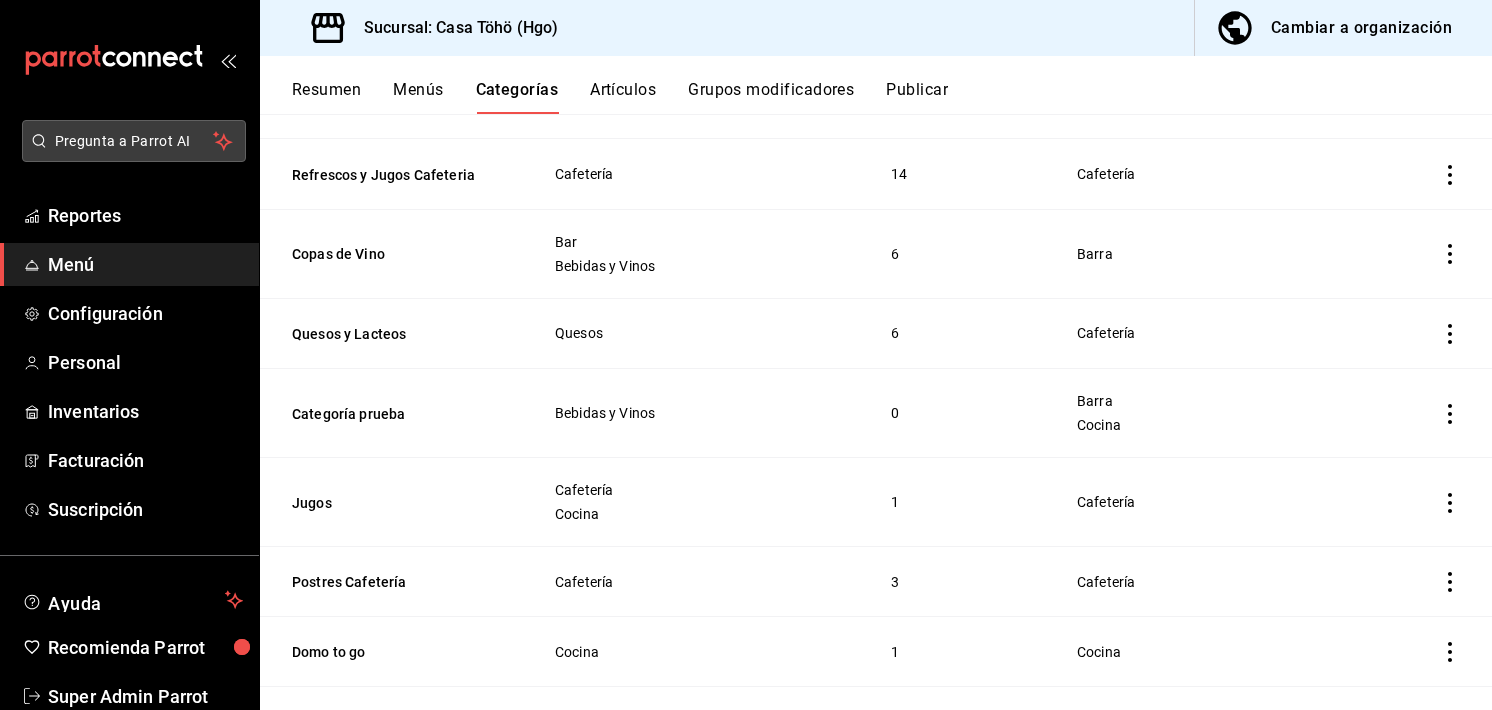 click on "Pregunta a Parrot AI" at bounding box center [134, 141] 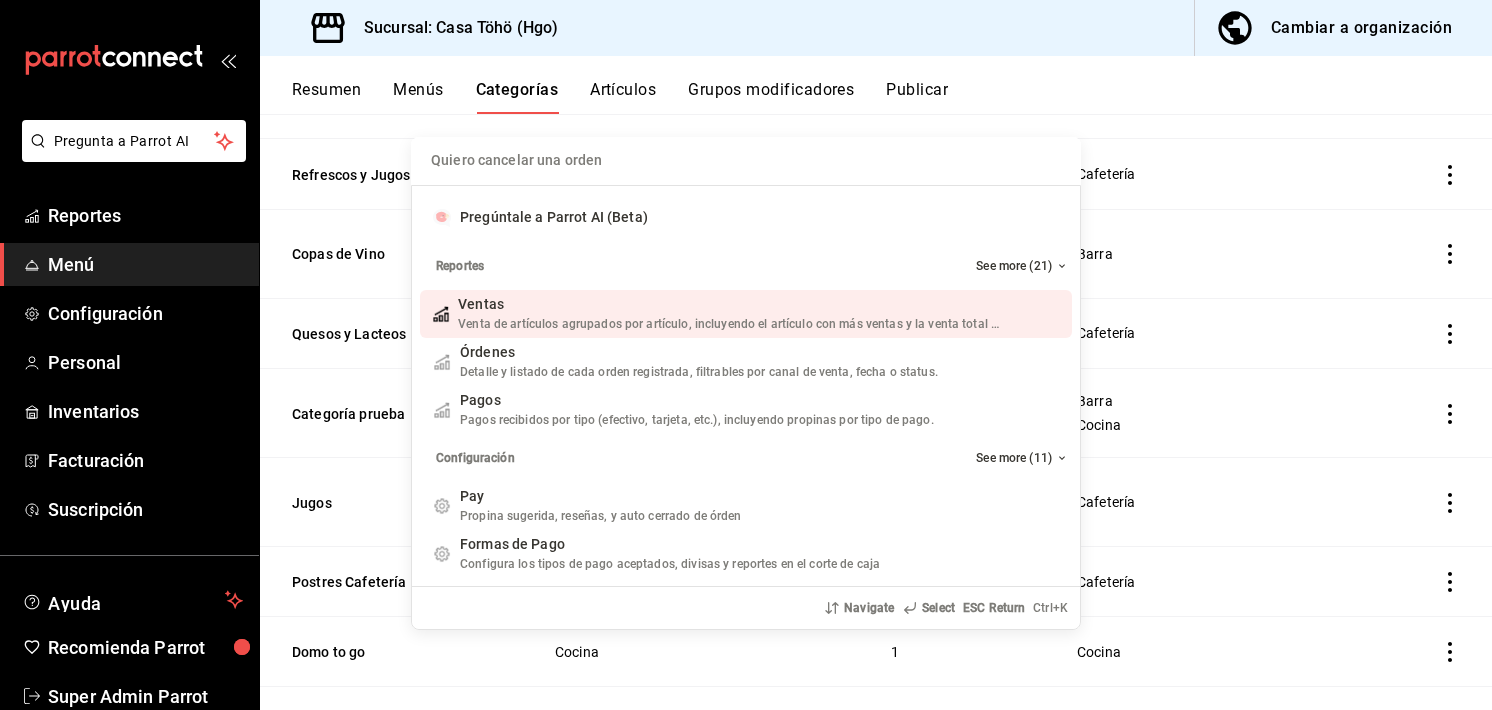 click on "Quiero cancelar una orden Pregúntale a Parrot AI (Beta) Reportes See more (21) Ventas Venta de artículos agrupados por artículo, incluyendo el artículo con más ventas y la venta total por periodo. Add shortcut Órdenes Detalle y listado de cada orden registrada, filtrables por canal de venta, fecha o status. Add shortcut Pagos Pagos recibidos por tipo (efectivo, tarjeta, etc.), incluyendo propinas por tipo de pago. Add shortcut Configuración See more (11) Pay Propina sugerida, reseñas, y auto cerrado de órden Add shortcut Formas de Pago Configura los tipos de pago aceptados, divisas y reportes en el corte de caja Add shortcut Descuentos Configura los descuentos aplicables a órdenes o artículos en el restaurante. Add shortcut Personal Roles Administra los roles de permisos disponibles en tu restaurante Add shortcut Usuarios Administra los usuarios, sus accesos y permisos así como notificaciones. Add shortcut Referidos Referidos Refiérenos a través de WhatsApp y recibe 1 mes gratis de suscripción" at bounding box center [746, 355] 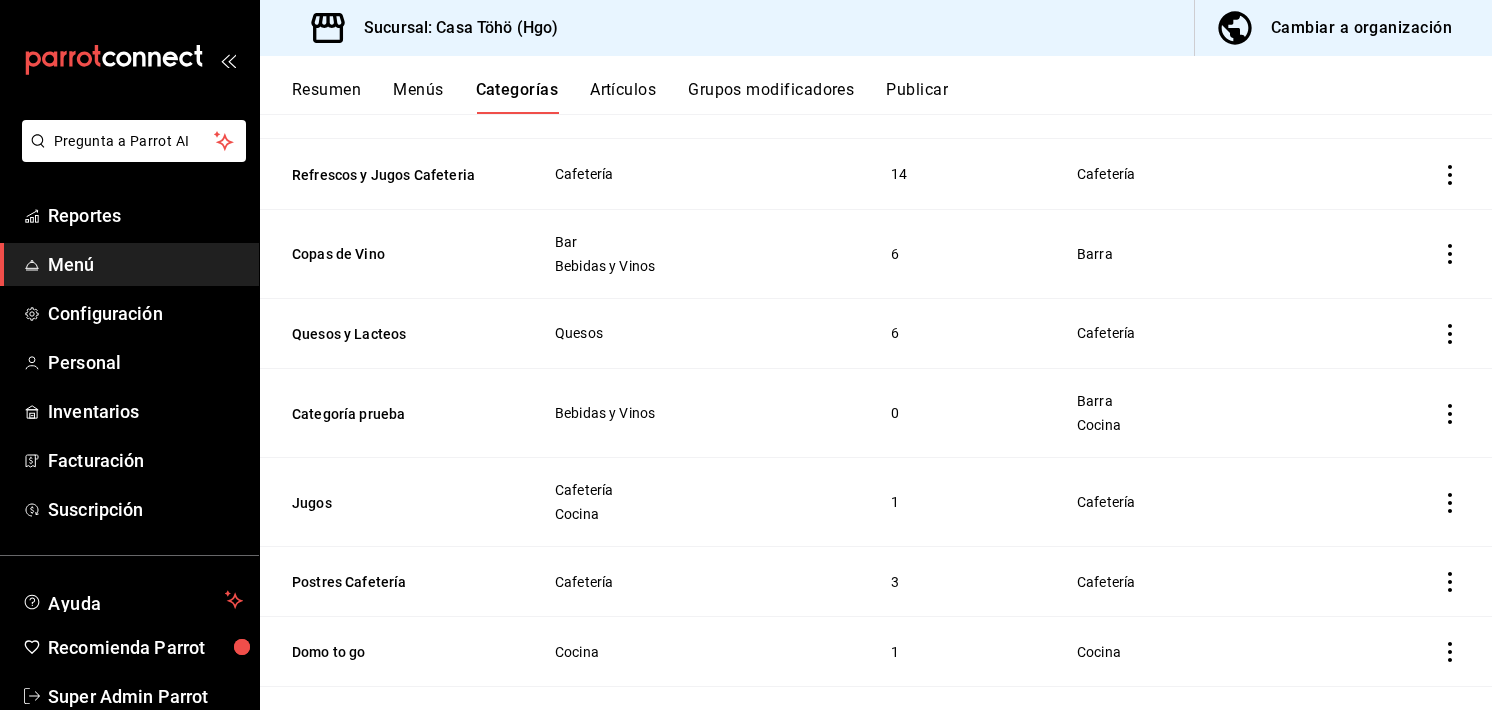 click on "Menús" at bounding box center (418, 97) 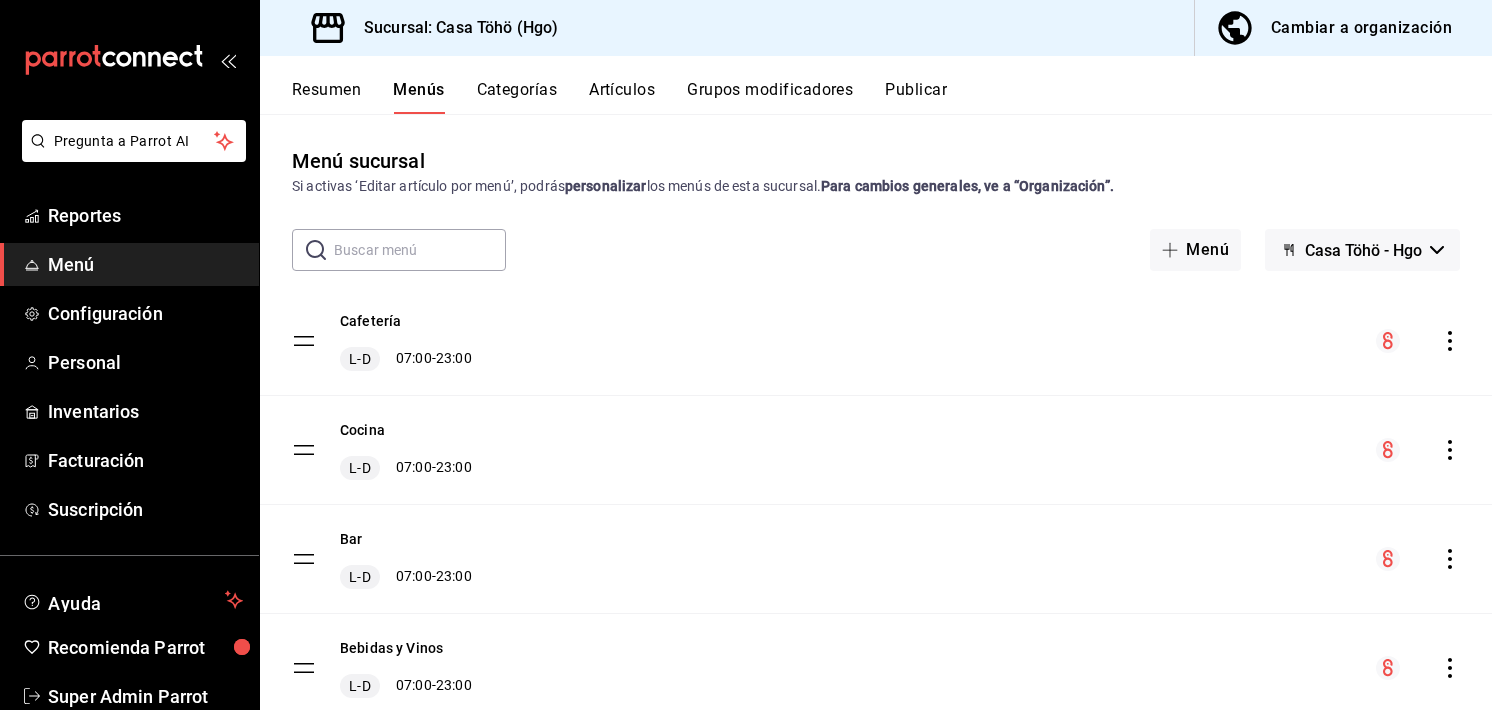 click on "Artículos" at bounding box center (622, 97) 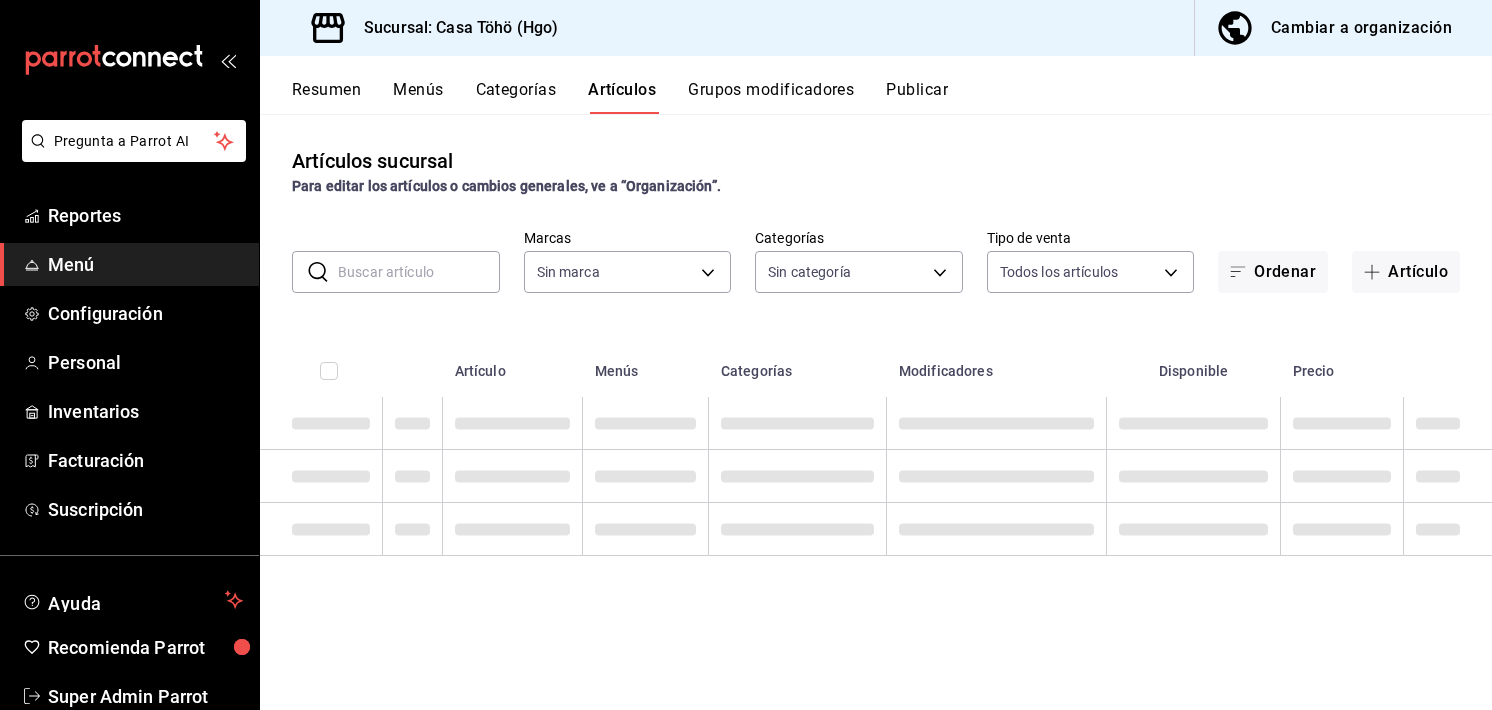 drag, startPoint x: 405, startPoint y: 285, endPoint x: 393, endPoint y: 286, distance: 12.0415945 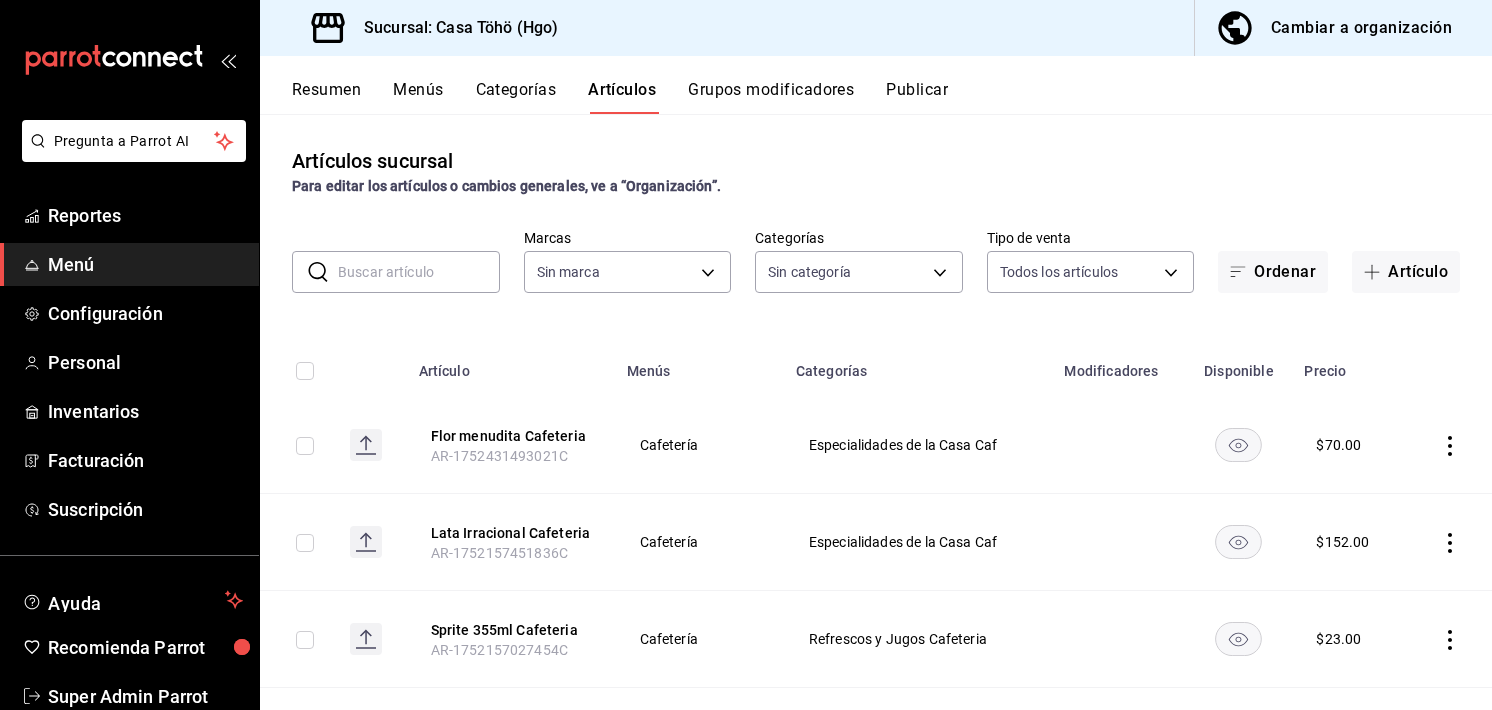type on "j" 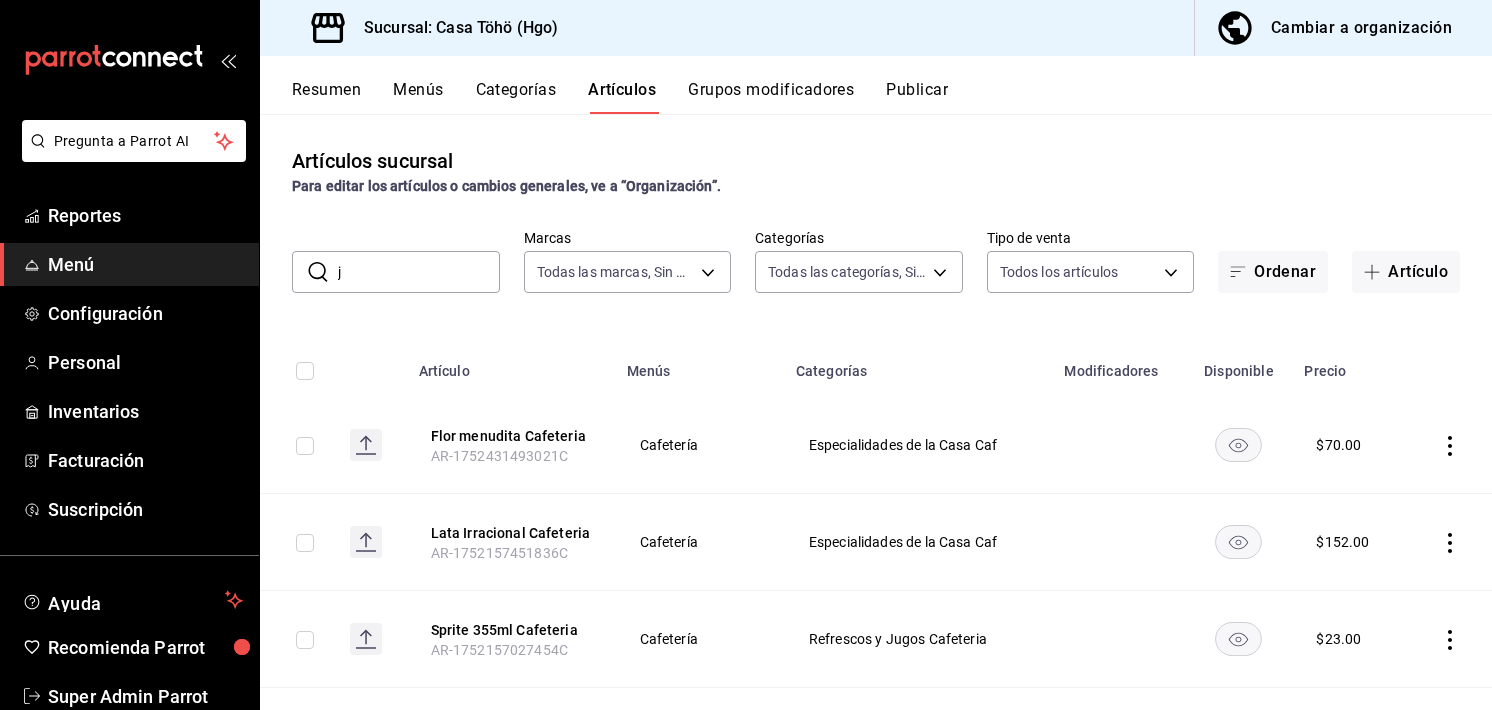type on "3863094e-80de-4485-9a79-27000a153f73" 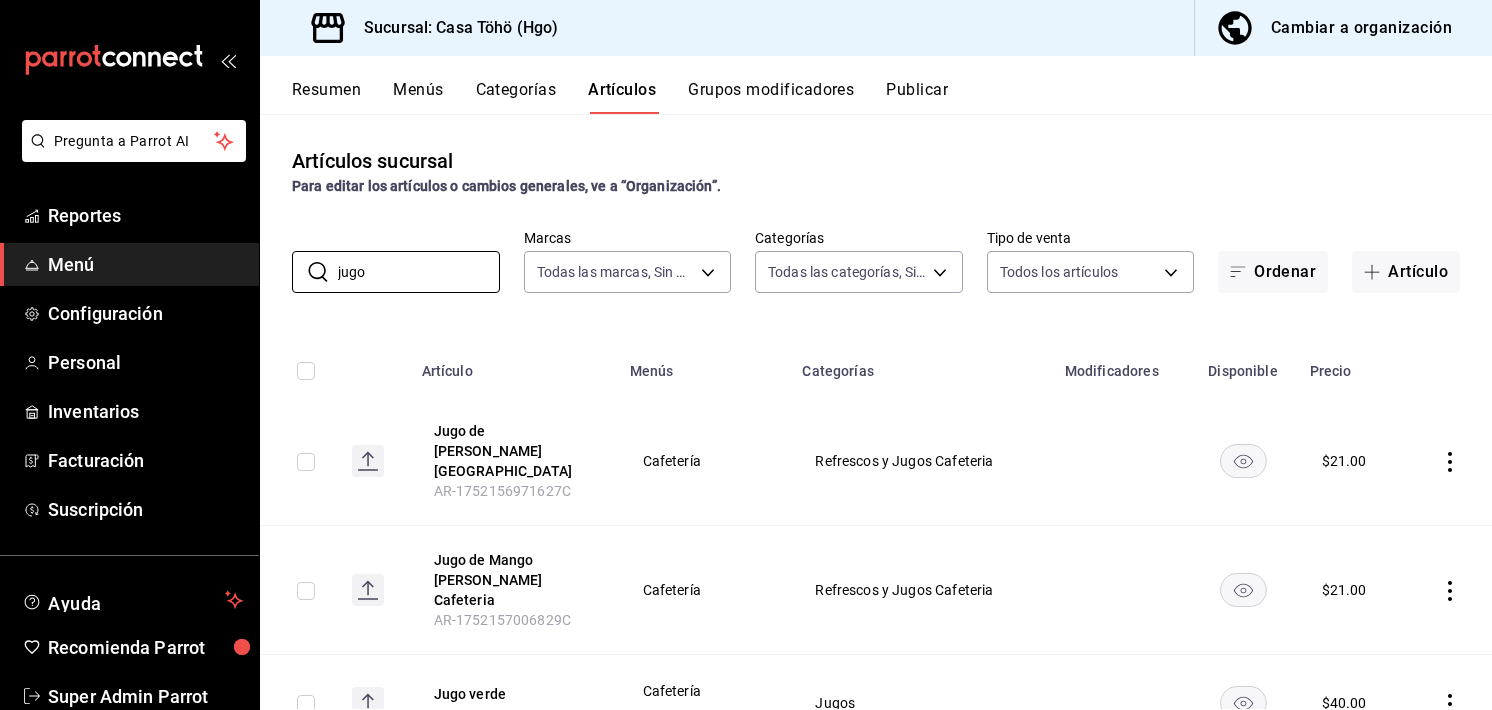 scroll, scrollTop: 254, scrollLeft: 0, axis: vertical 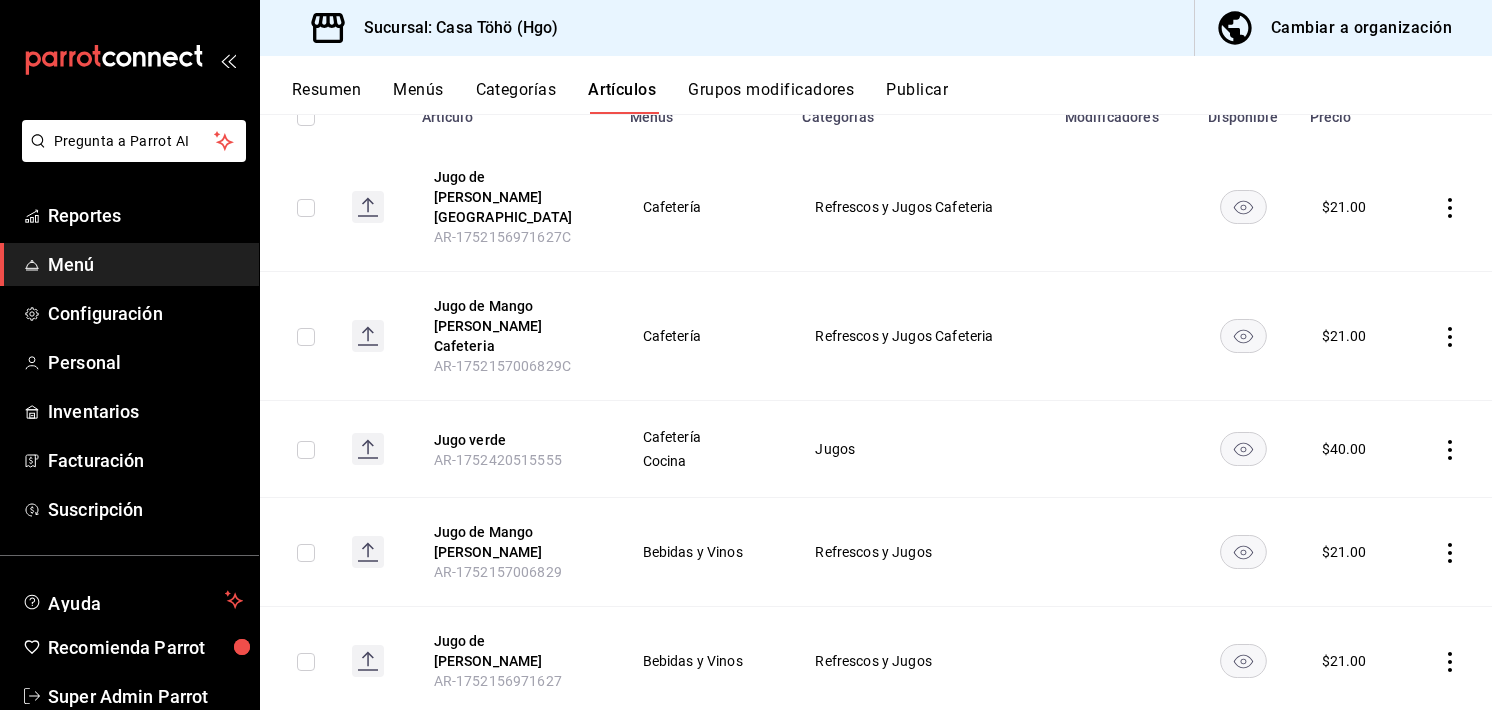 type on "jugo" 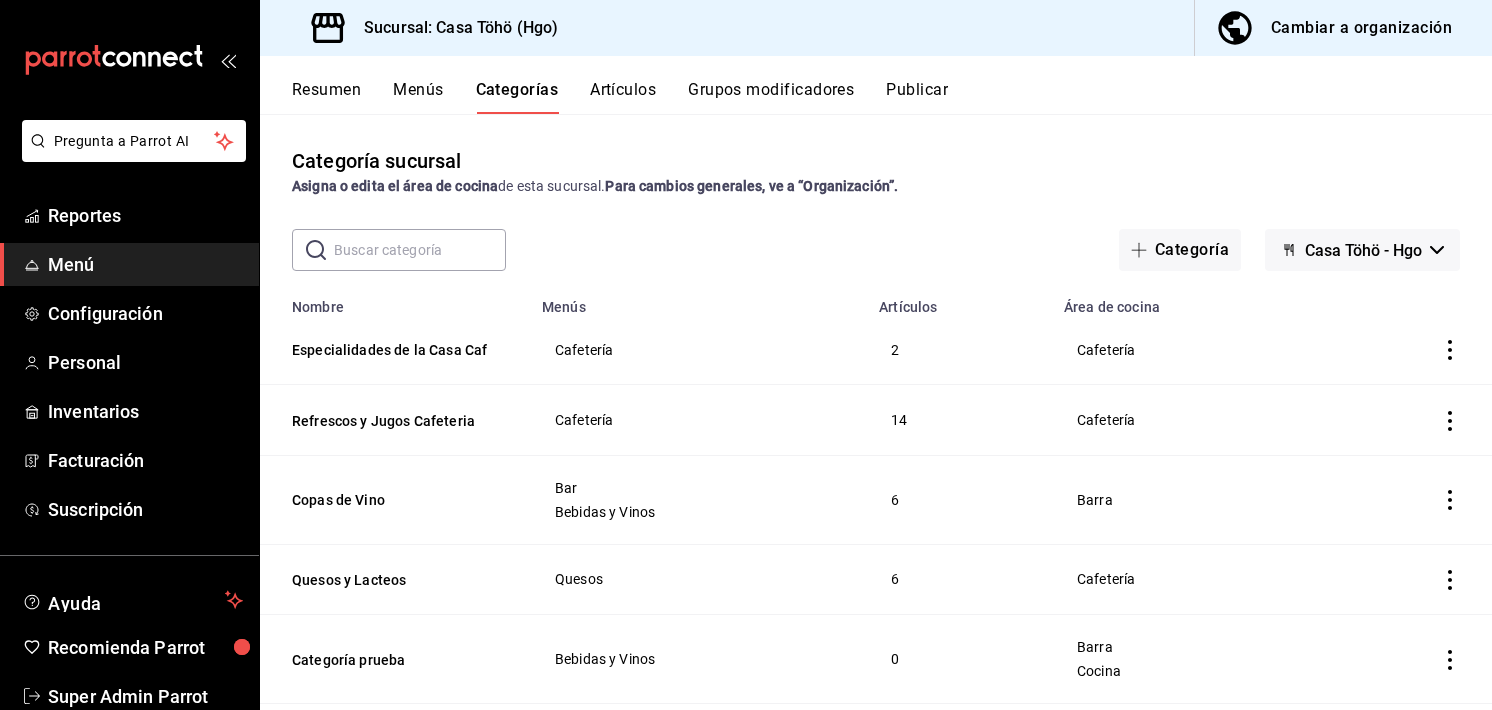 scroll, scrollTop: 19, scrollLeft: 0, axis: vertical 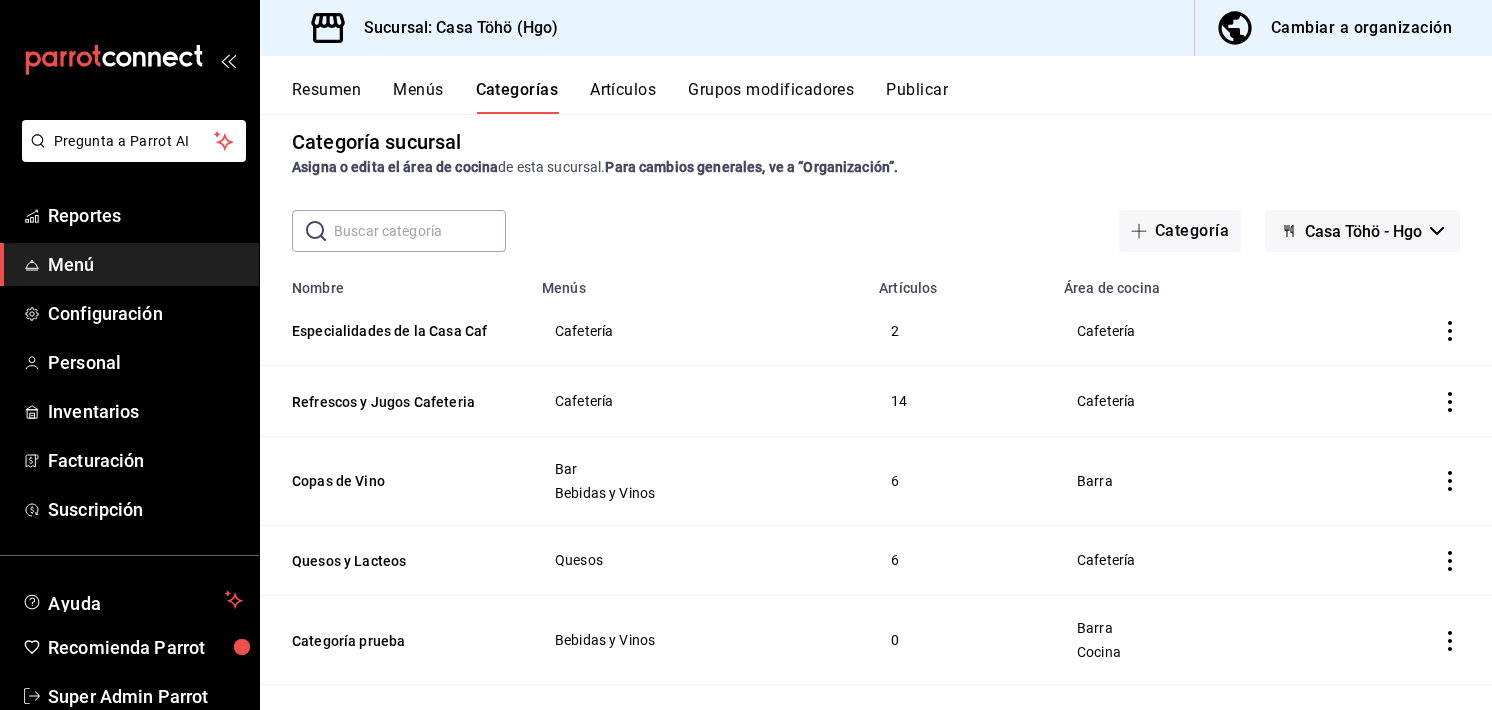 click at bounding box center [420, 231] 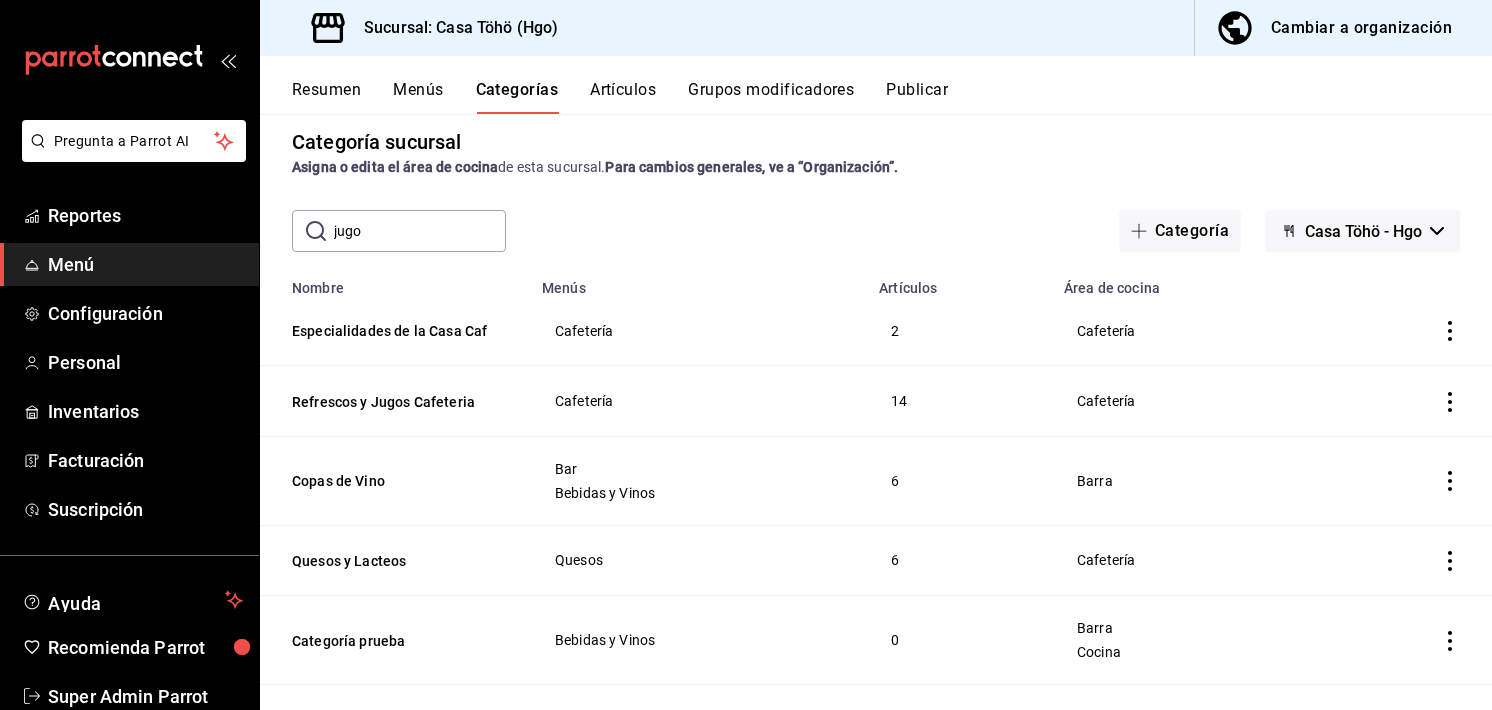 type on "jugo" 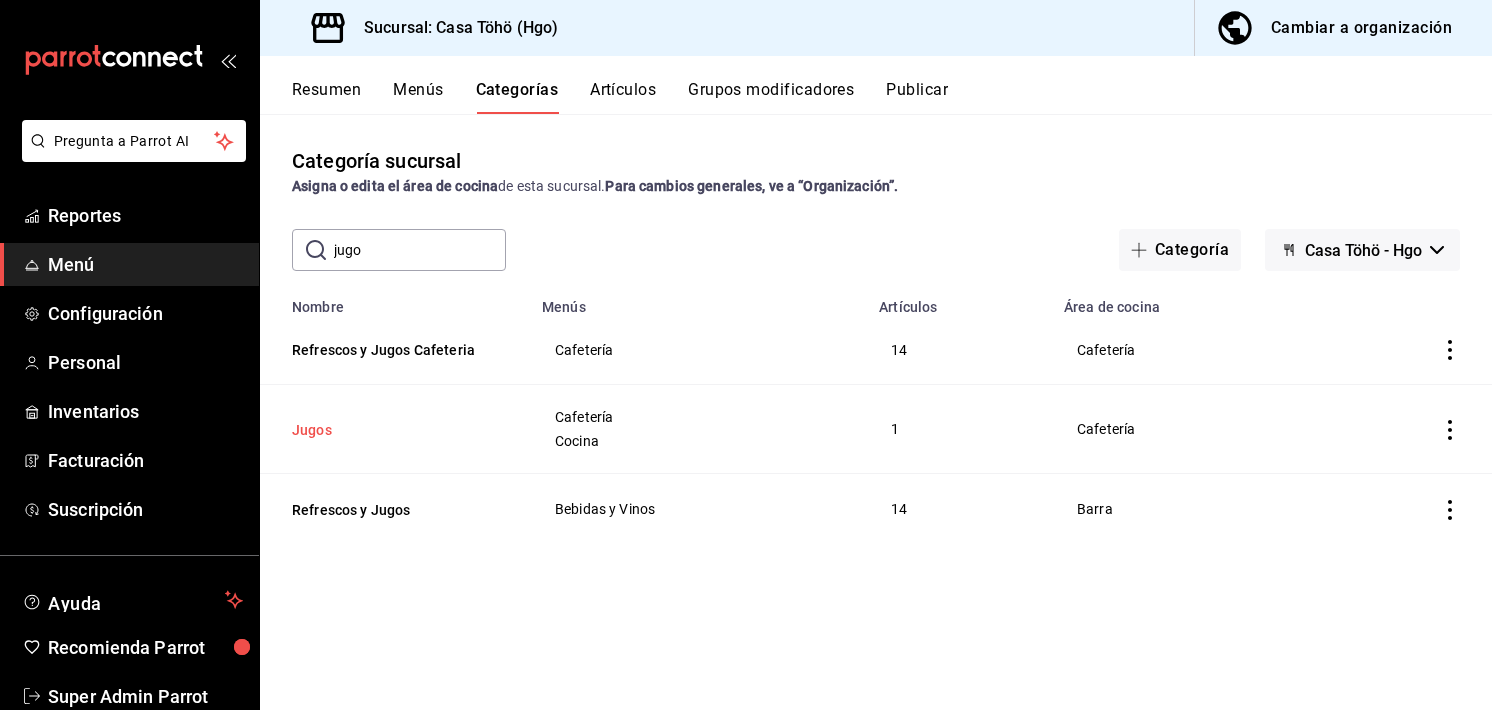 click on "Jugos" at bounding box center (392, 430) 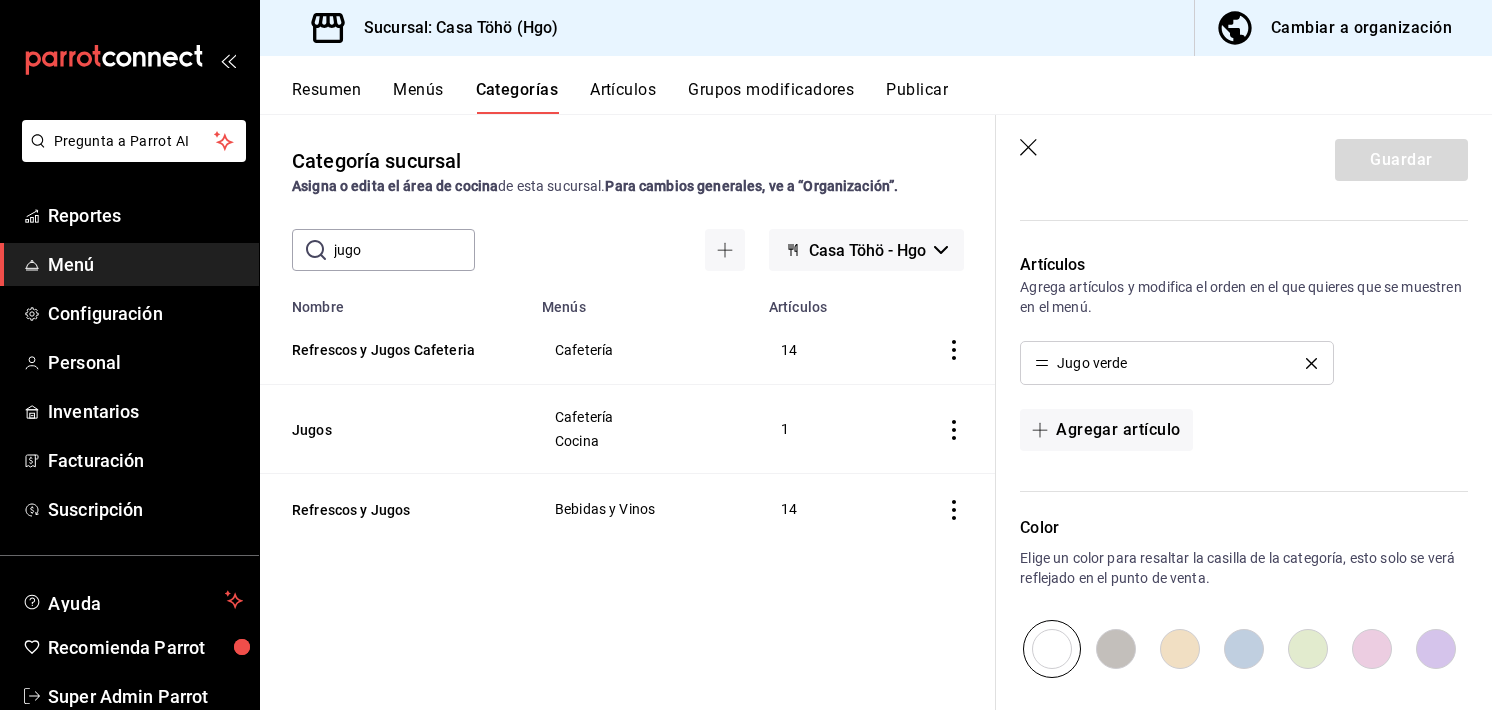 scroll, scrollTop: 580, scrollLeft: 0, axis: vertical 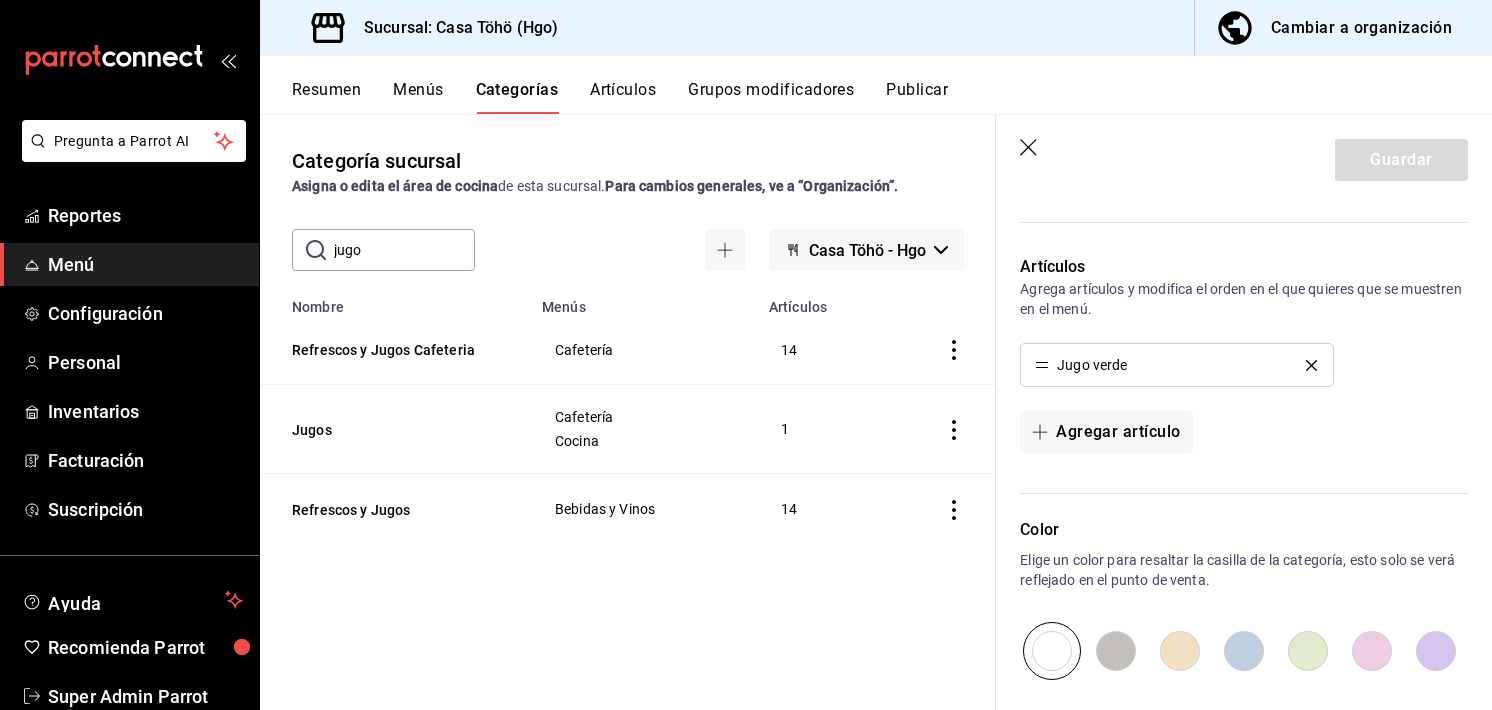 click on "jugo" at bounding box center (404, 250) 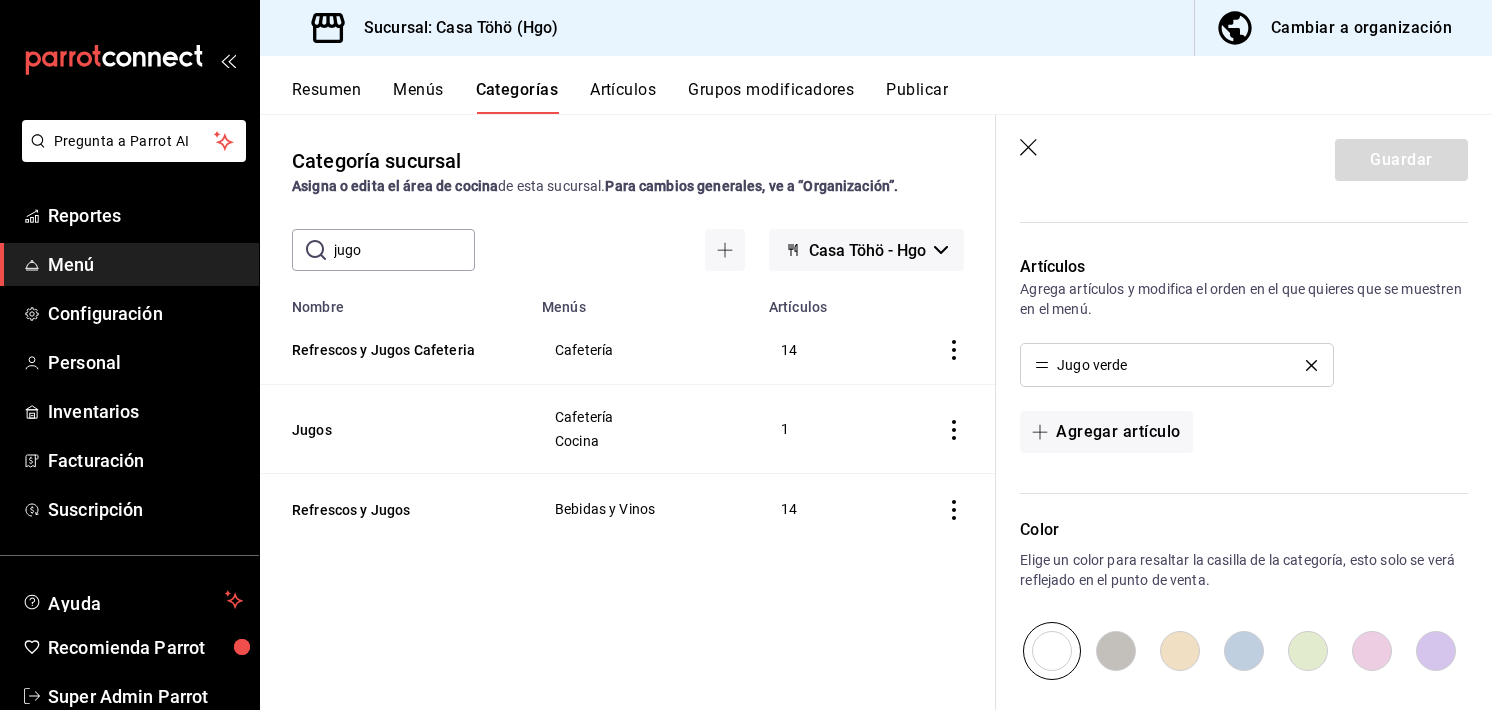 click 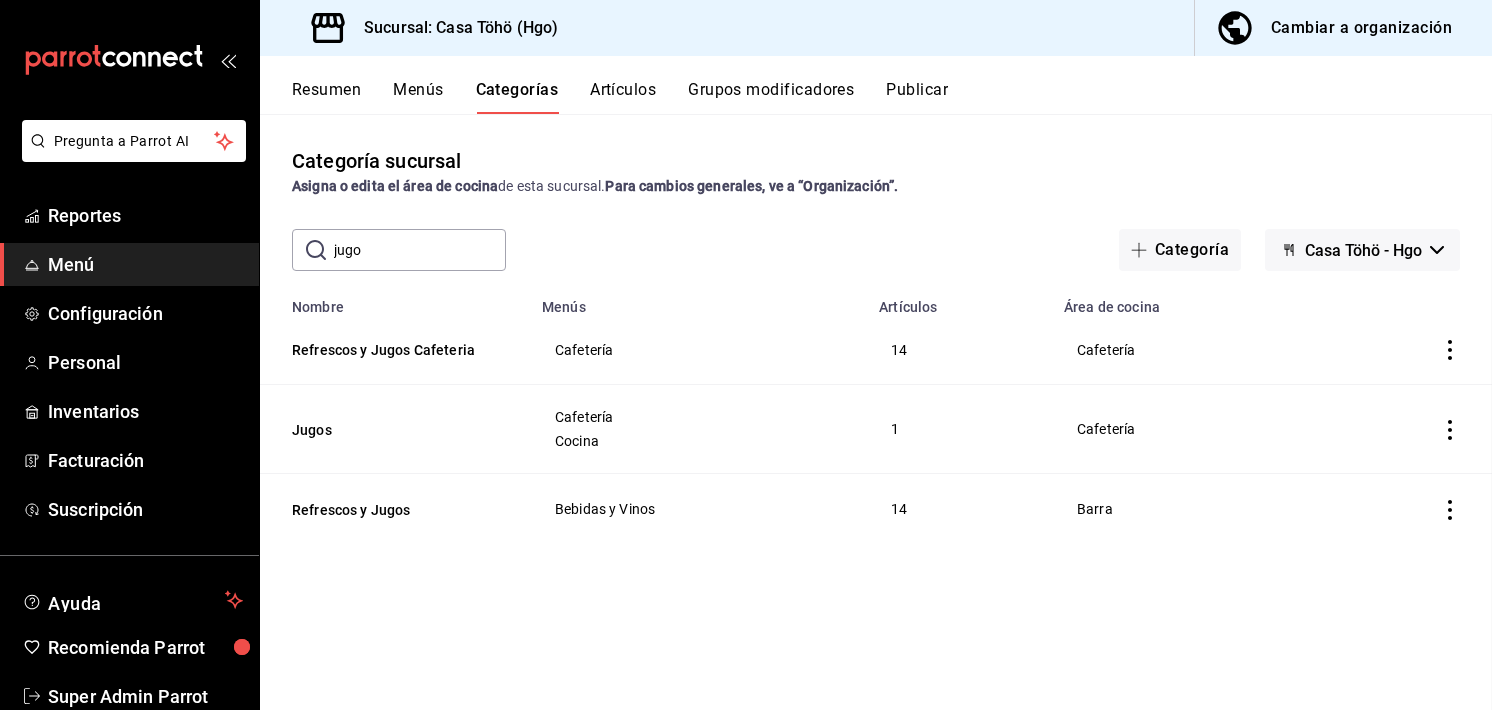 scroll, scrollTop: 0, scrollLeft: 0, axis: both 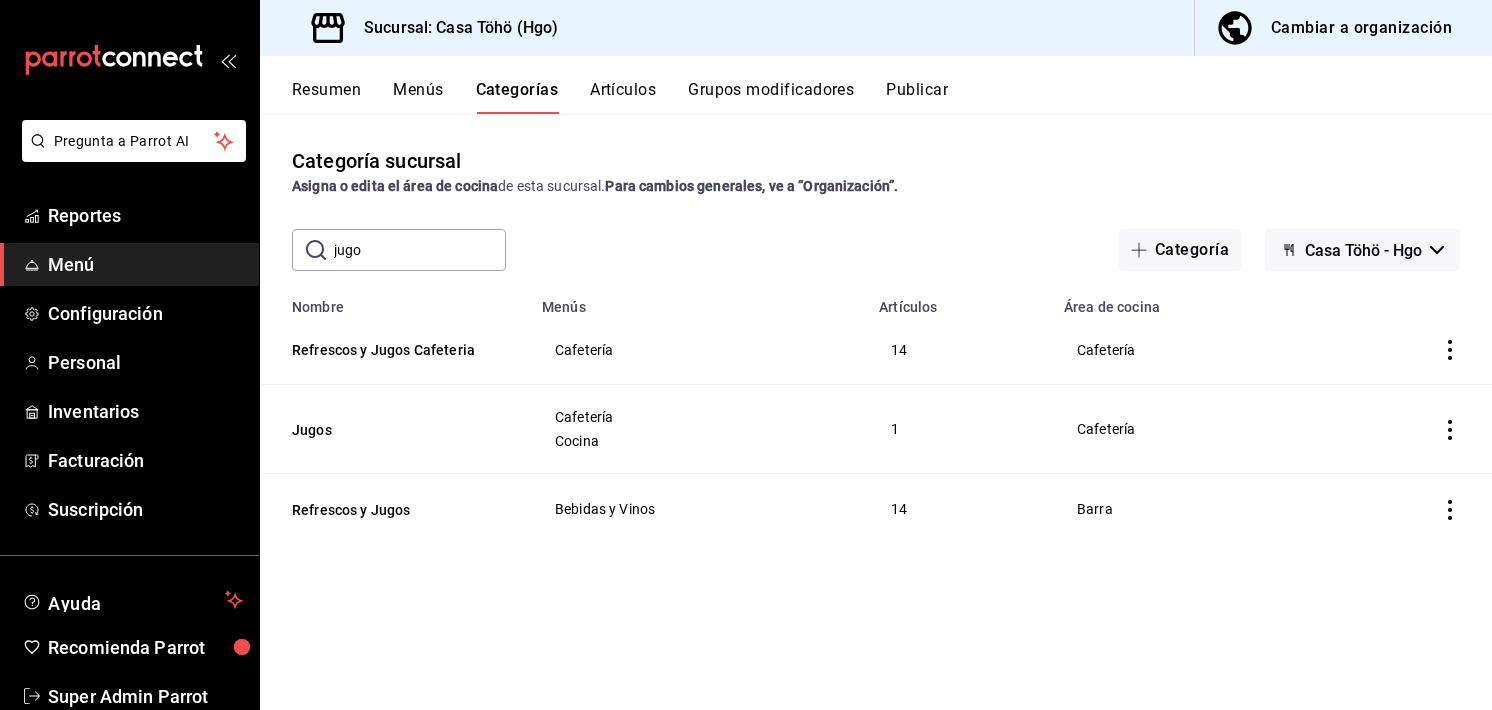 click on "jugo" at bounding box center [420, 250] 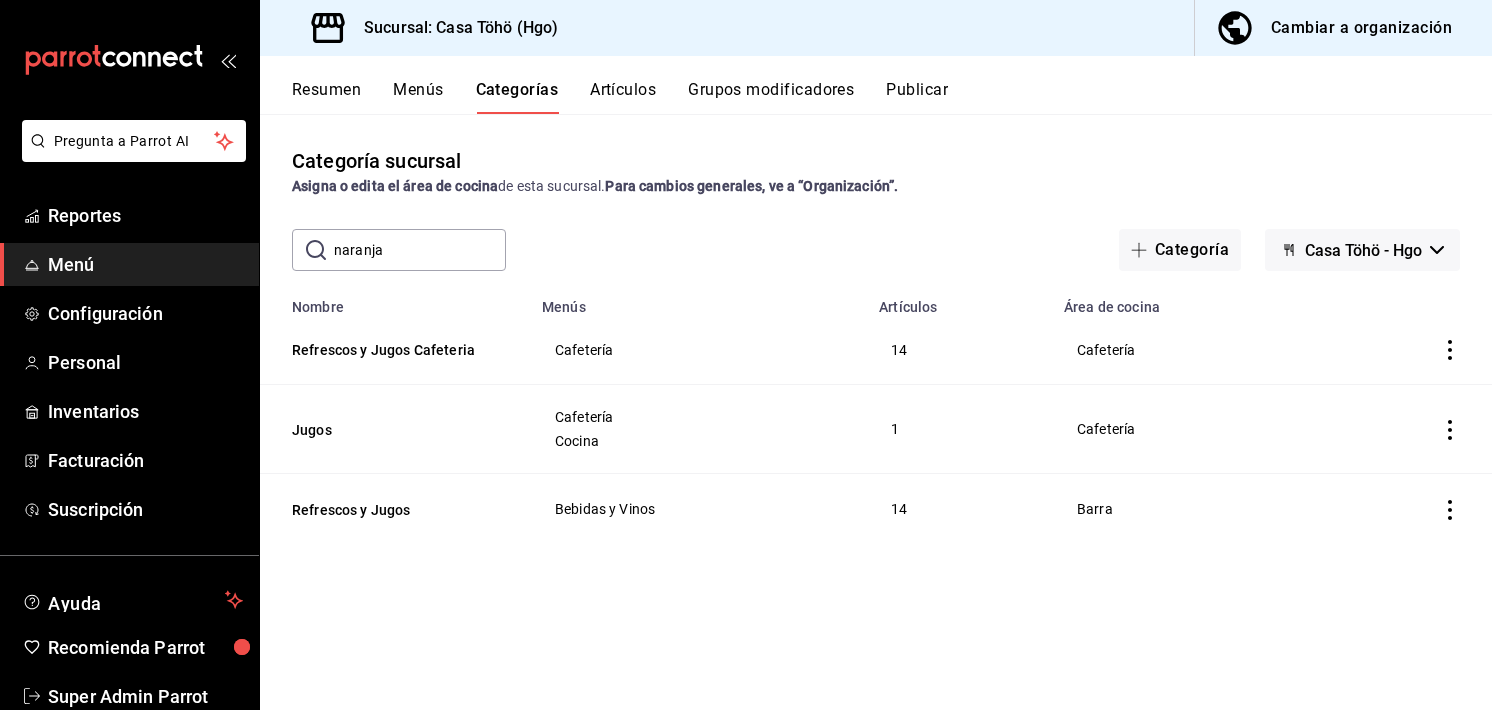 type on "naranja" 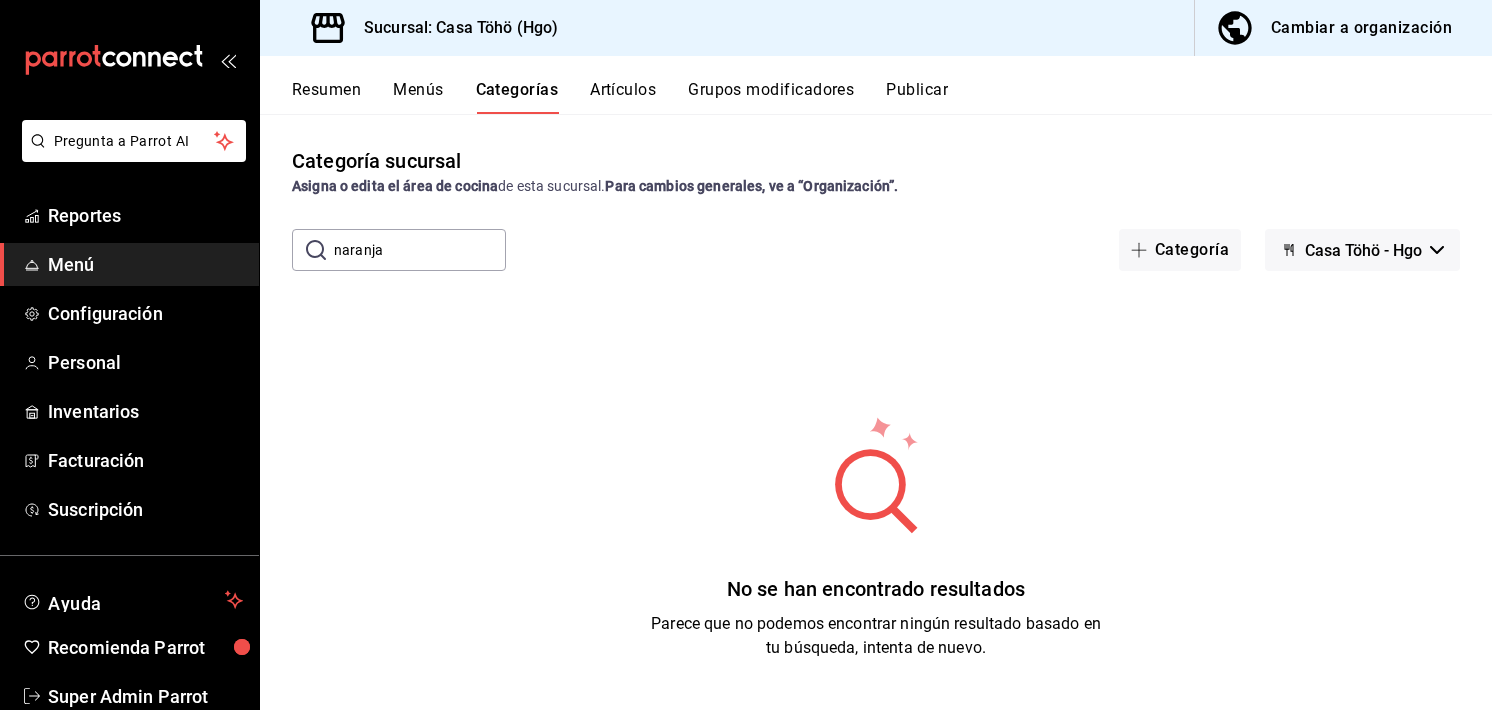 click on "naranja" at bounding box center [420, 250] 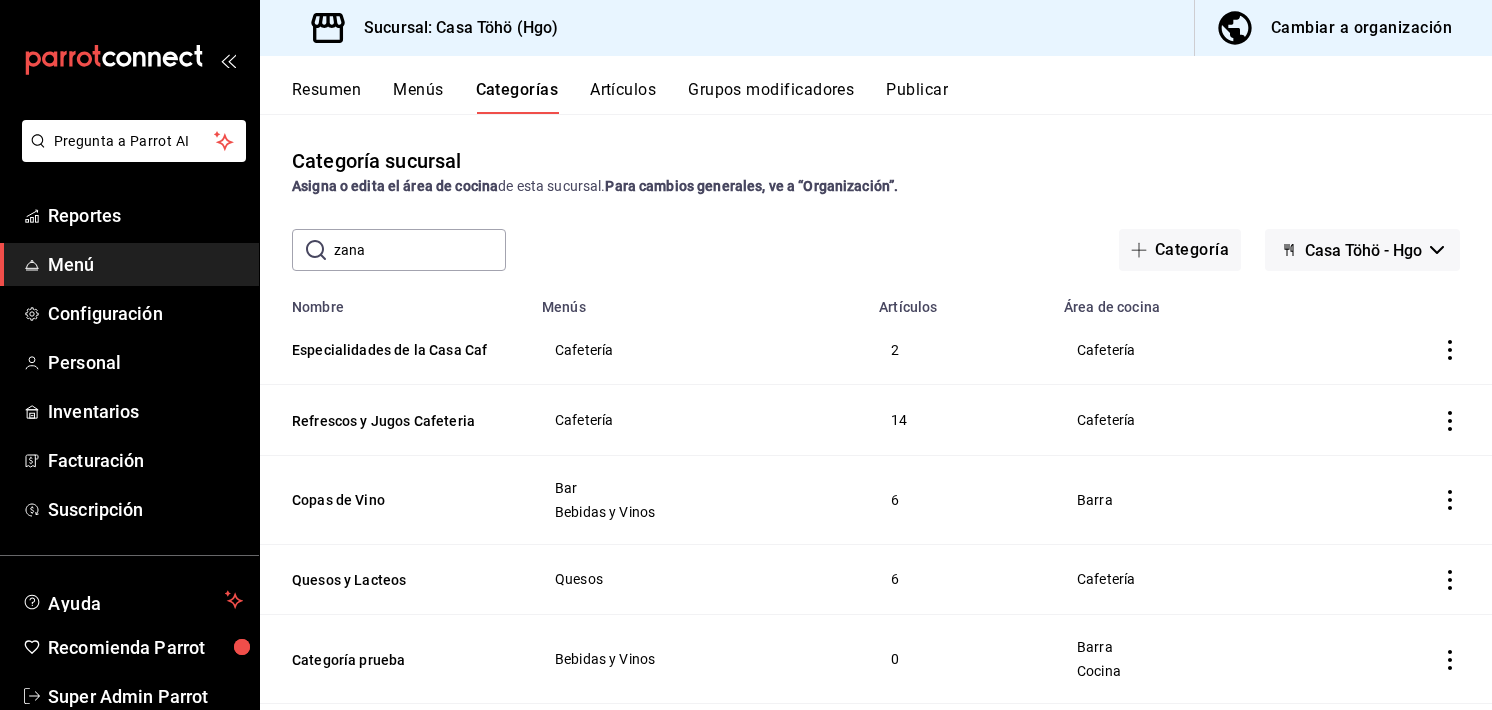 type on "zana" 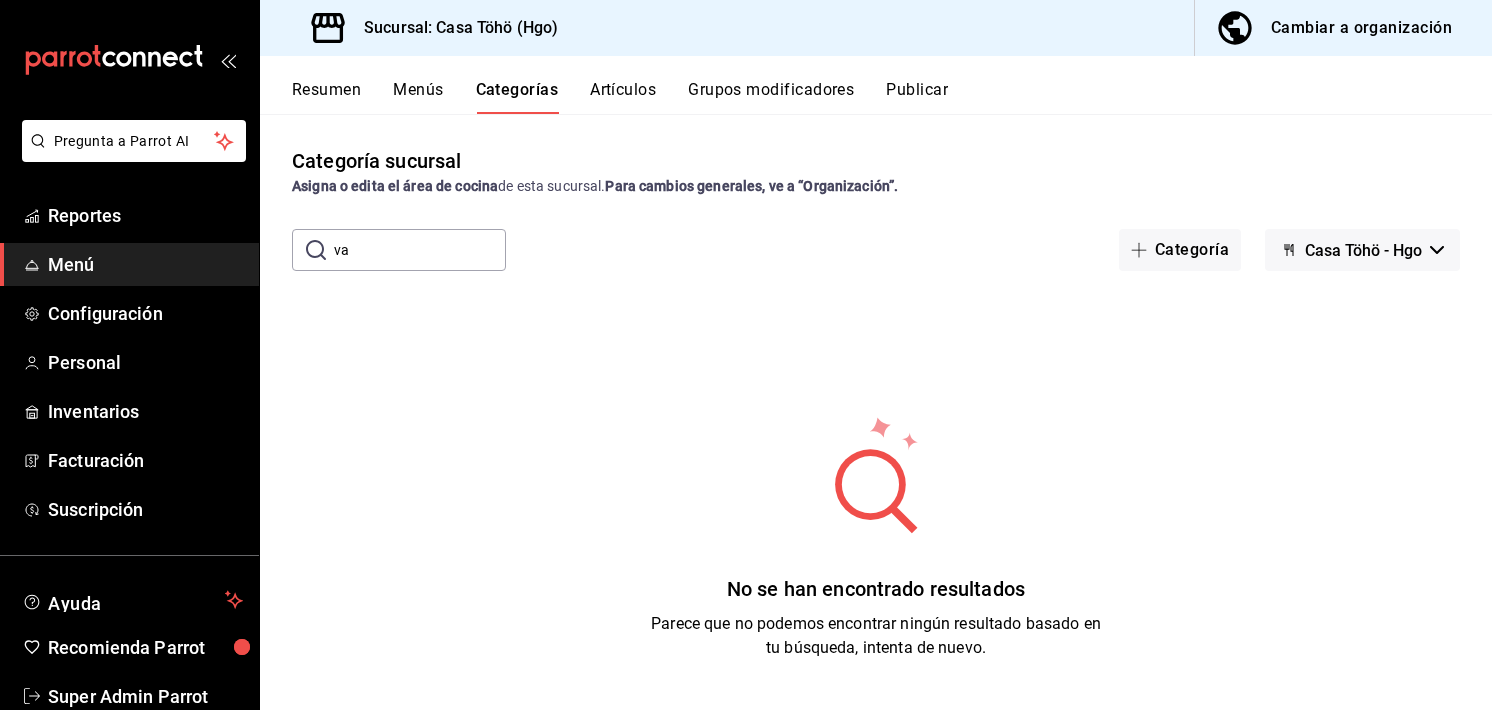 type on "v" 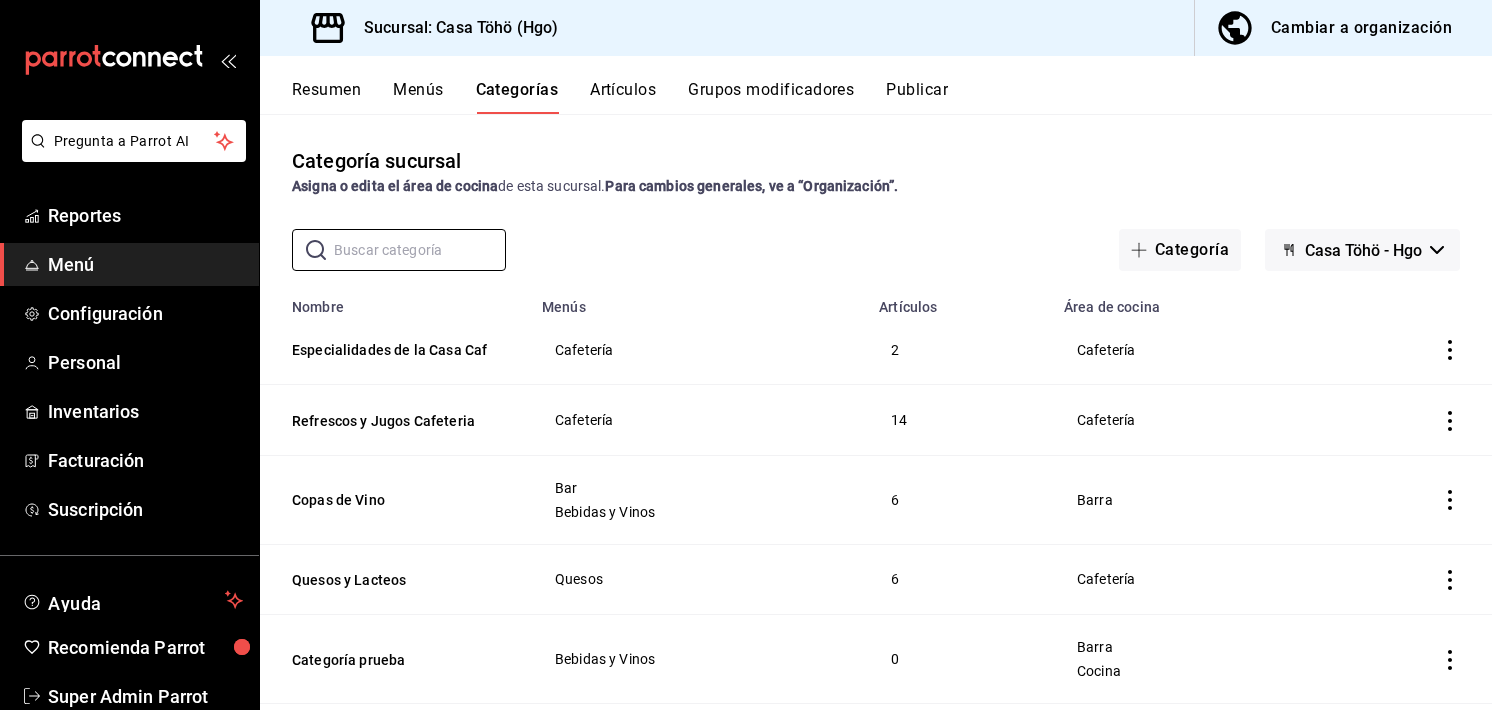type 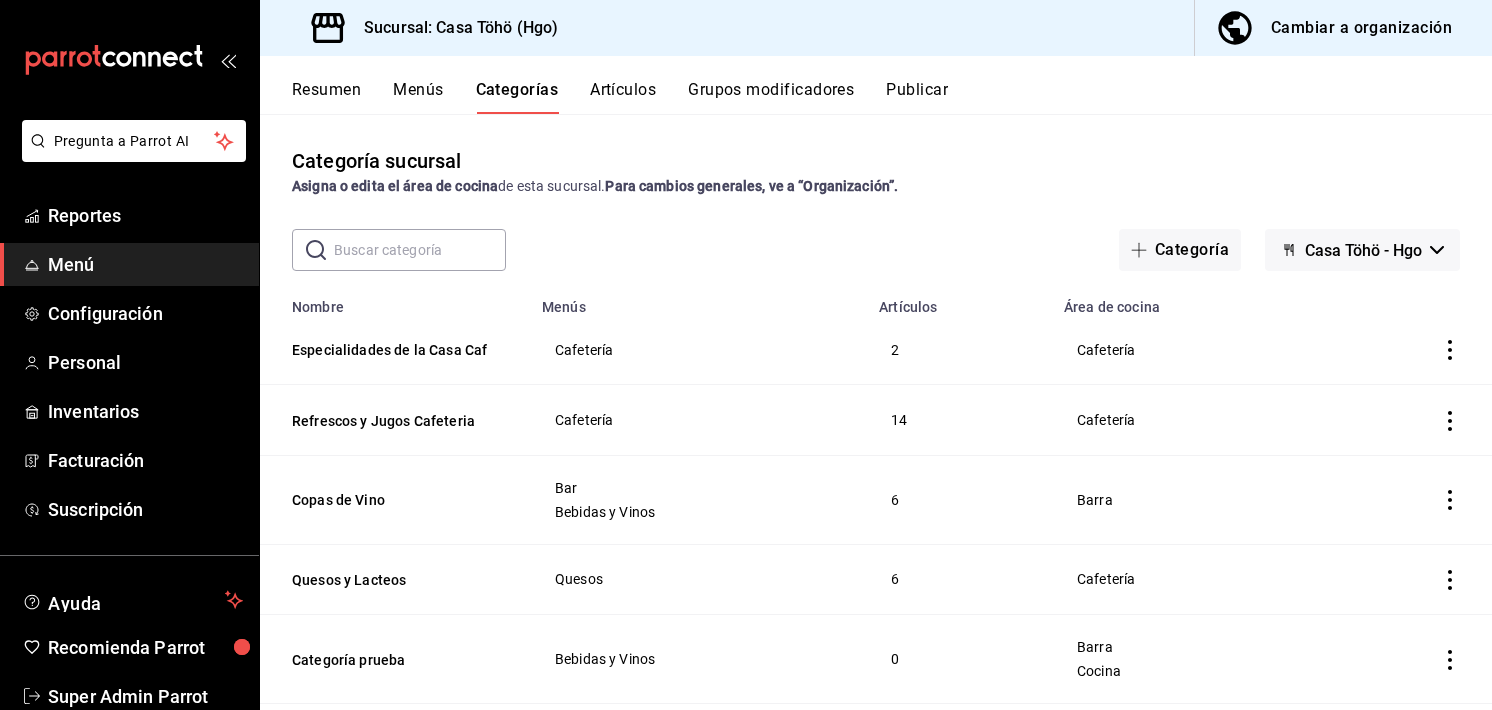 click on "Artículos" at bounding box center [623, 97] 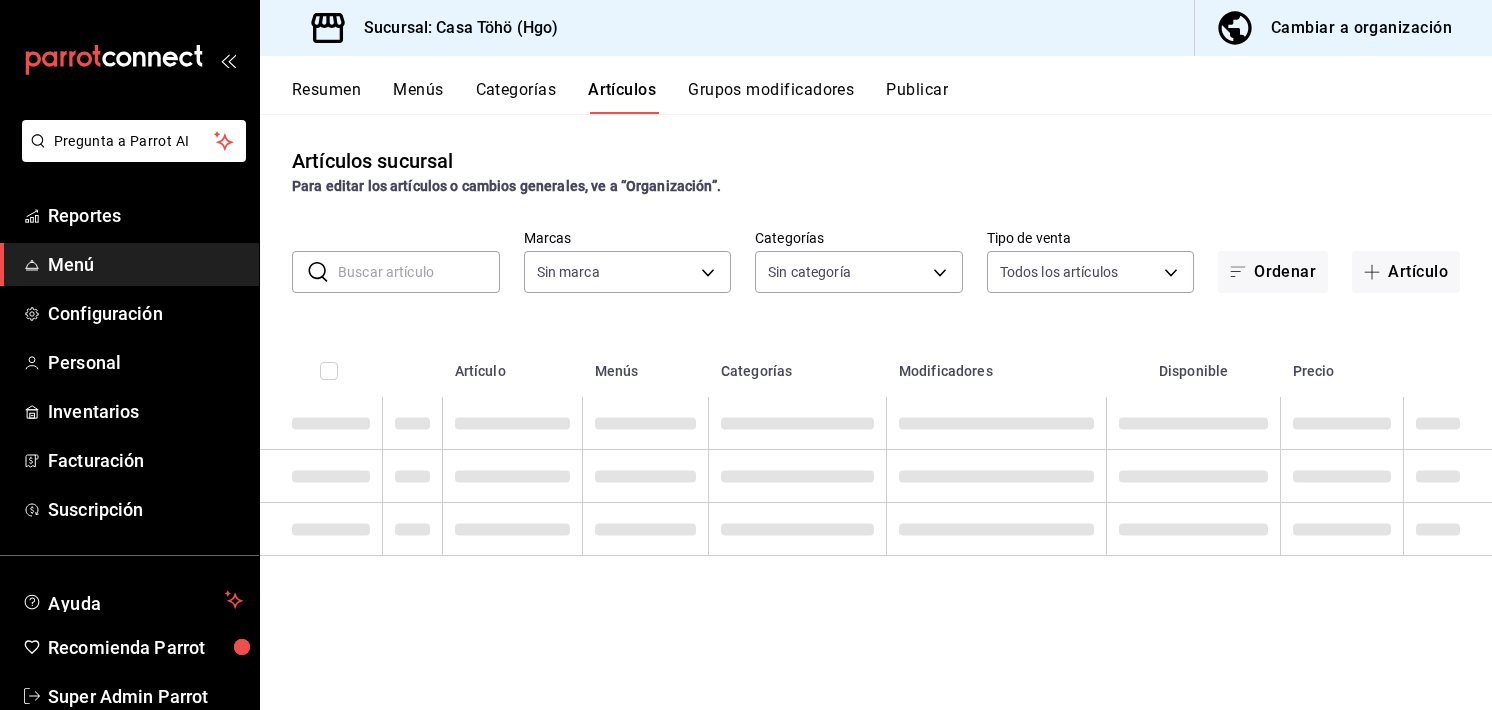 drag, startPoint x: 375, startPoint y: 245, endPoint x: 359, endPoint y: 272, distance: 31.38471 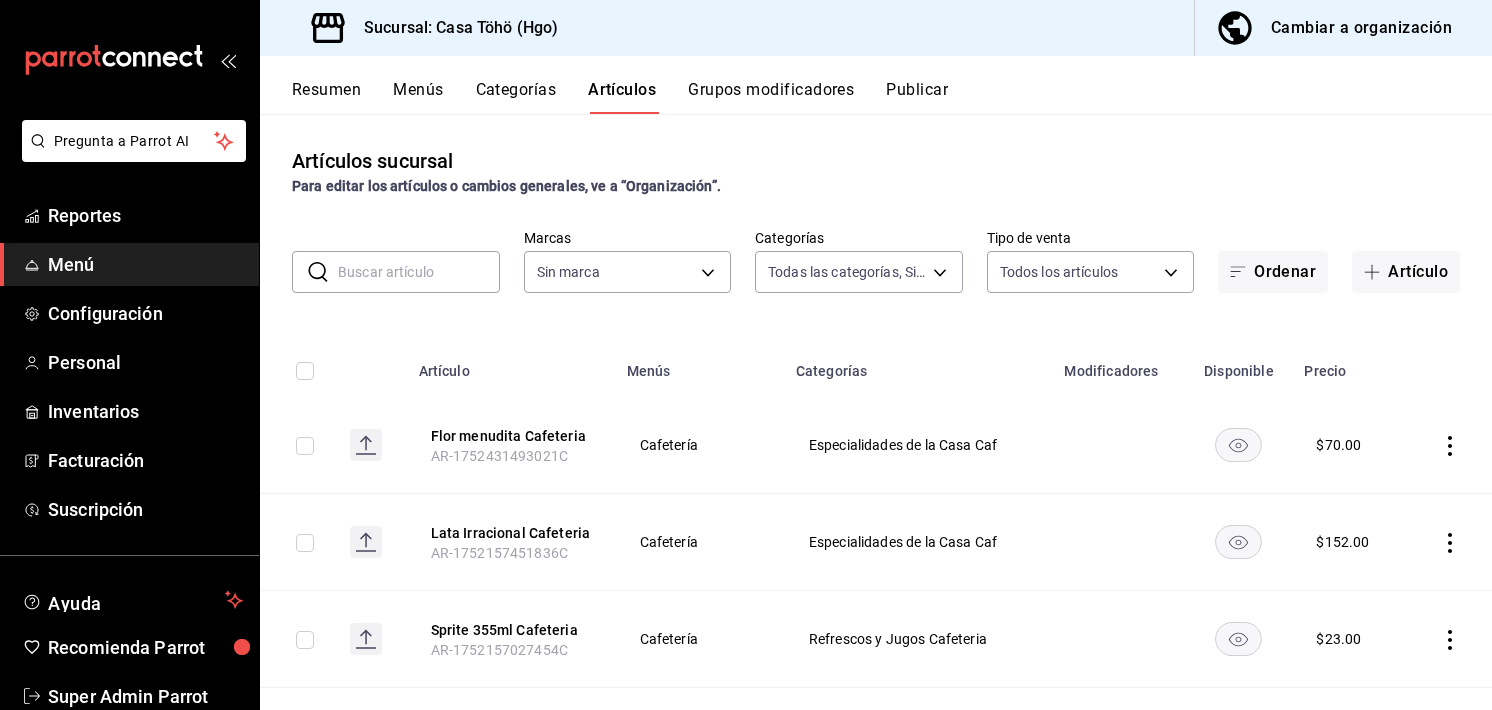 type on "04767d89-46d1-458b-9a5b-e852e68620ac,6a5c9fa8-79a5-4ad1-84e2-3dd8c61e3a37,d52444dc-e1a7-4733-93c0-b1585278fa15,2405ee42-32fa-4598-a1ee-3ee3652e0468,383520dd-5ee0-4e1e-95db-ca0b208d32cc,0cfc4a1f-fe4a-4d43-b588-6b02c48510df,745307bb-2ecc-4f3d-9a60-51f34c8ee142,3e15d77a-f20b-4a7b-b0e4-40fcbc2efde1,f4d7a593-7e40-4d79-a772-d18c77bba614,aa45b371-f5f8-4ab8-acdd-6fc47d3a54cf,86764494-f812-42c4-9c46-eb7fd7cf30b0,bf6b5fe4-5f5e-42b2-bd52-860d53cba16c,5b1ff892-96ce-4a40-86e9-c0a60349f7dd,f3cb3484-58e2-483f-a397-8fc0b36957ba,26570487-398c-4a5d-91e7-fa999b271065,edf411c3-53dd-4d3c-b44d-aa8226c4a158,6b3c63f4-9ebd-47bf-920f-3eaa89f343c3,a8868b68-a62c-486f-979a-f1316a8c3eab,c5bf2643-58da-4fc4-a339-5eed856c3638,0e72454f-1491-4f60-a4c8-bb0c3e727132,6a7e523e-6911-4f19-bc11-267dfba3a68f,47694981-2ec6-4f28-bdd2-5058ad106869,0cef9e01-9c07-42eb-af77-ae7cae2046ae,edbc9a9d-64ca-44b4-844a-7026a1d30a07,4d13423e-53ef-4033-b7ef-b734fe694bfe,26e12644-2063-4cd9-9650-c91c4063537c,a45e6d10-434f-4db4-962b-2b1967441660,3f7b2192-47a1-497d-863..." 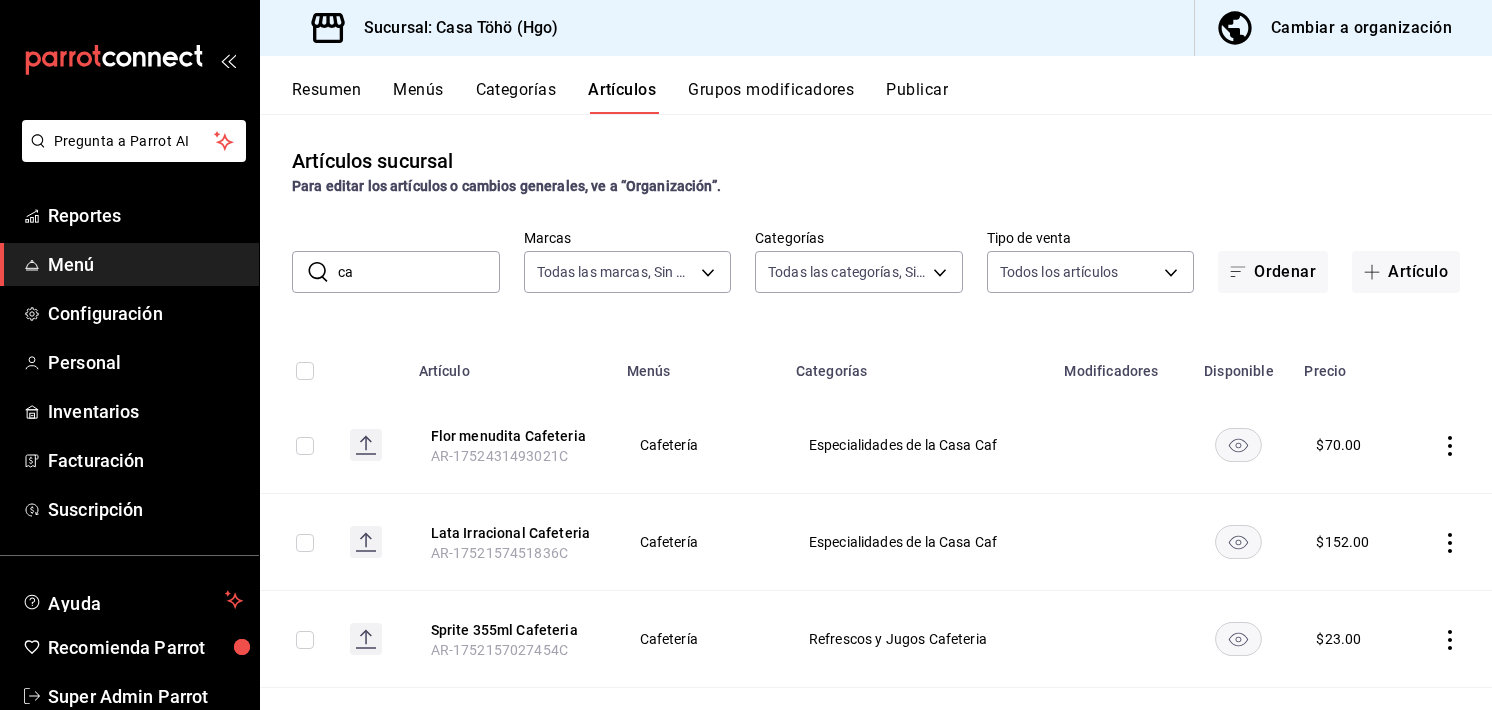 type on "c" 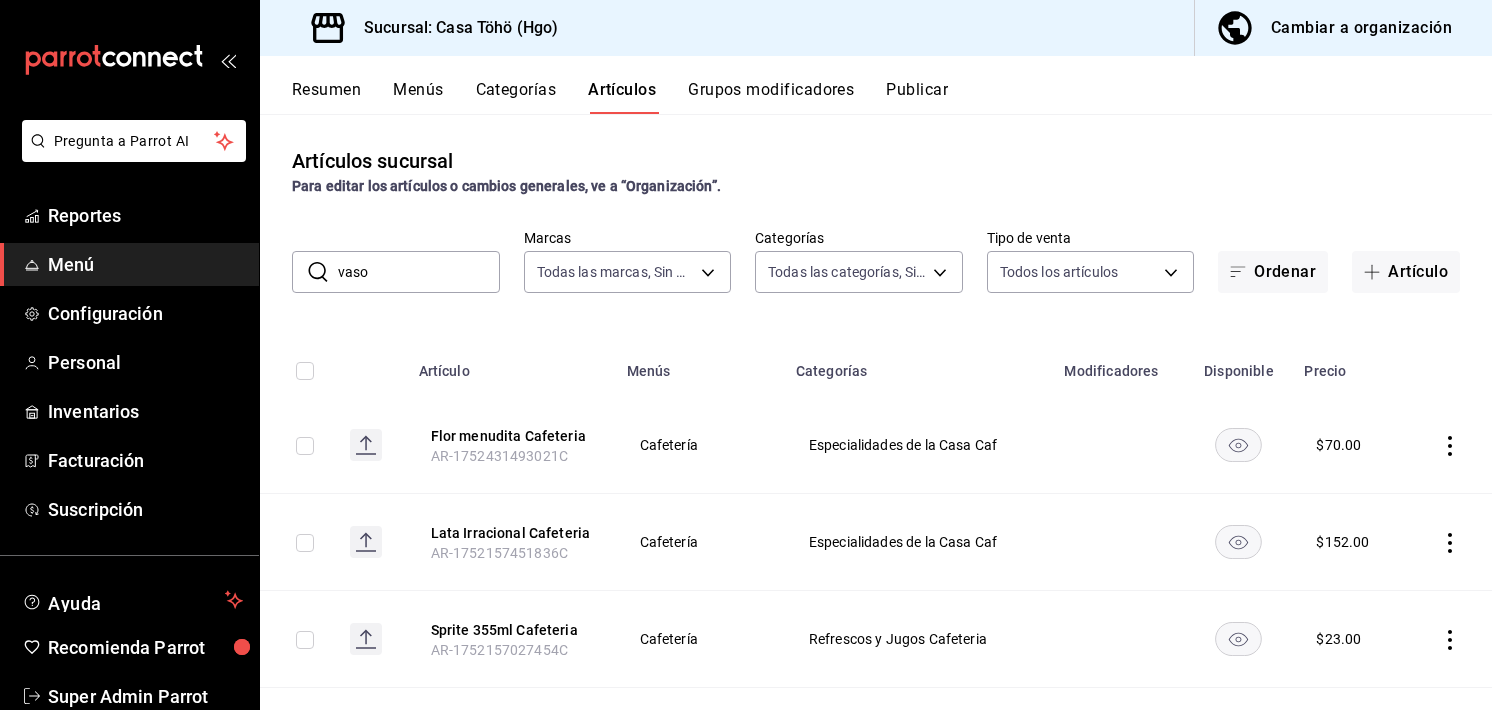 type on "vaso" 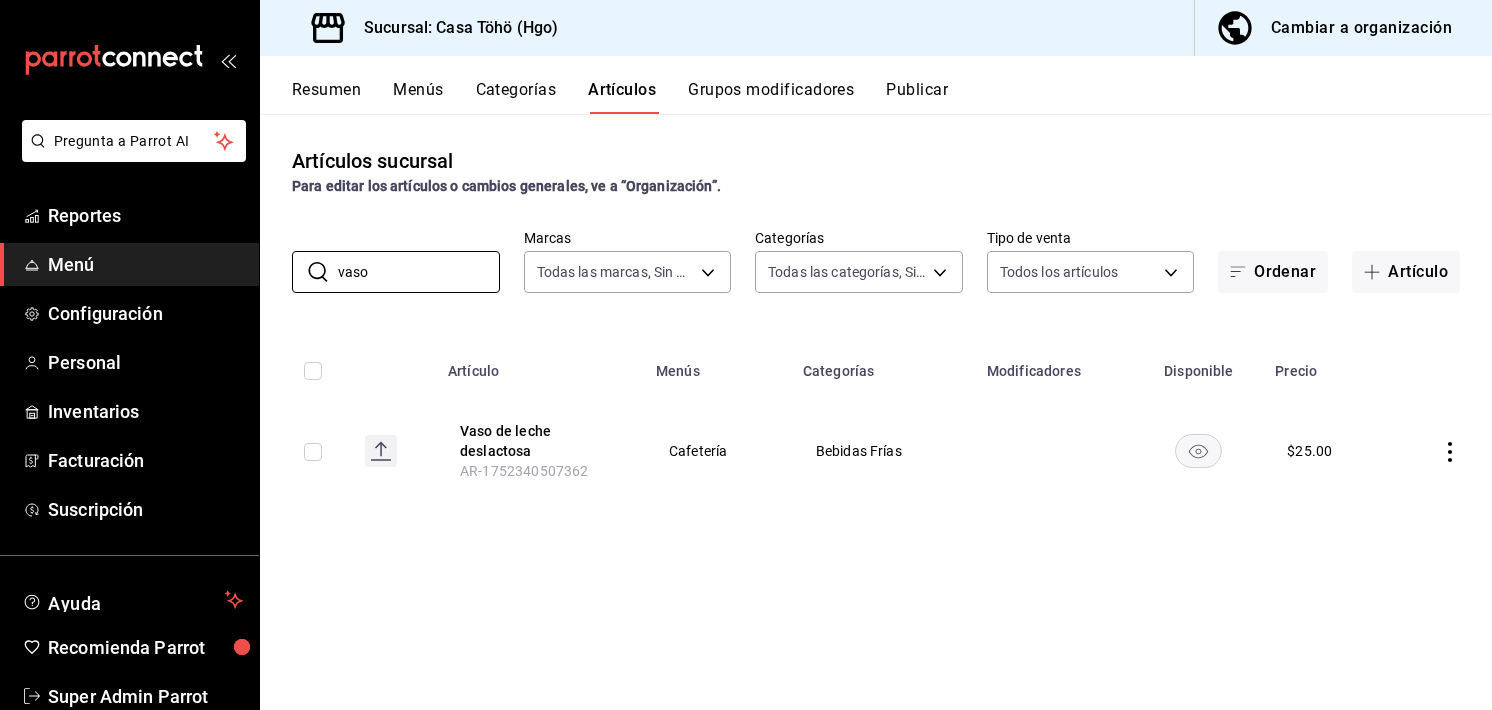 drag, startPoint x: 401, startPoint y: 272, endPoint x: 173, endPoint y: 285, distance: 228.37032 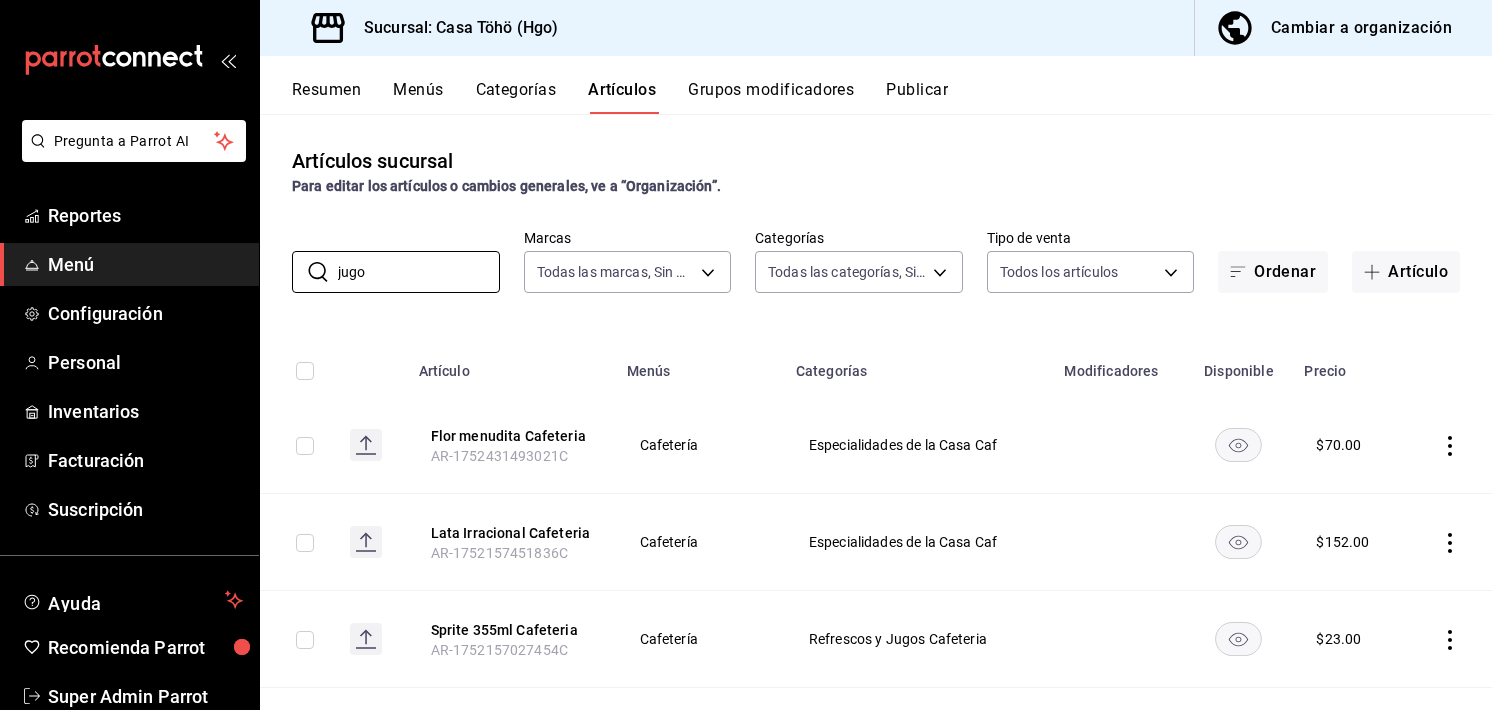 type on "jugo" 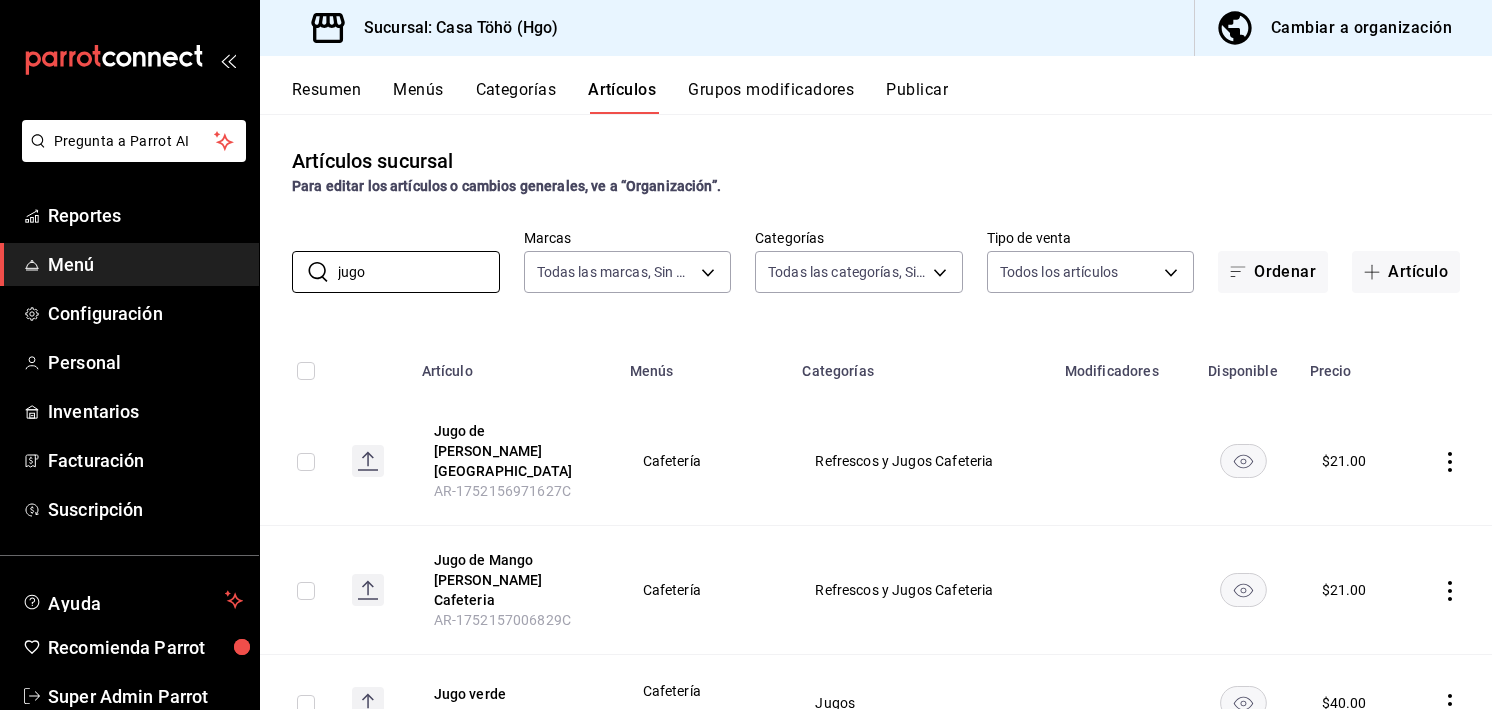 scroll, scrollTop: 44, scrollLeft: 0, axis: vertical 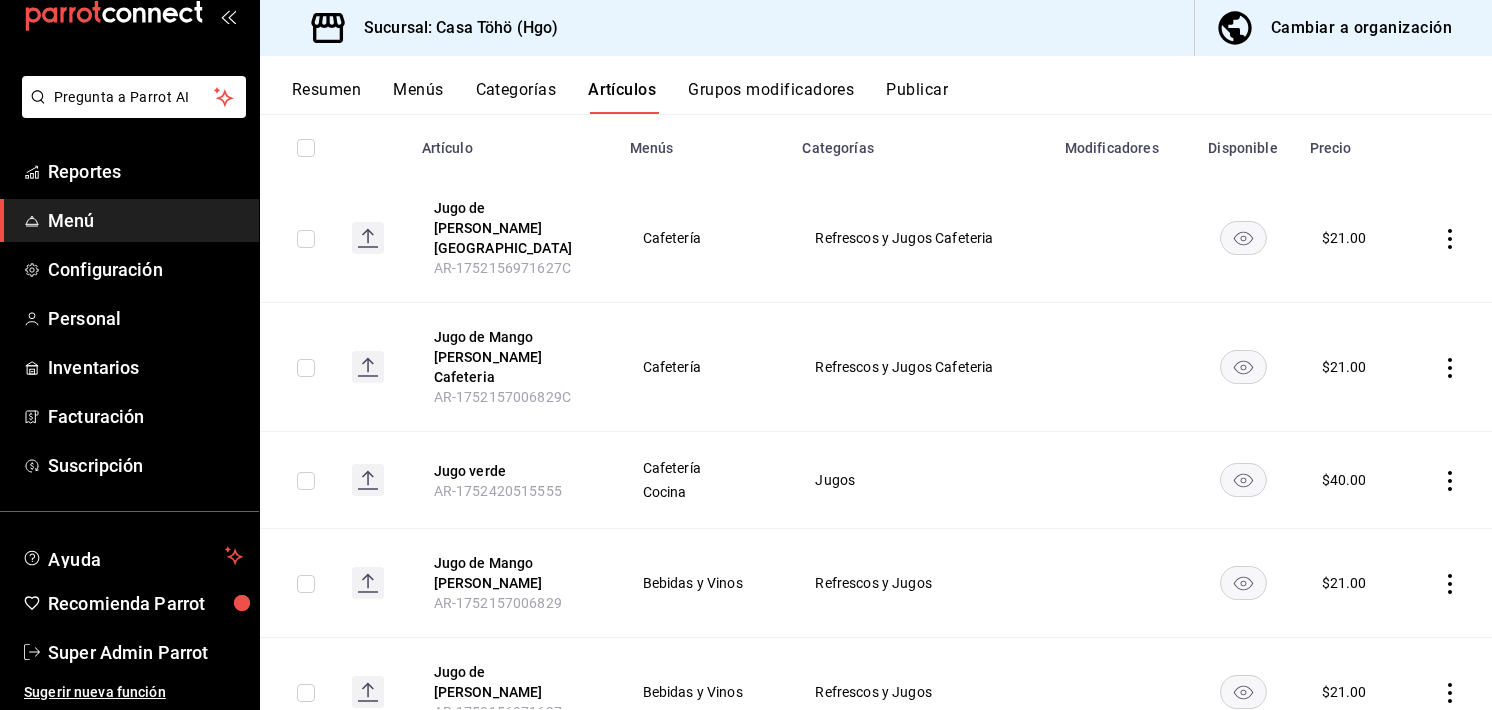 click at bounding box center [1121, 238] 